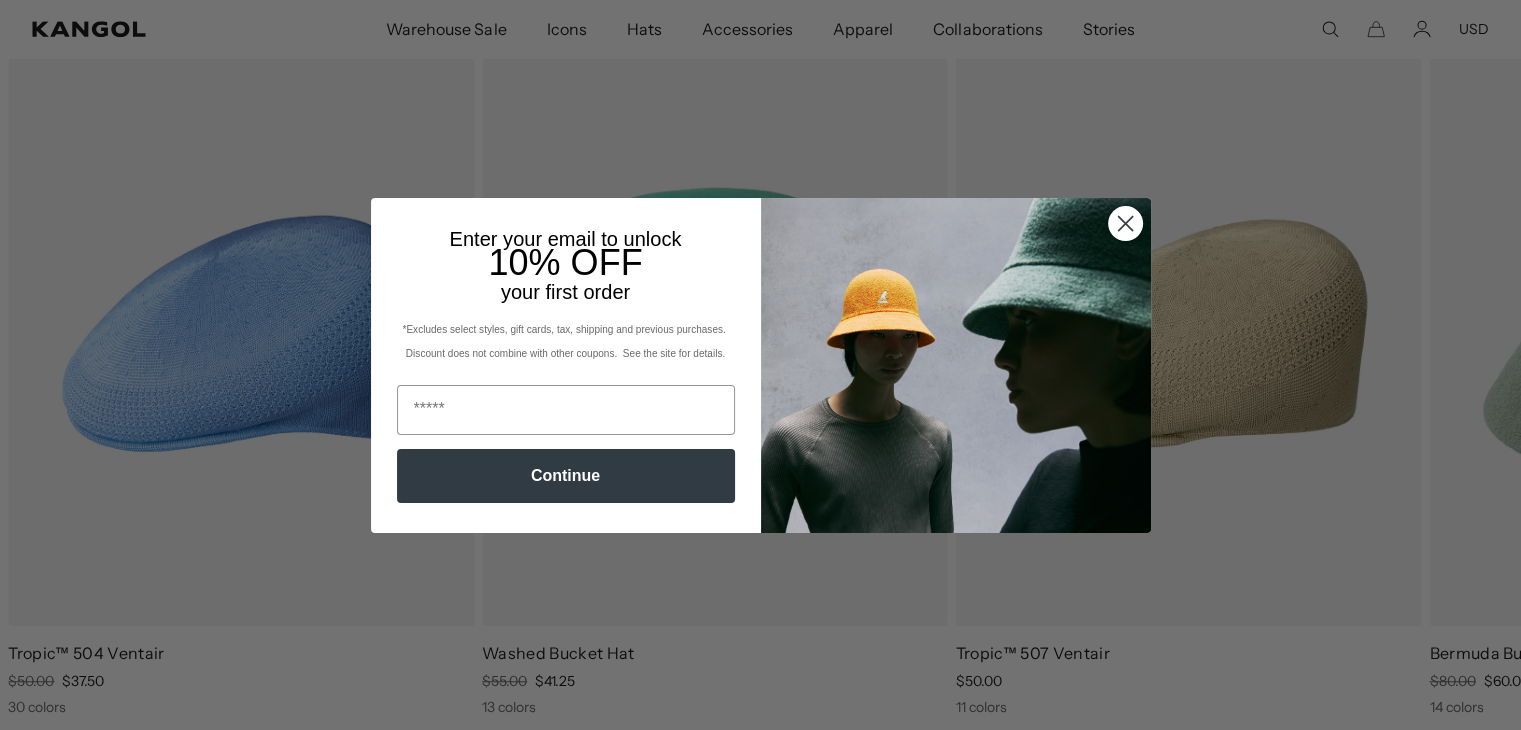scroll, scrollTop: 1295, scrollLeft: 0, axis: vertical 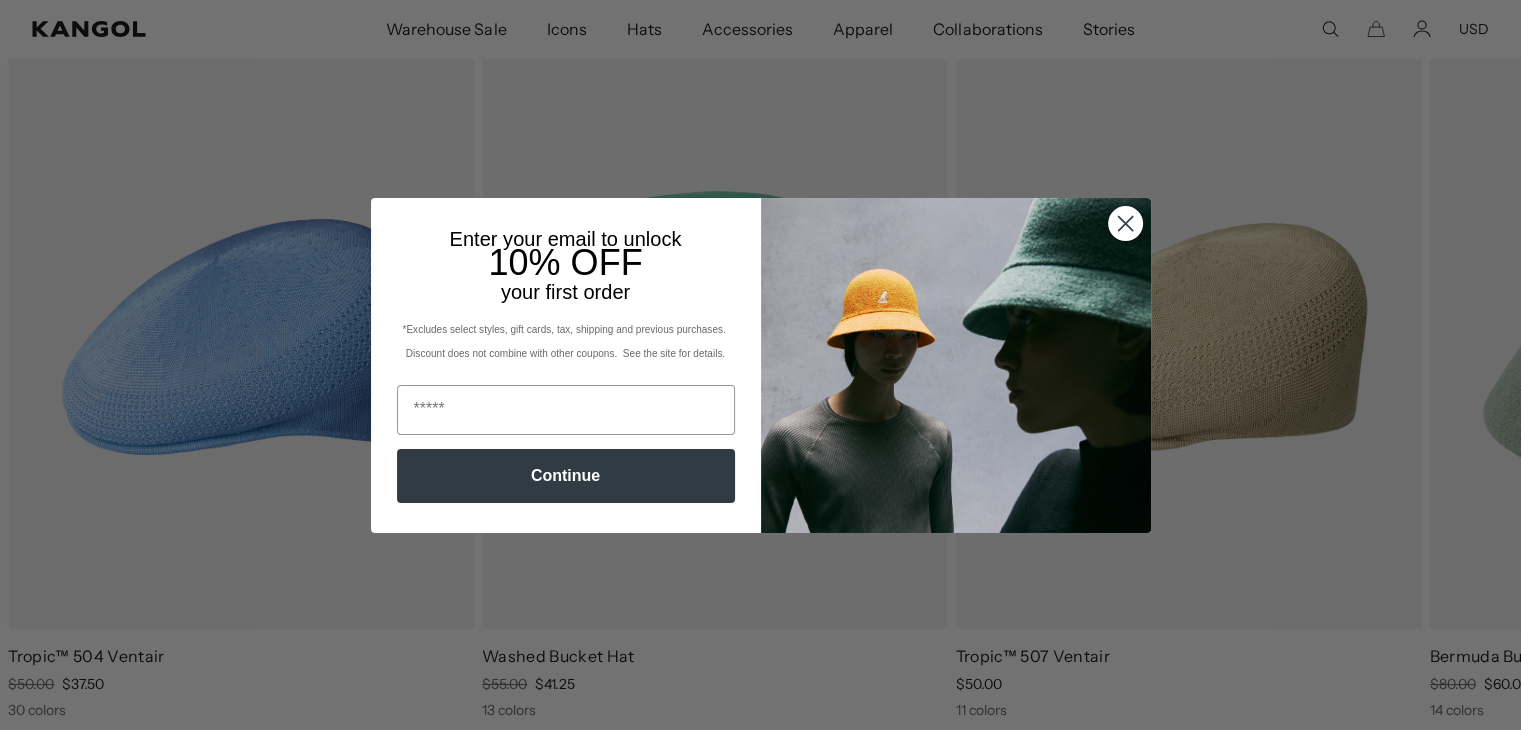 click 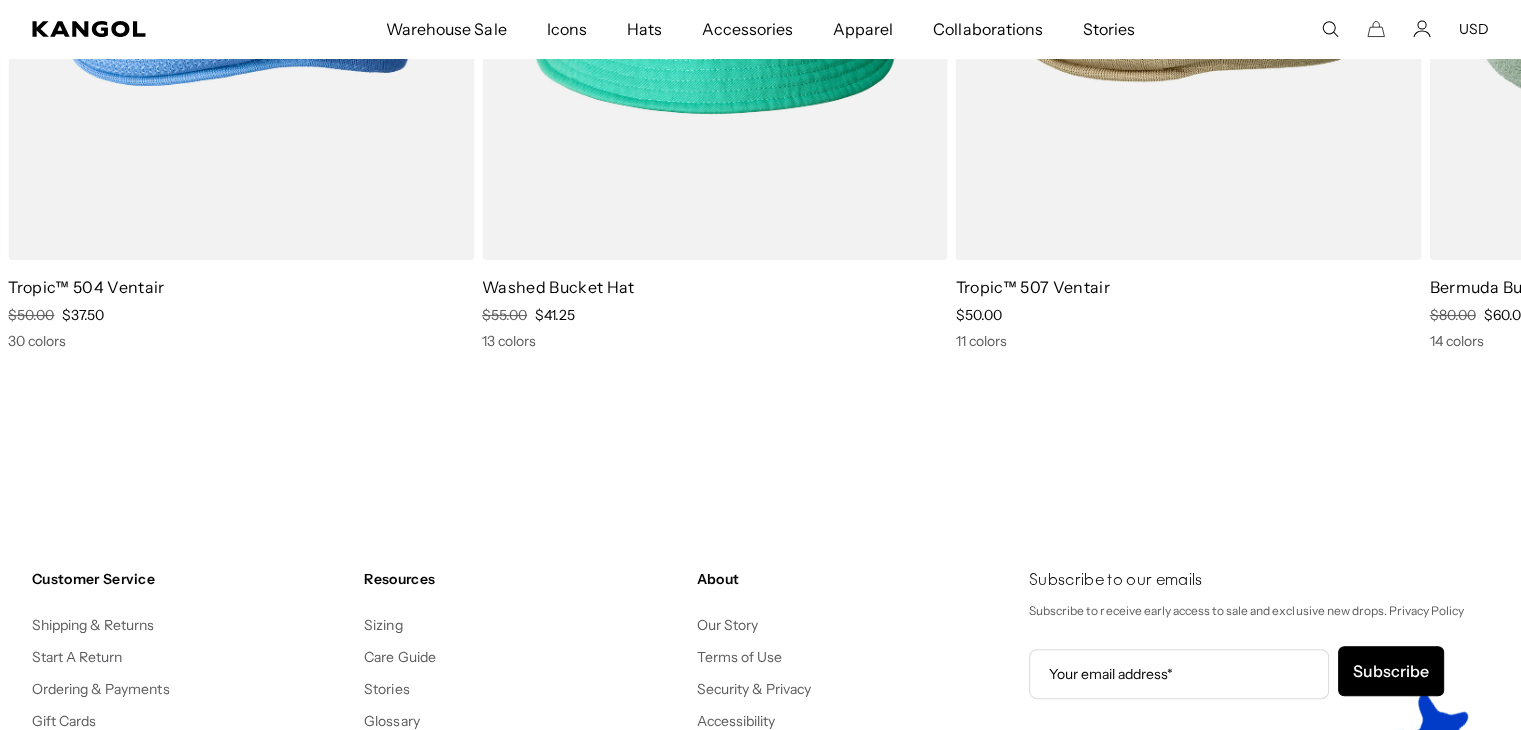 scroll, scrollTop: 23161, scrollLeft: 0, axis: vertical 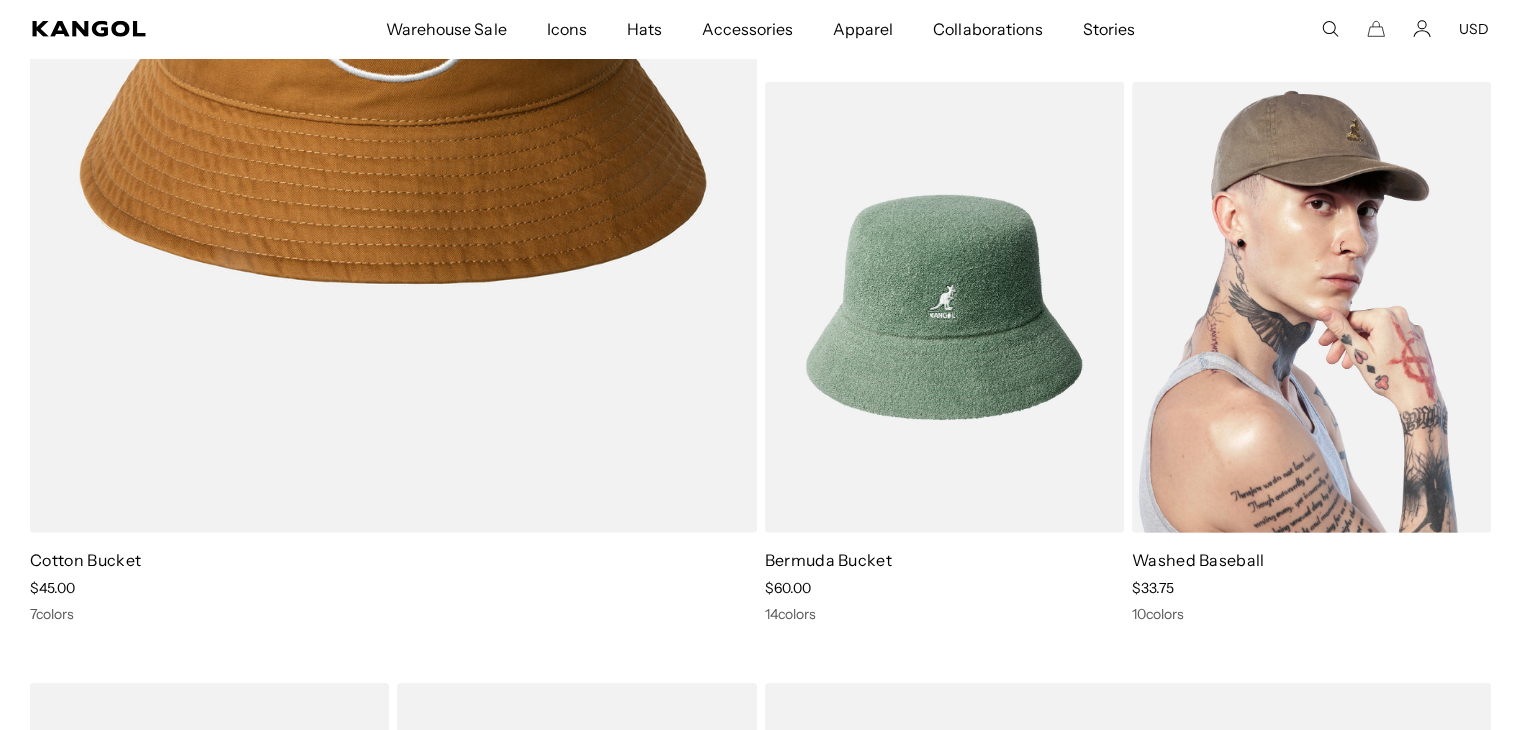 click at bounding box center (1311, 307) 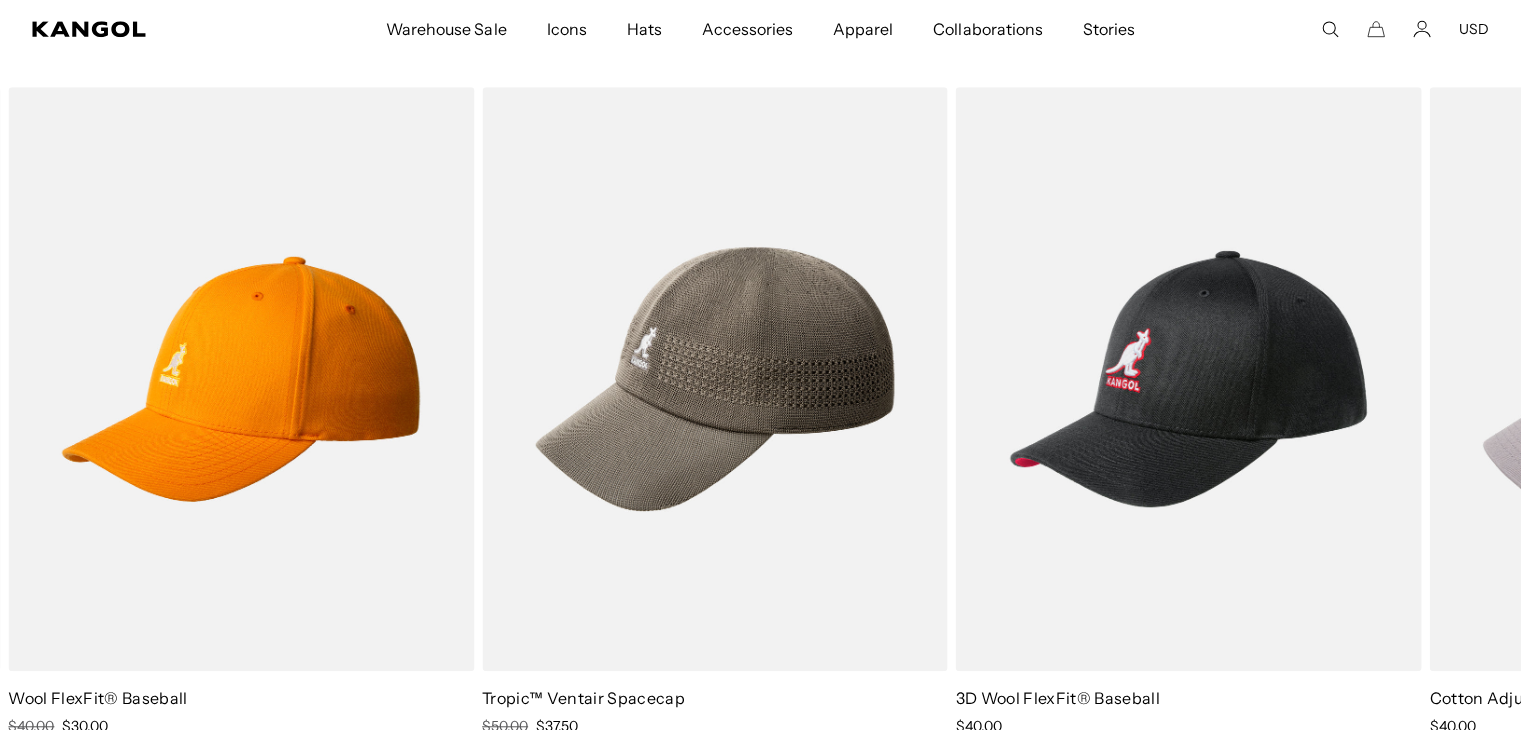 scroll, scrollTop: 1419, scrollLeft: 0, axis: vertical 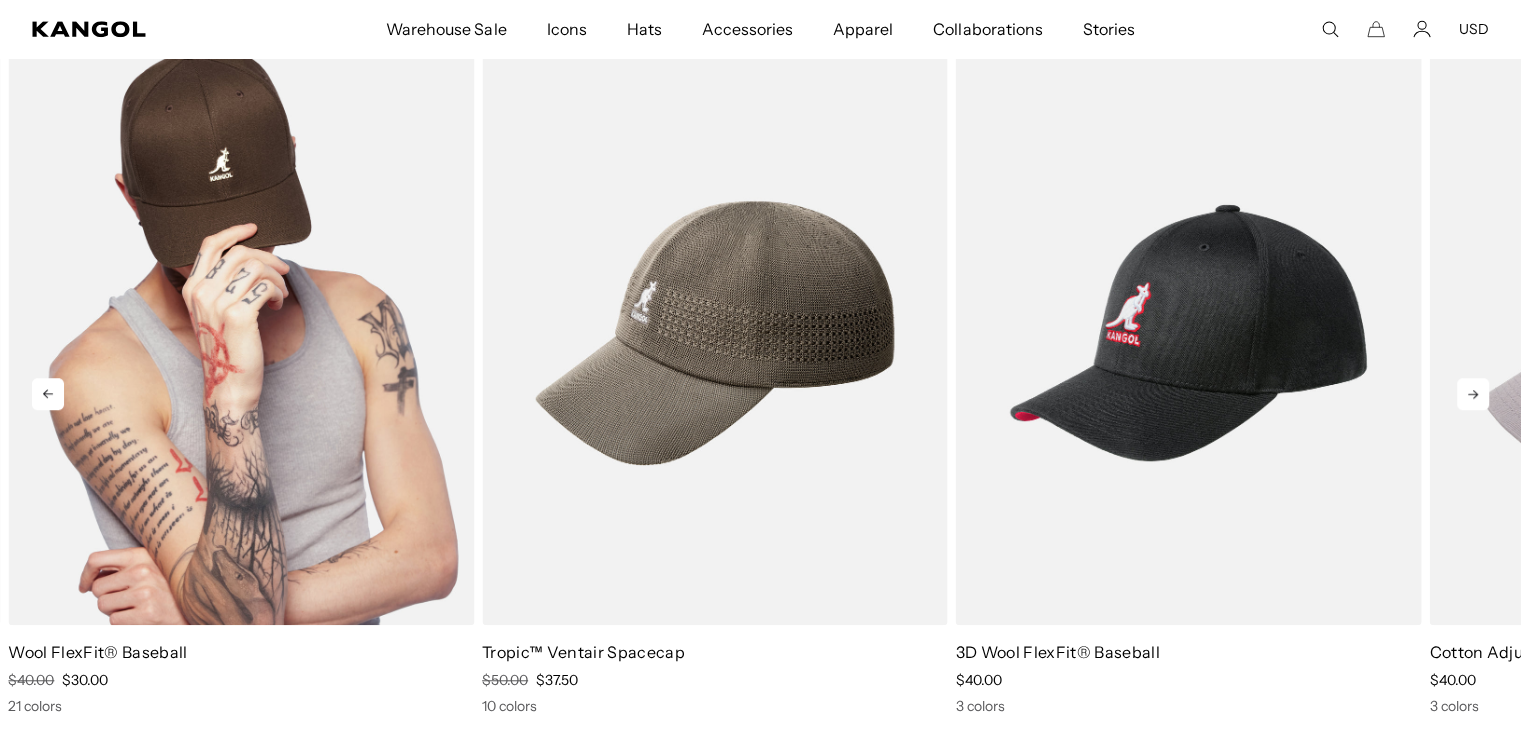 click at bounding box center [241, 333] 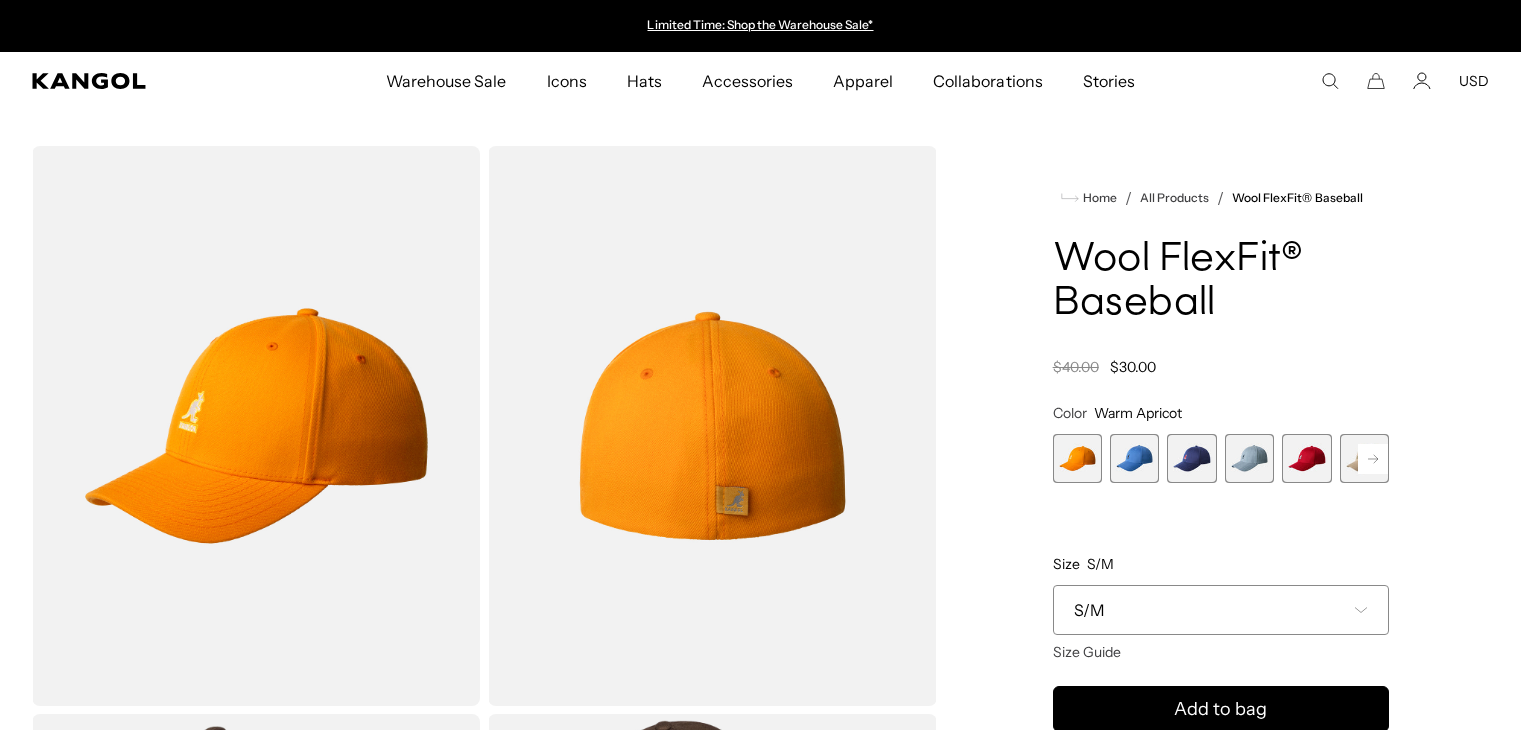 scroll, scrollTop: 0, scrollLeft: 0, axis: both 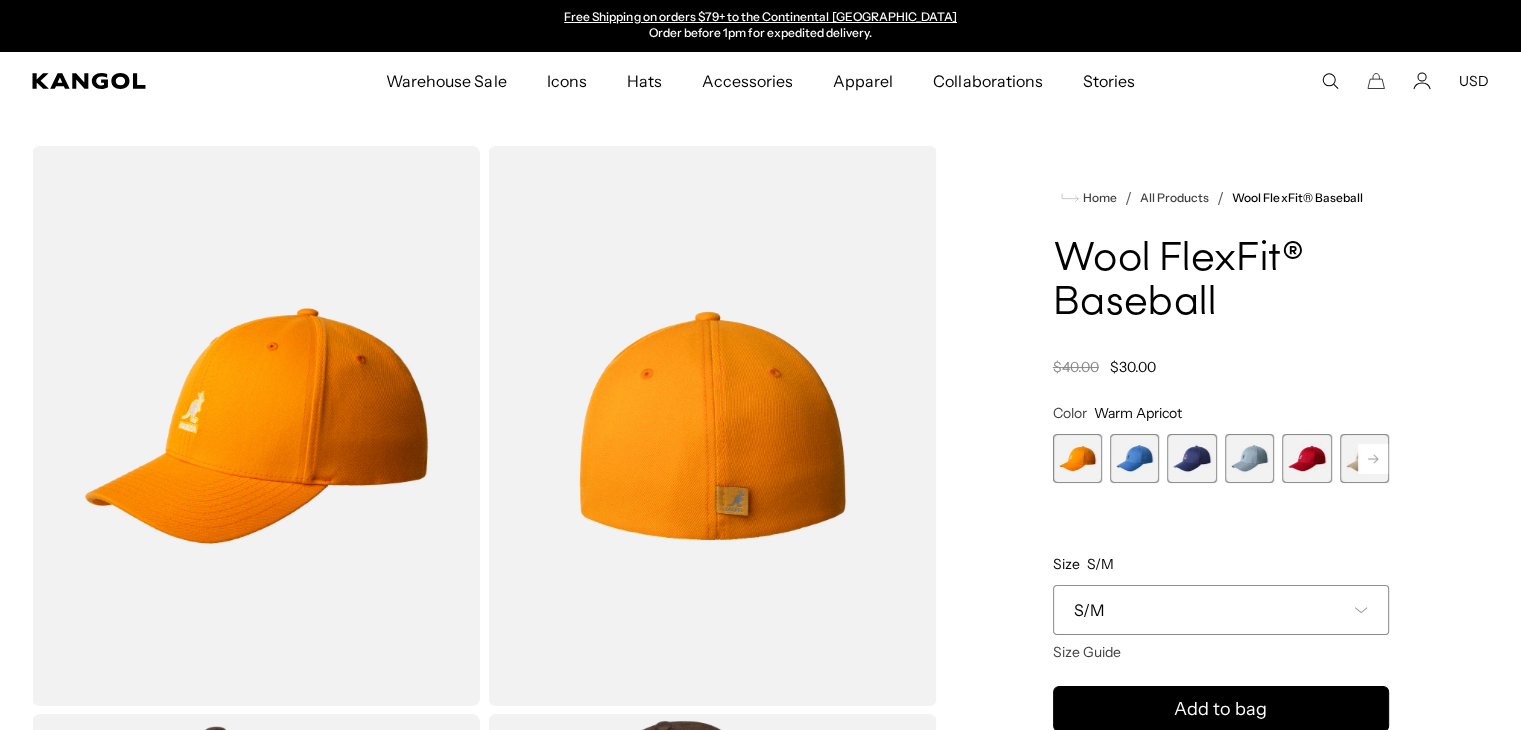 click at bounding box center [1134, 458] 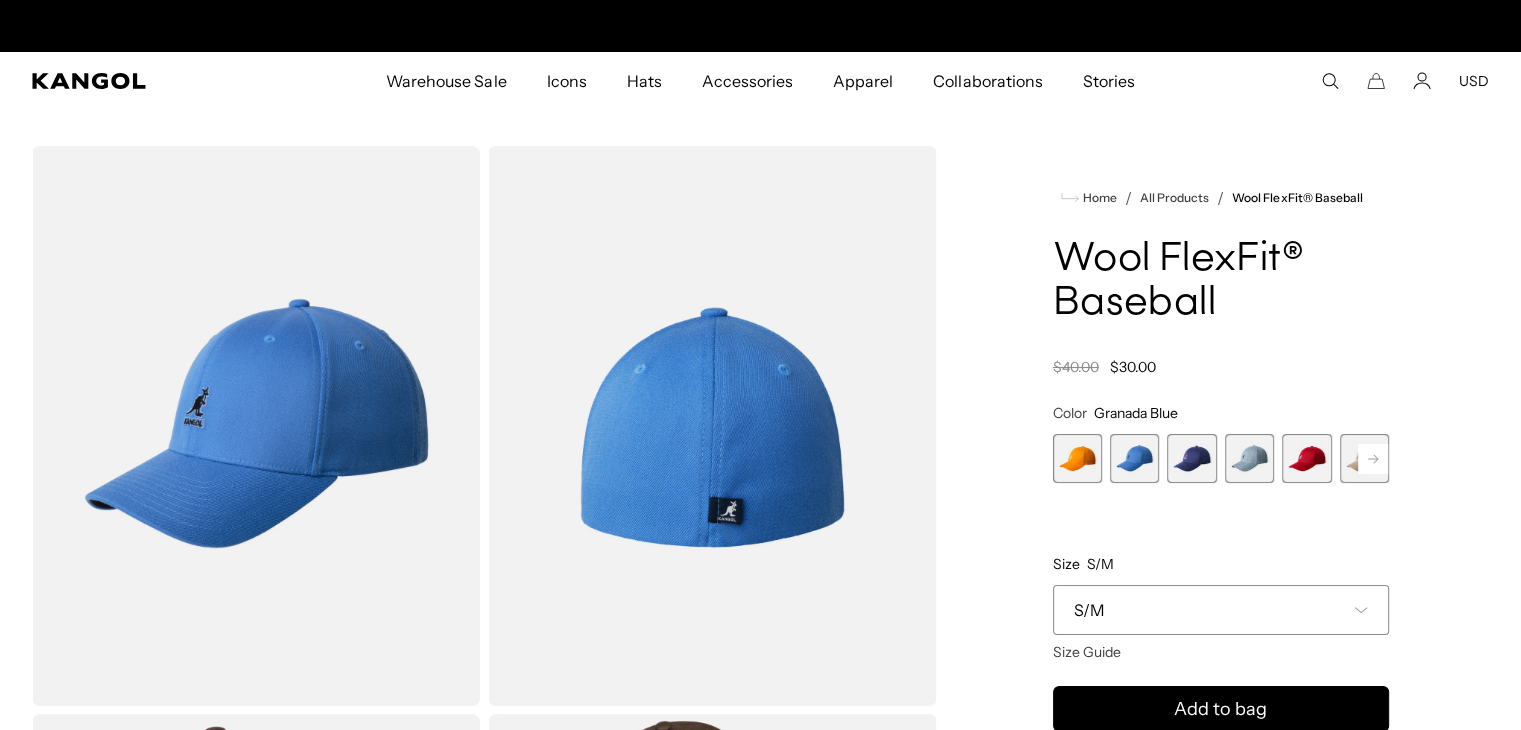 scroll, scrollTop: 0, scrollLeft: 0, axis: both 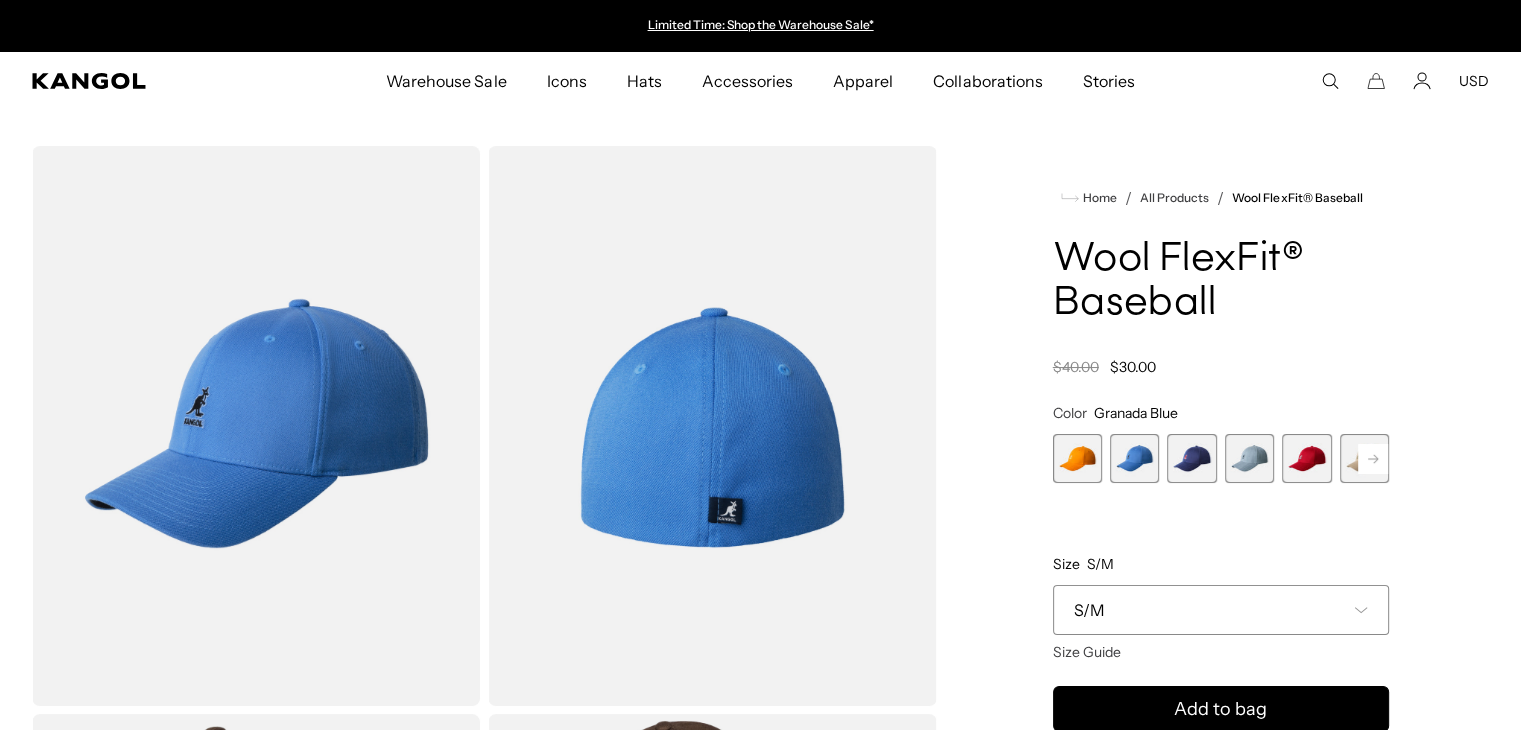 click at bounding box center (1191, 458) 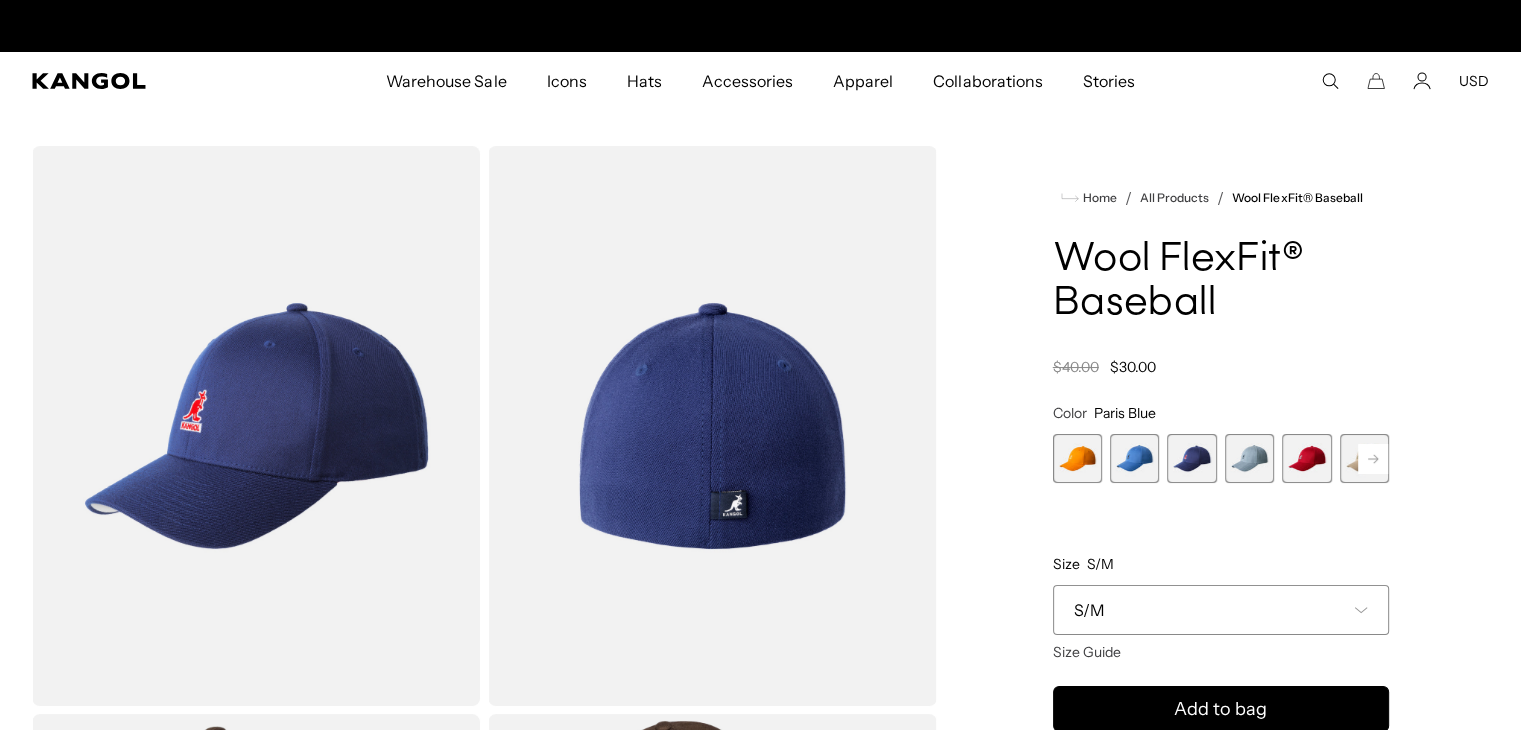 scroll, scrollTop: 0, scrollLeft: 0, axis: both 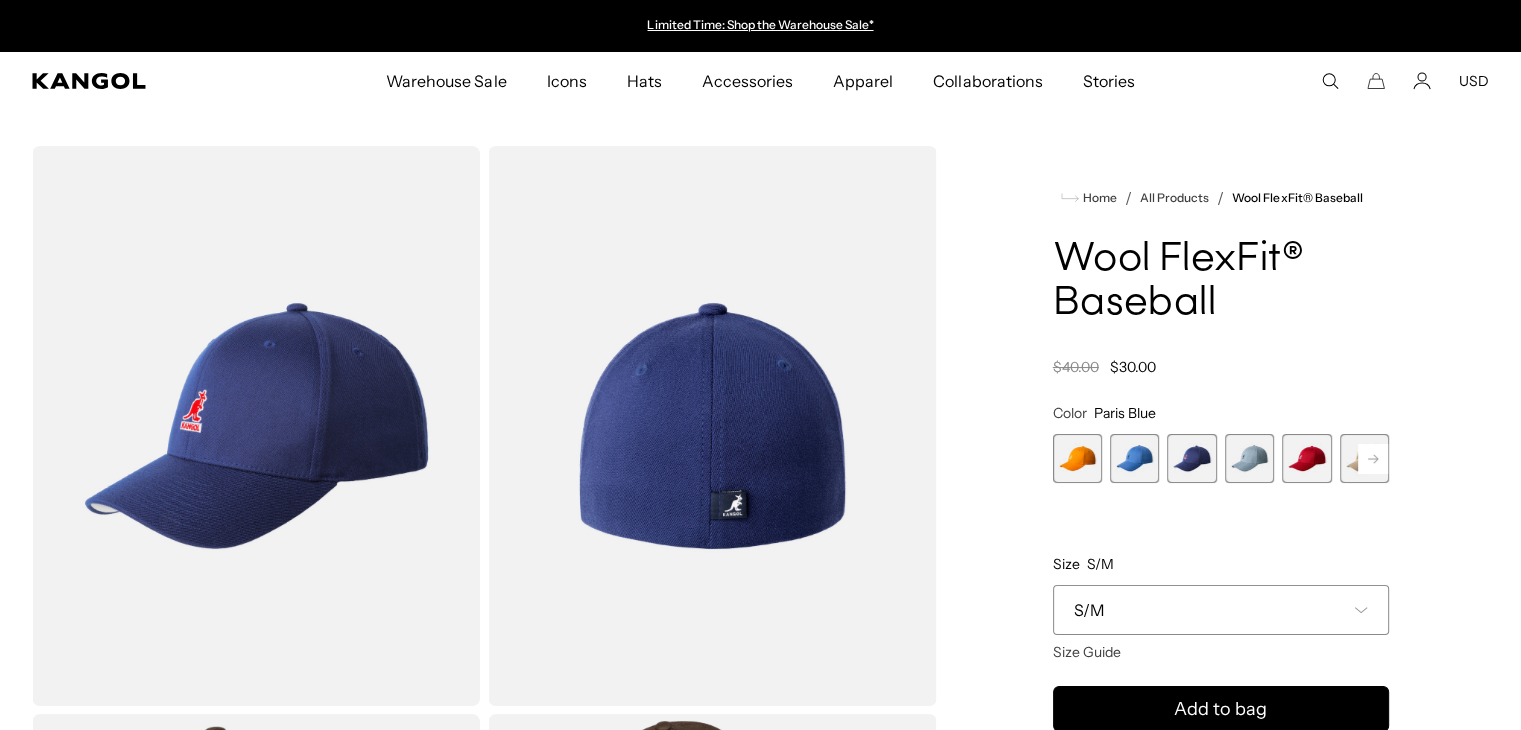 click at bounding box center (1249, 458) 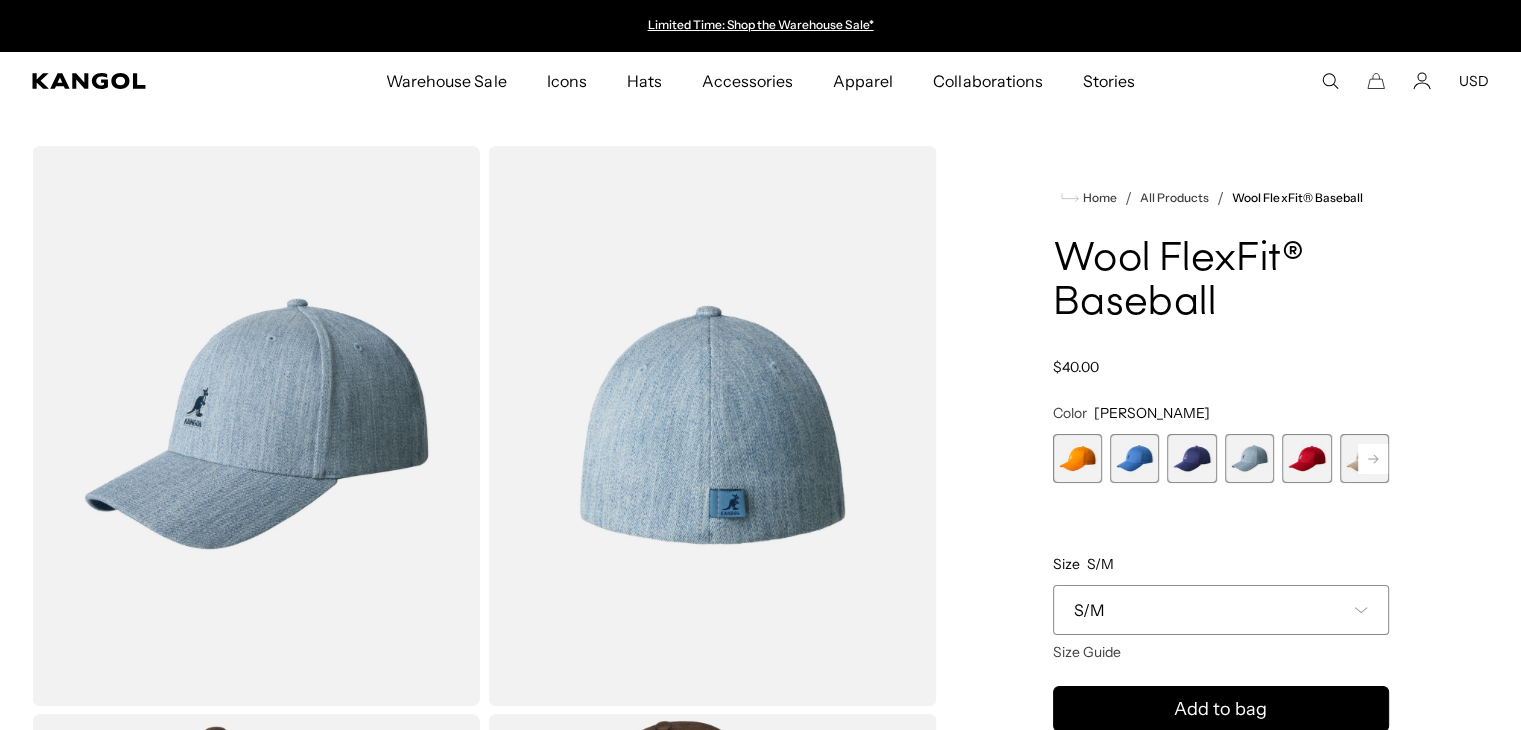 click at bounding box center (1306, 458) 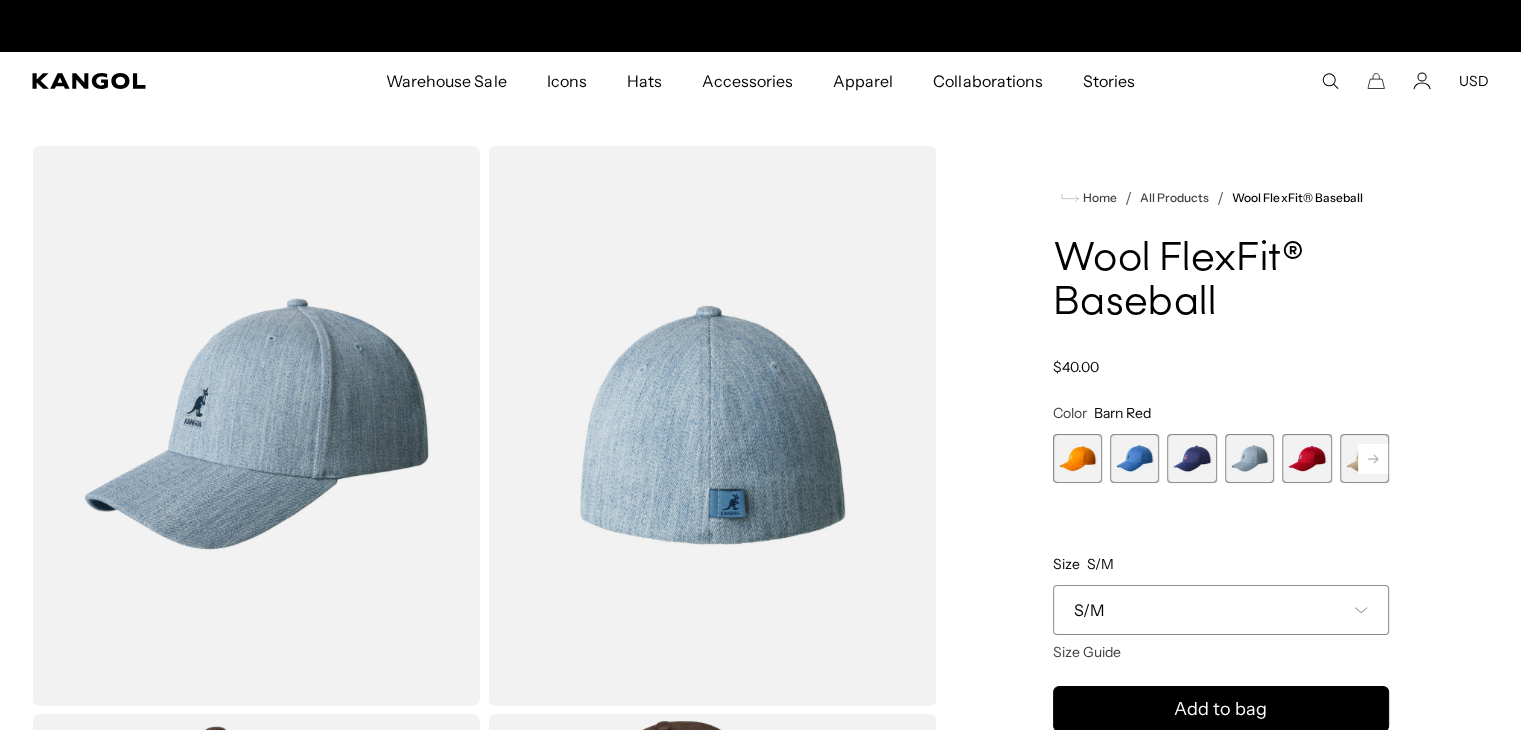 scroll, scrollTop: 0, scrollLeft: 412, axis: horizontal 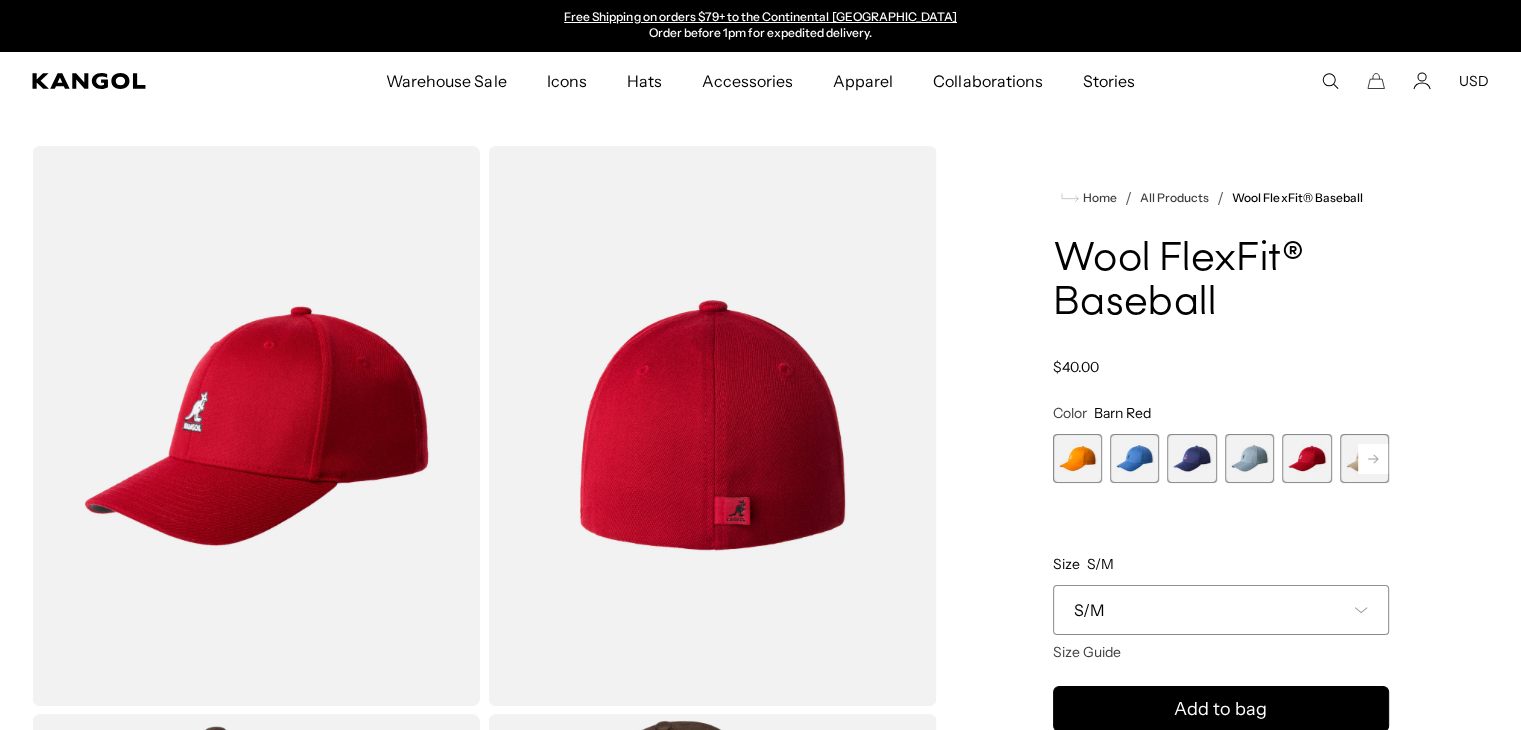 click 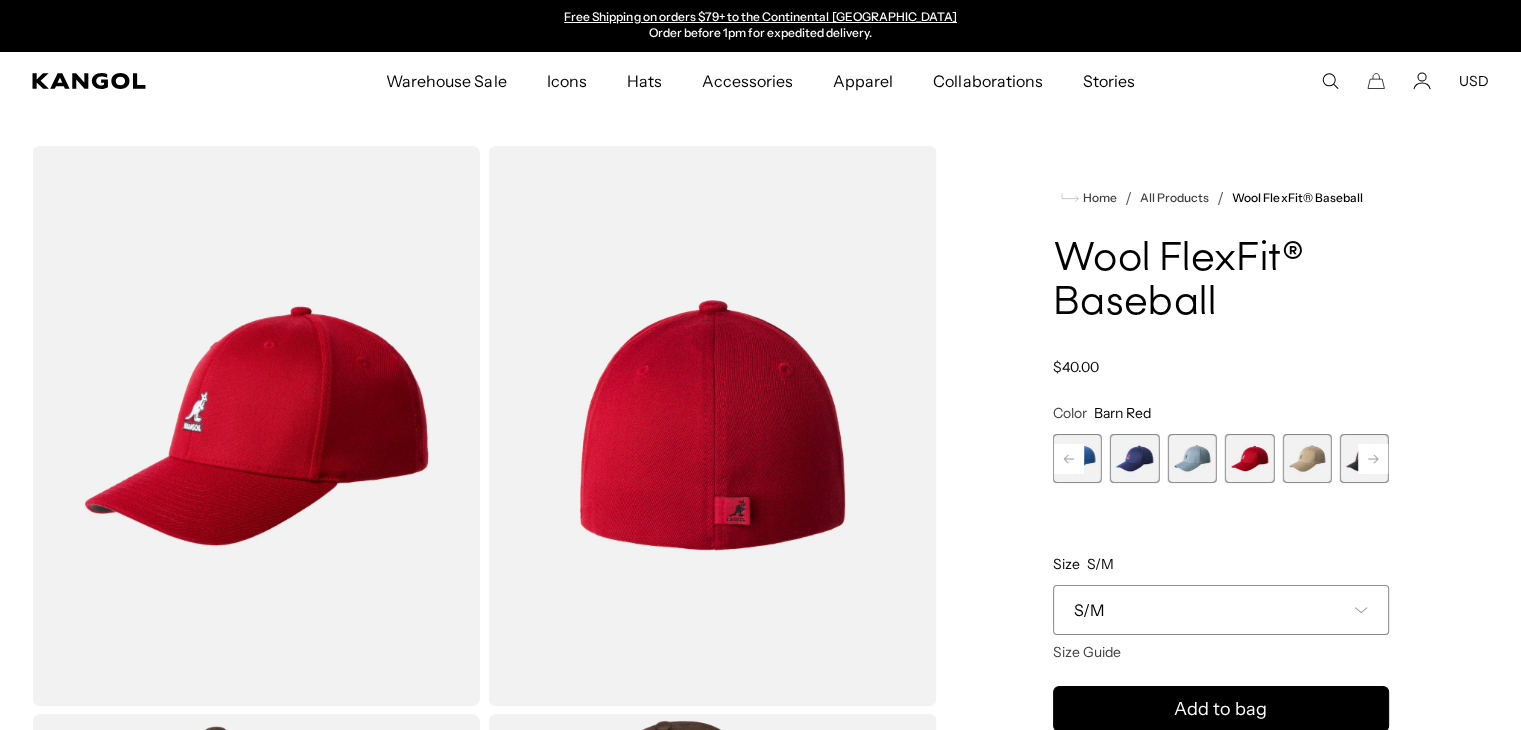 click at bounding box center [1306, 458] 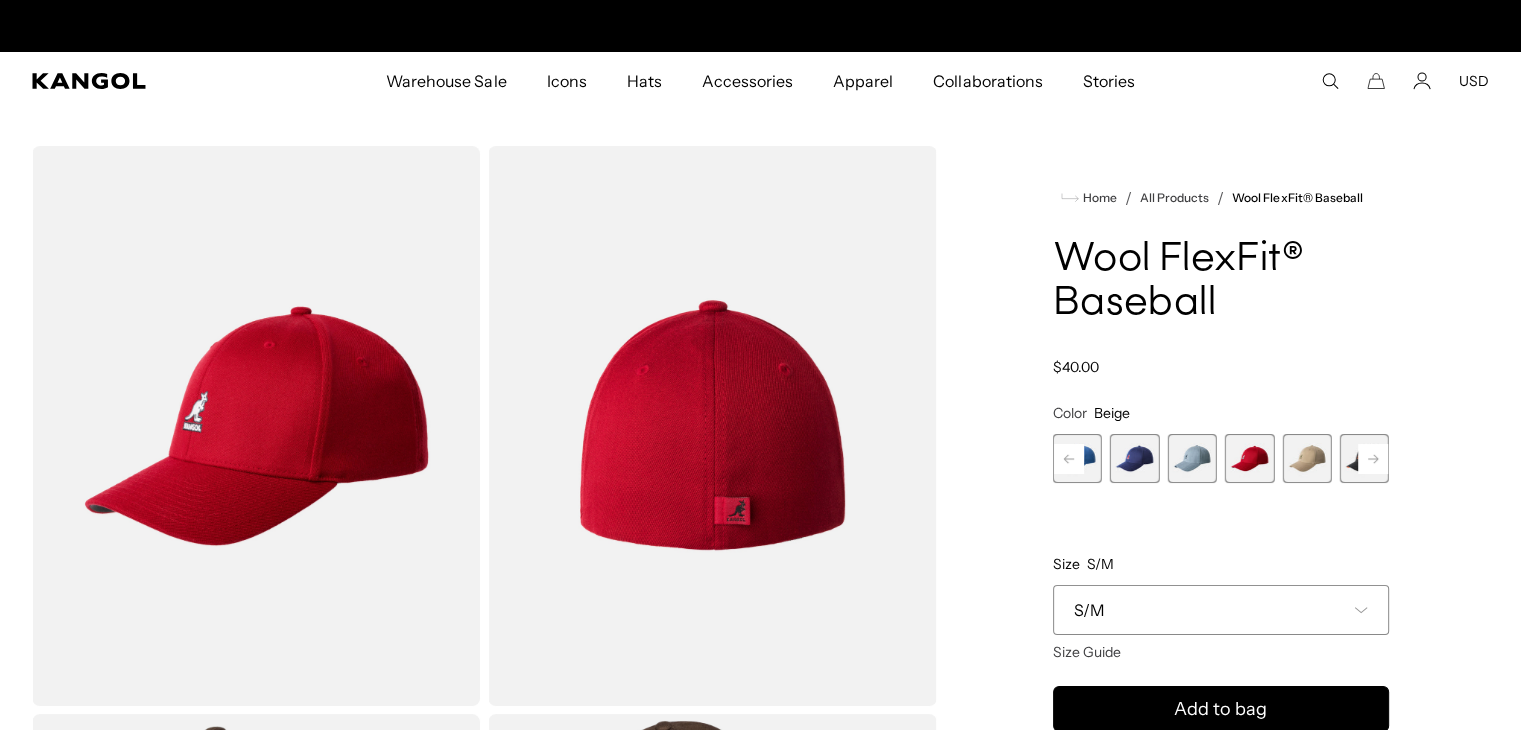 scroll, scrollTop: 0, scrollLeft: 0, axis: both 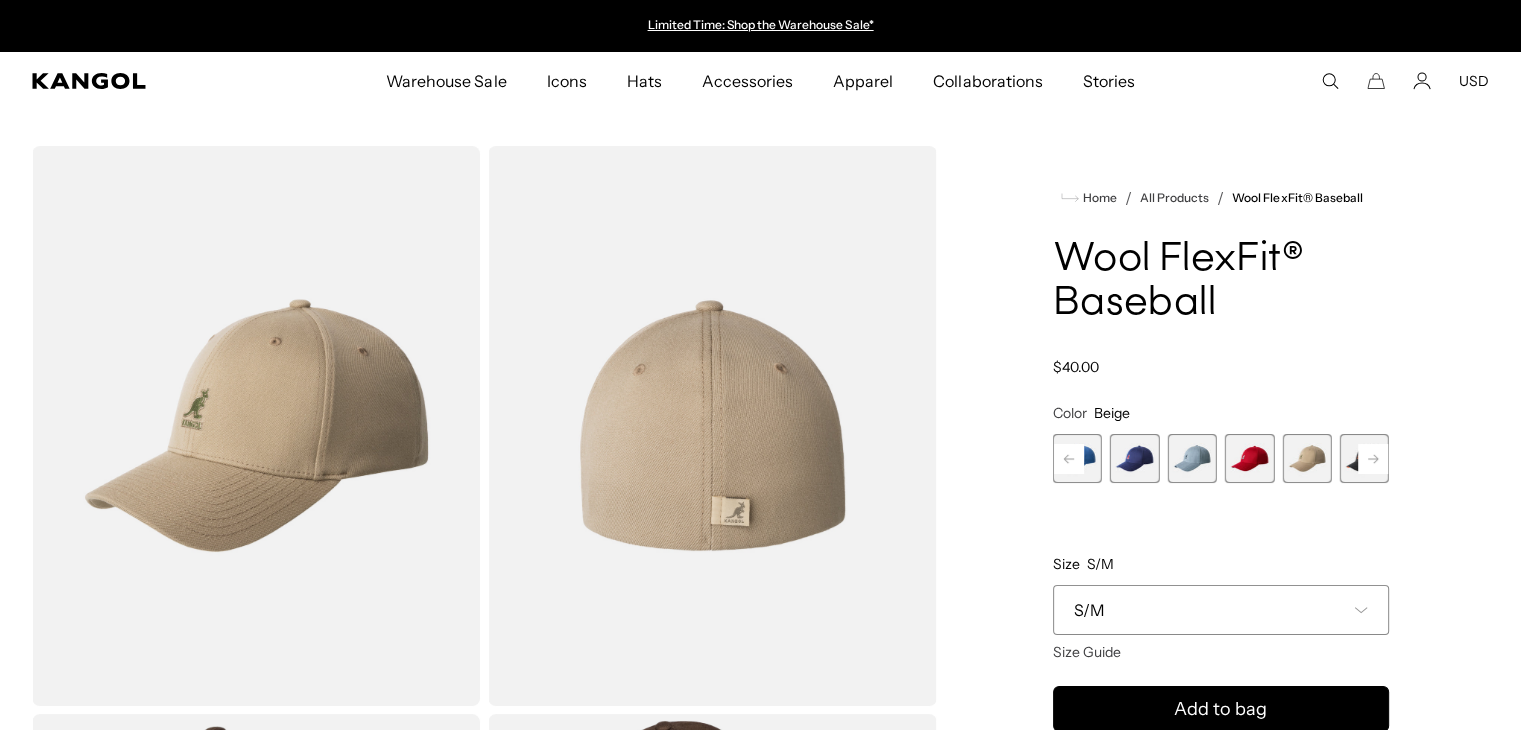 click 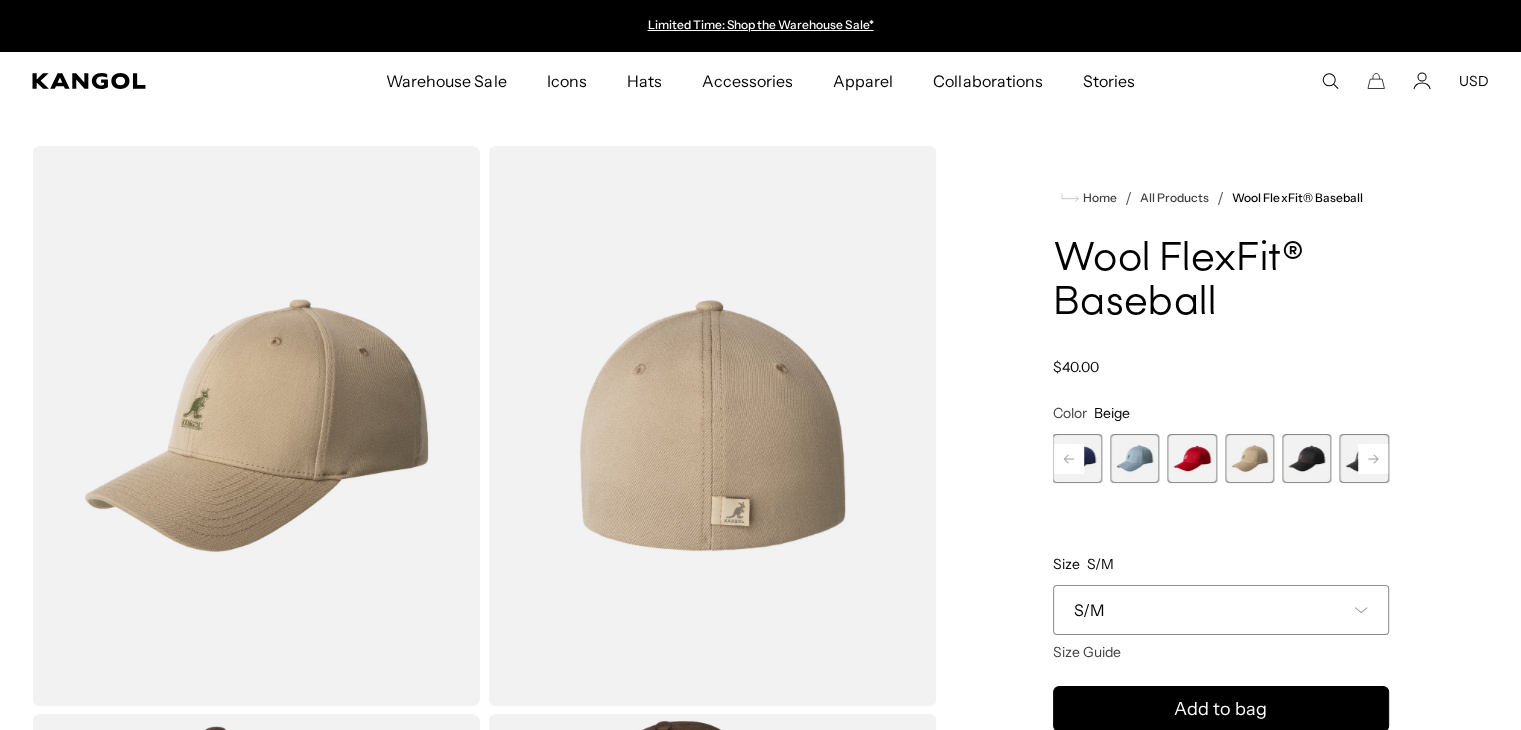 click at bounding box center (1306, 458) 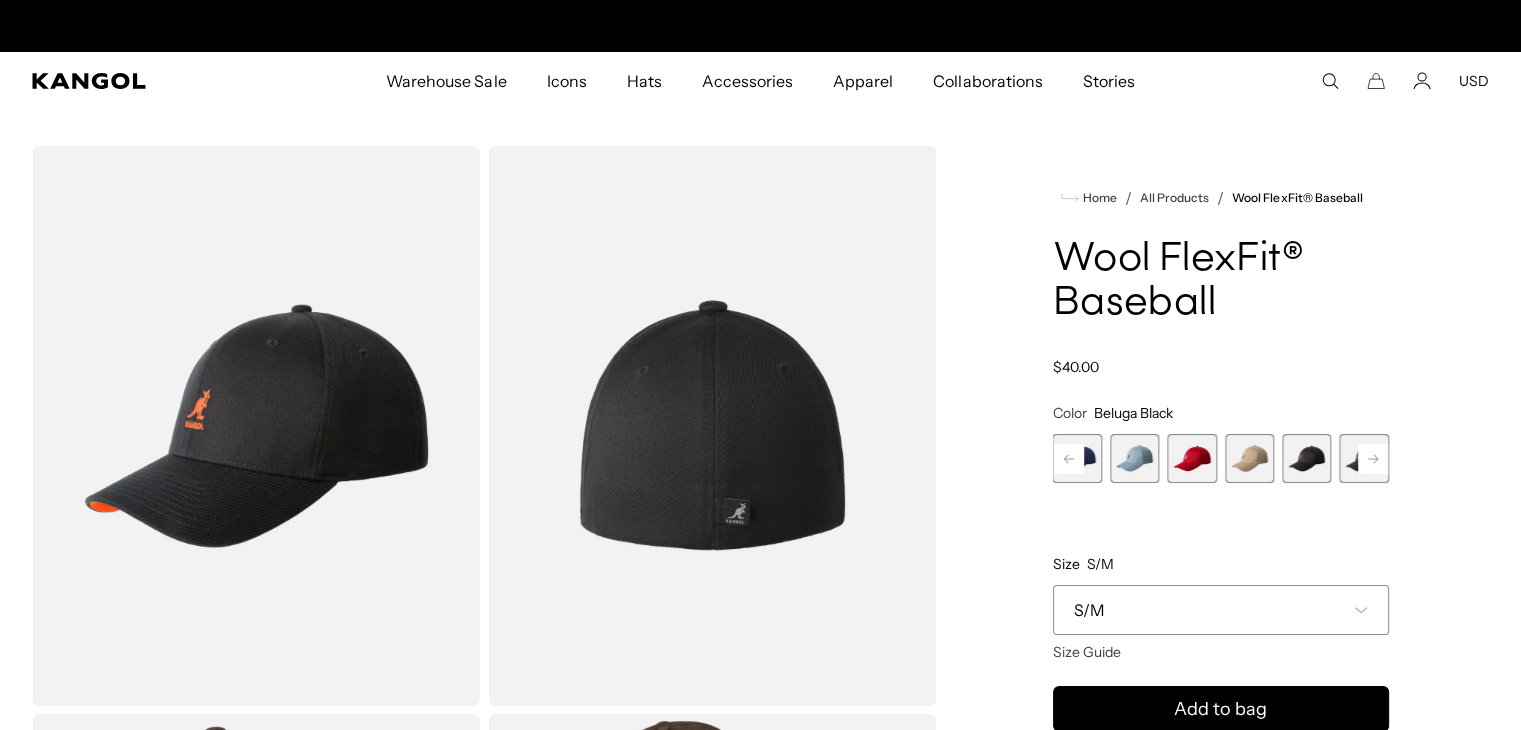 scroll, scrollTop: 0, scrollLeft: 412, axis: horizontal 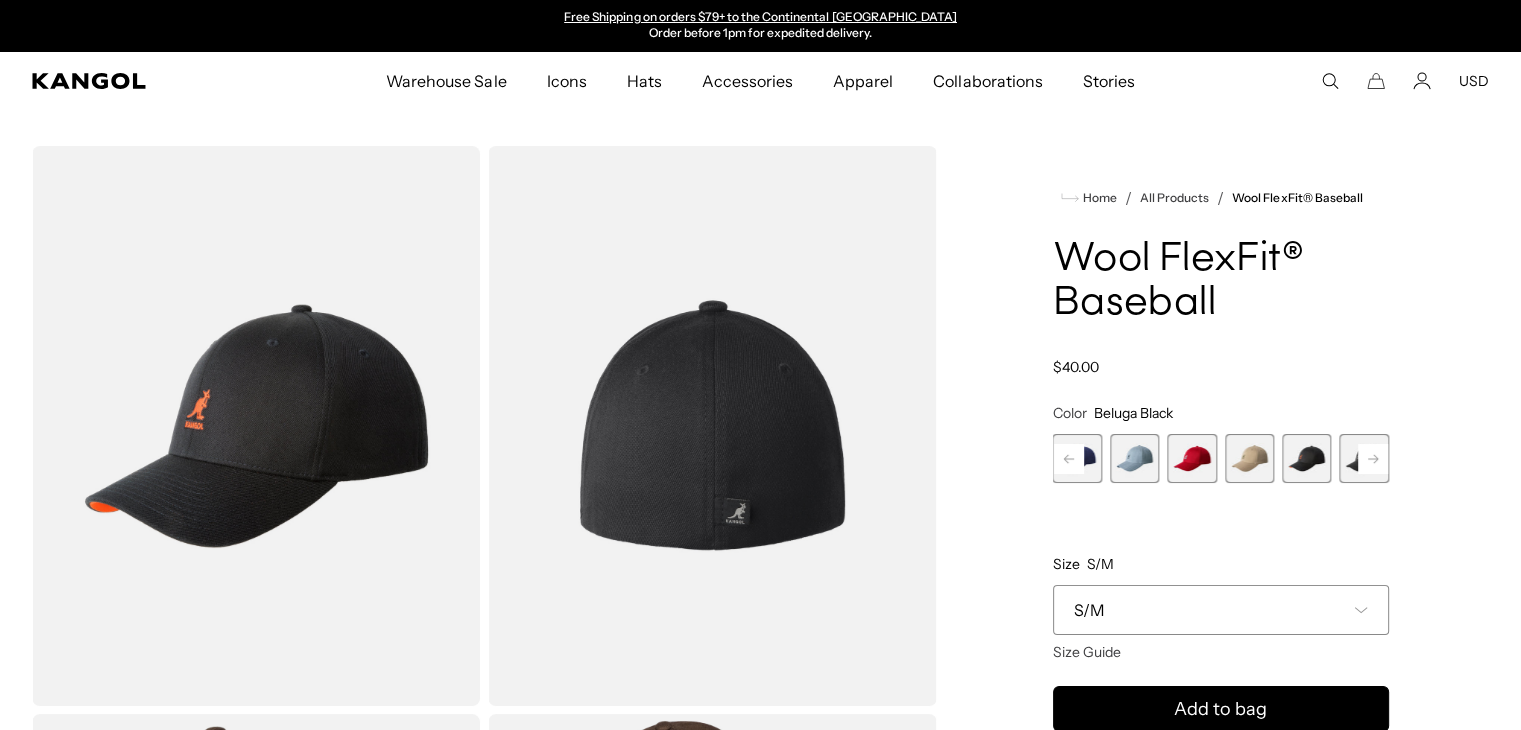 click 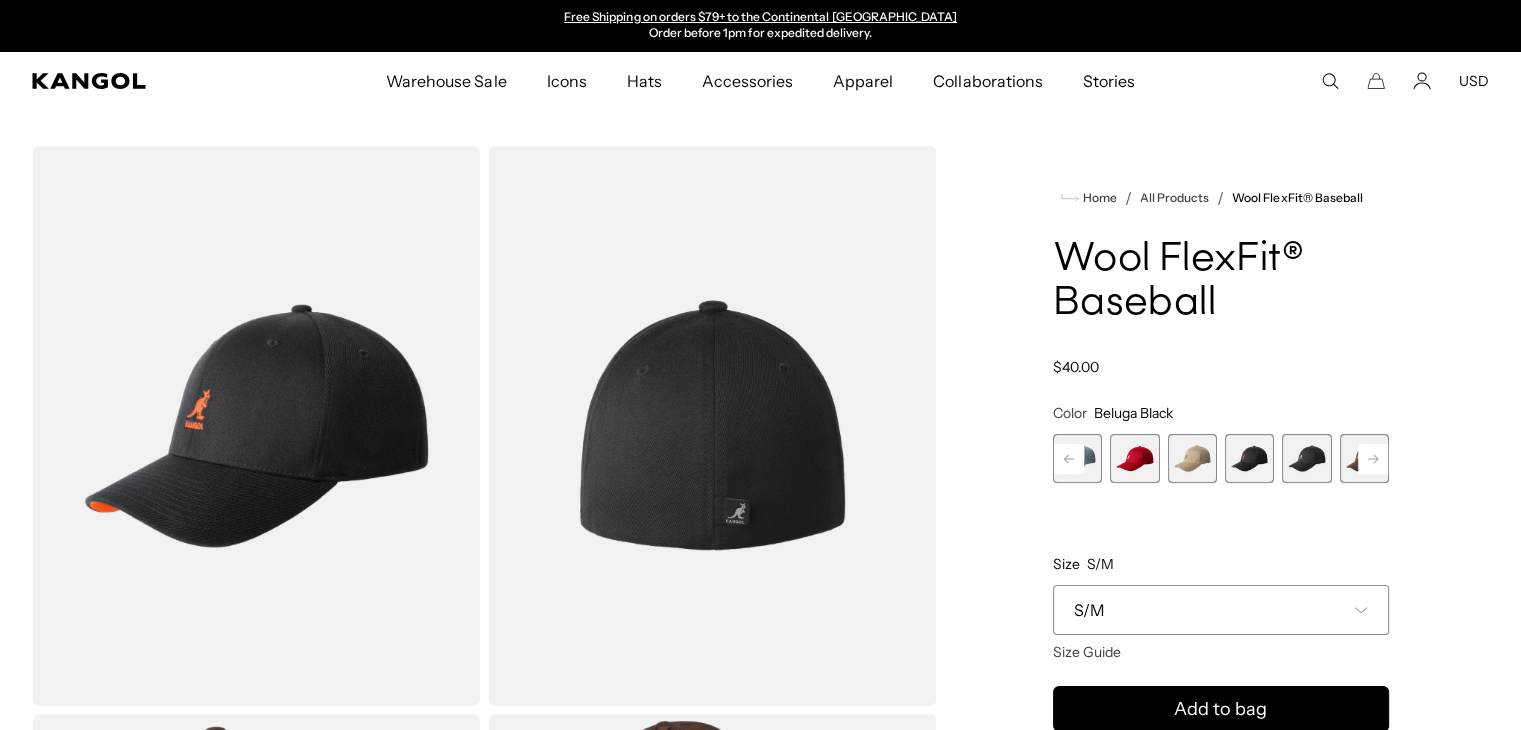 click at bounding box center (1306, 458) 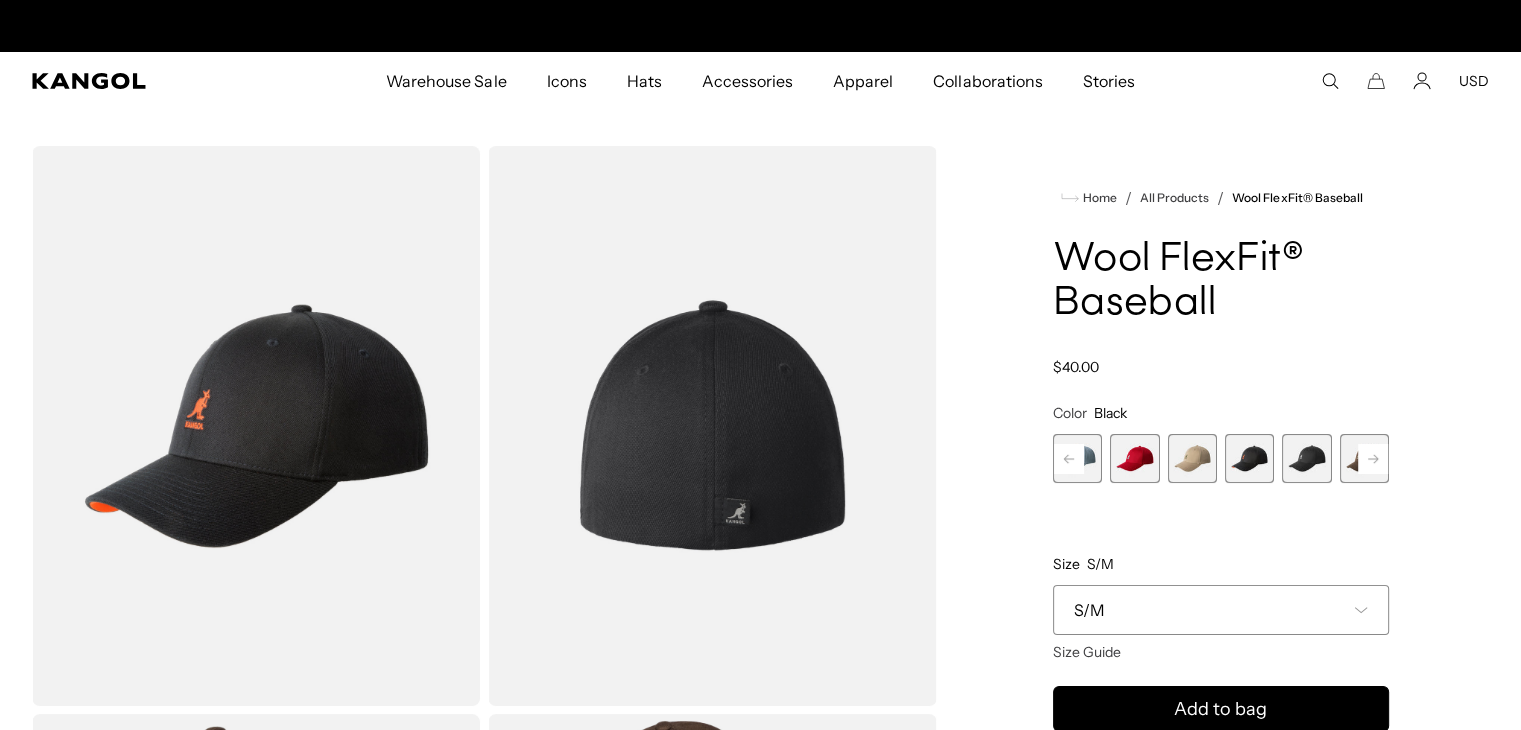 scroll, scrollTop: 0, scrollLeft: 0, axis: both 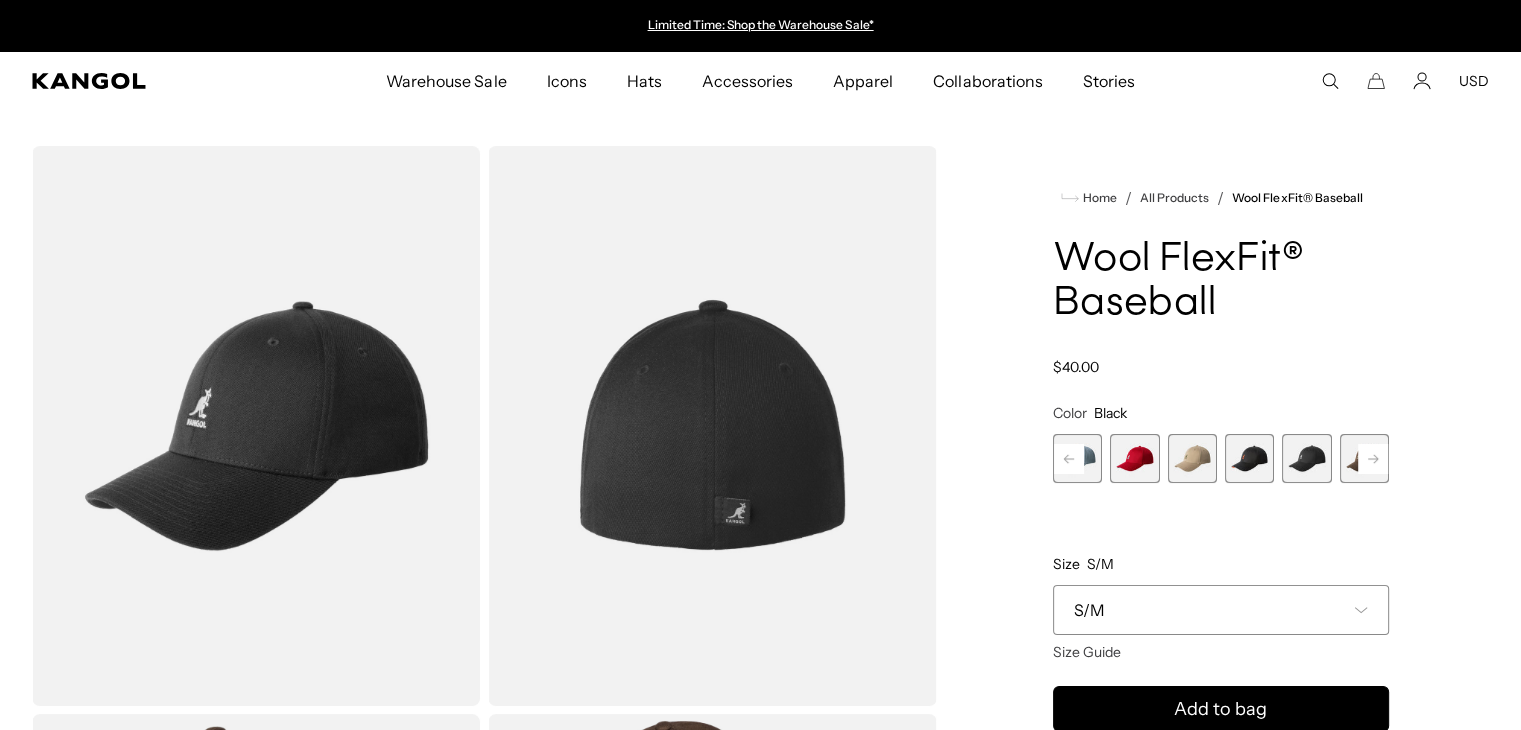 click 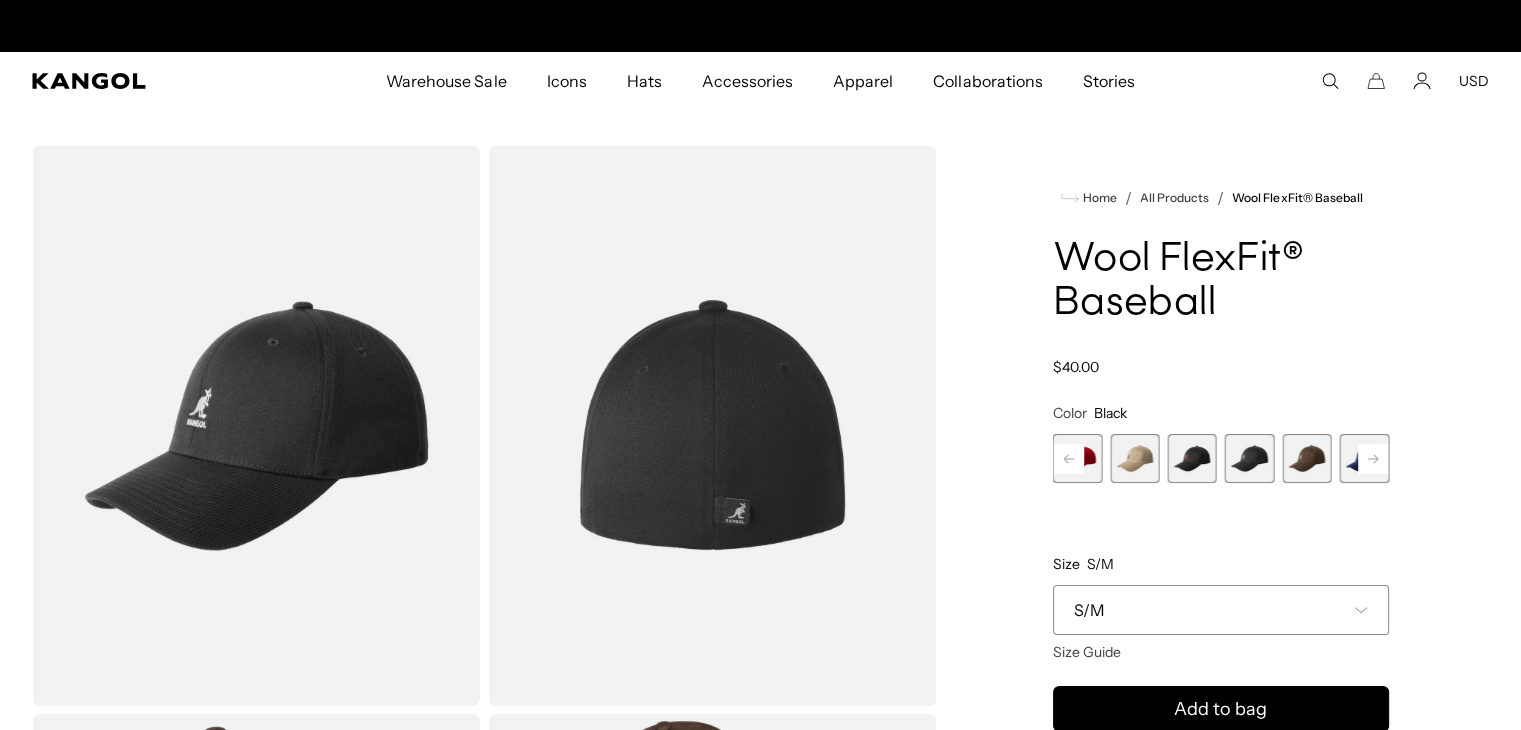 scroll, scrollTop: 0, scrollLeft: 412, axis: horizontal 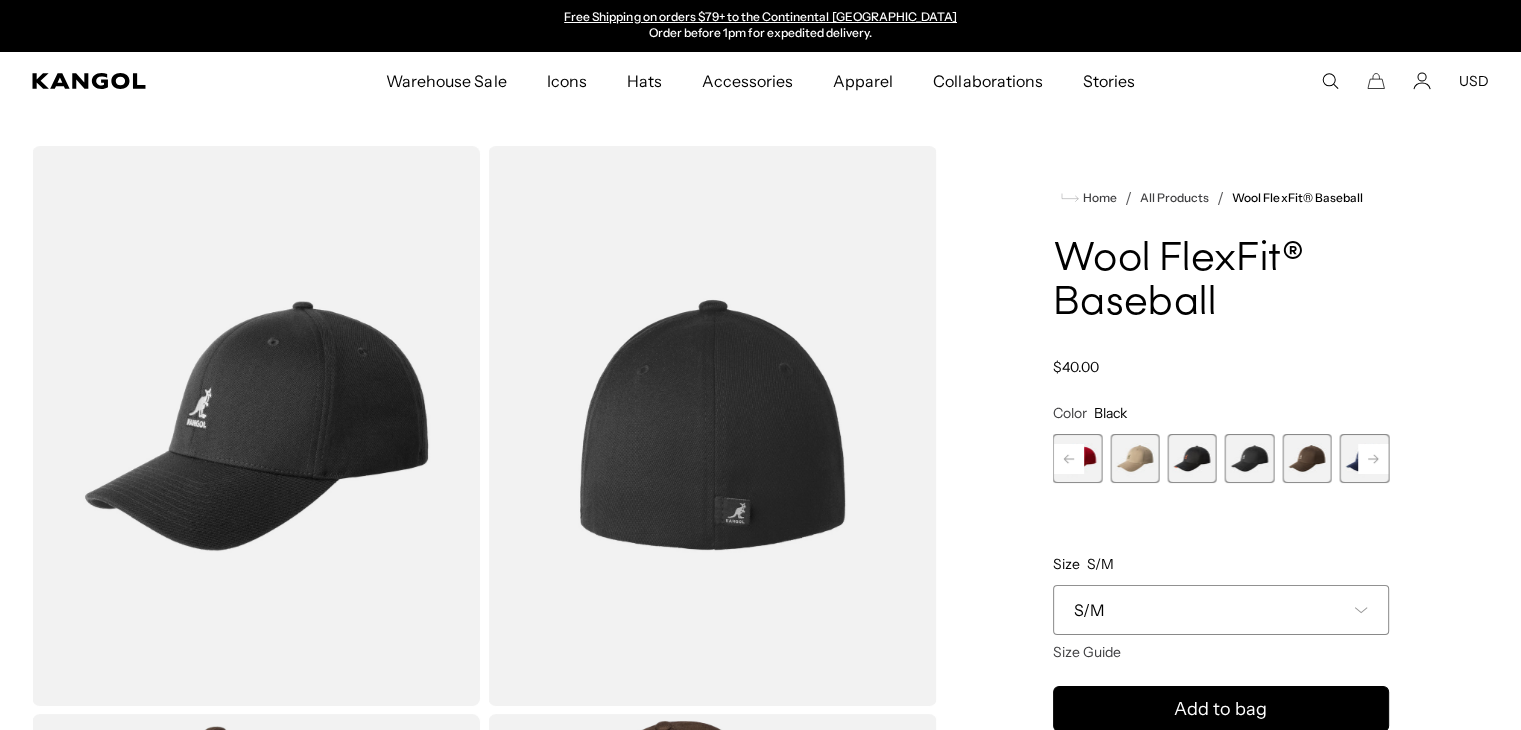 click at bounding box center (1191, 458) 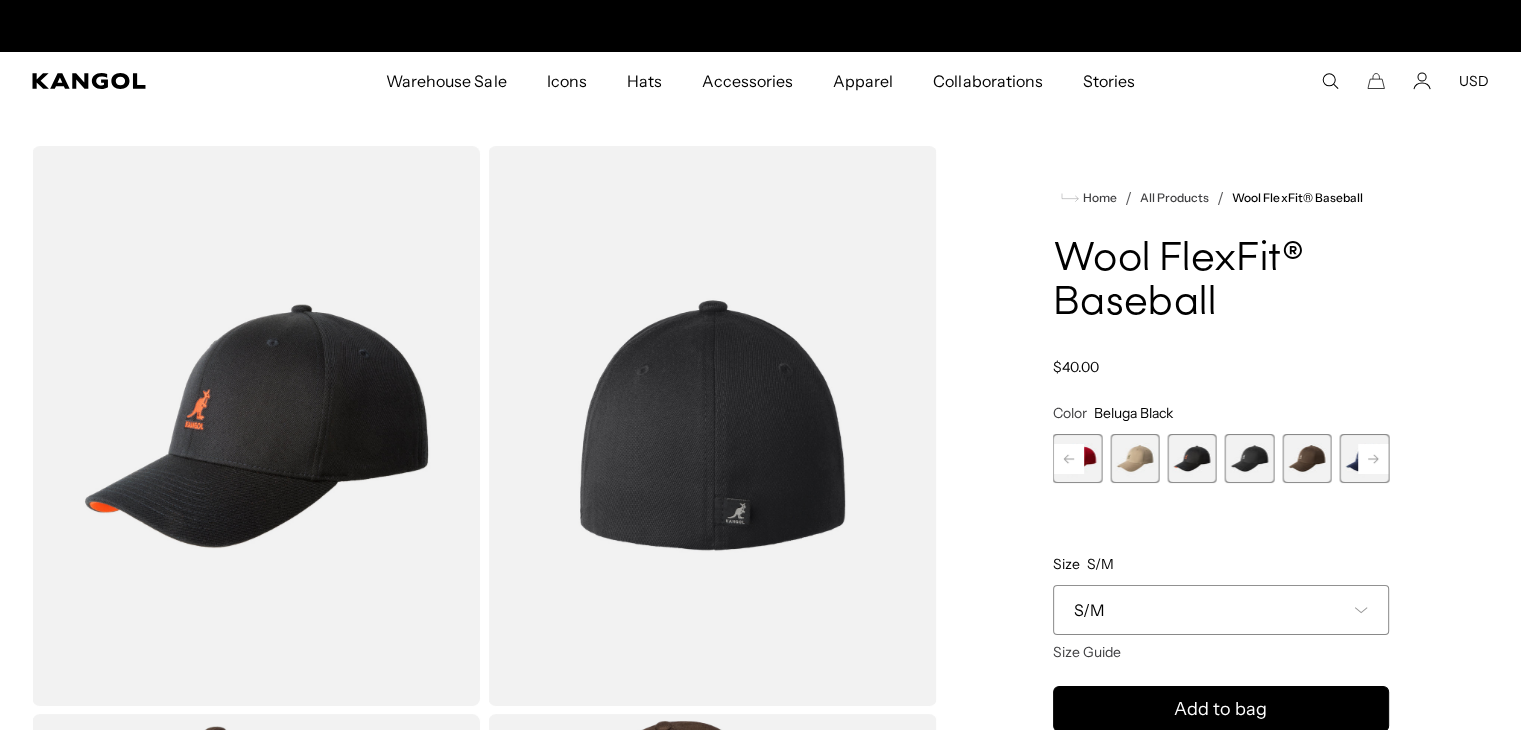 scroll, scrollTop: 0, scrollLeft: 0, axis: both 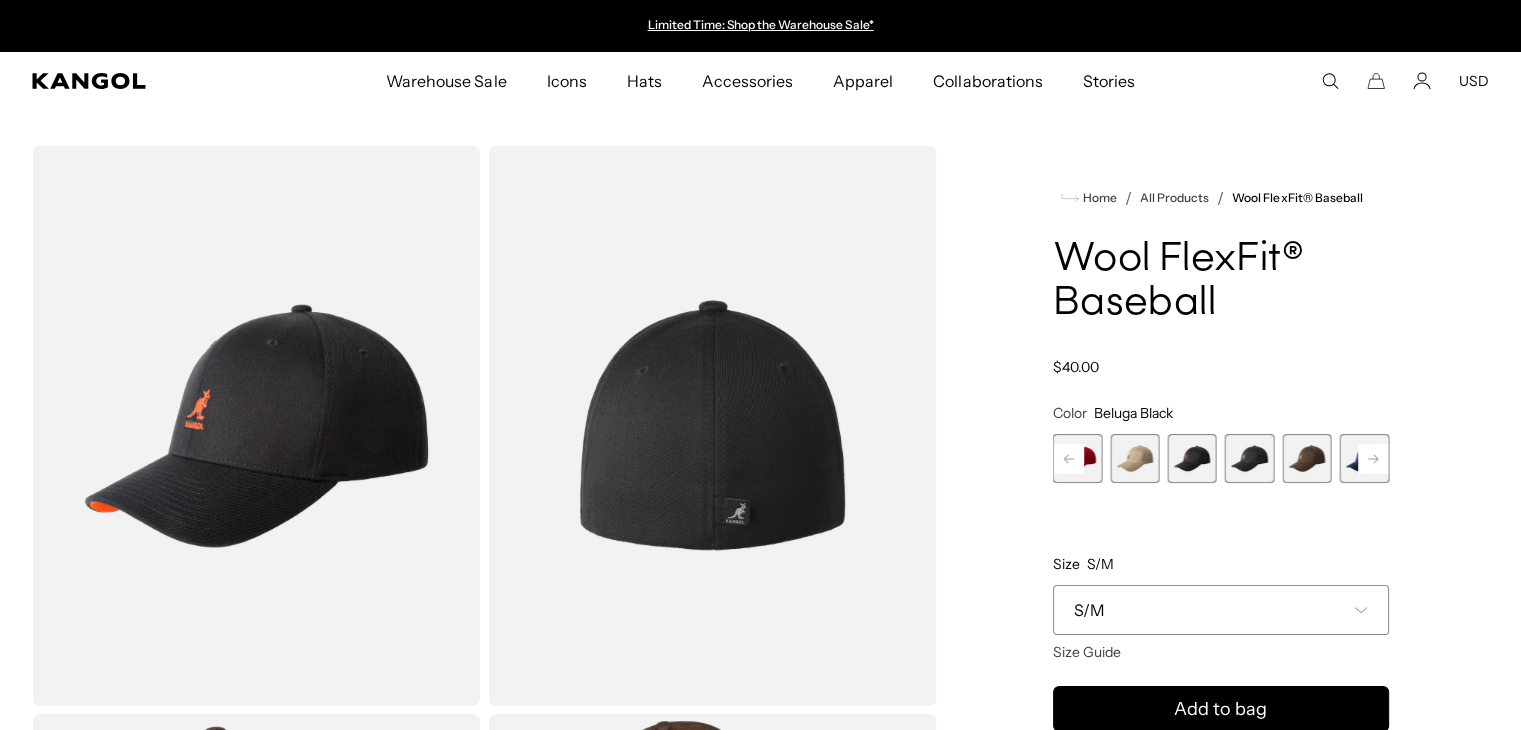 click at bounding box center (1306, 458) 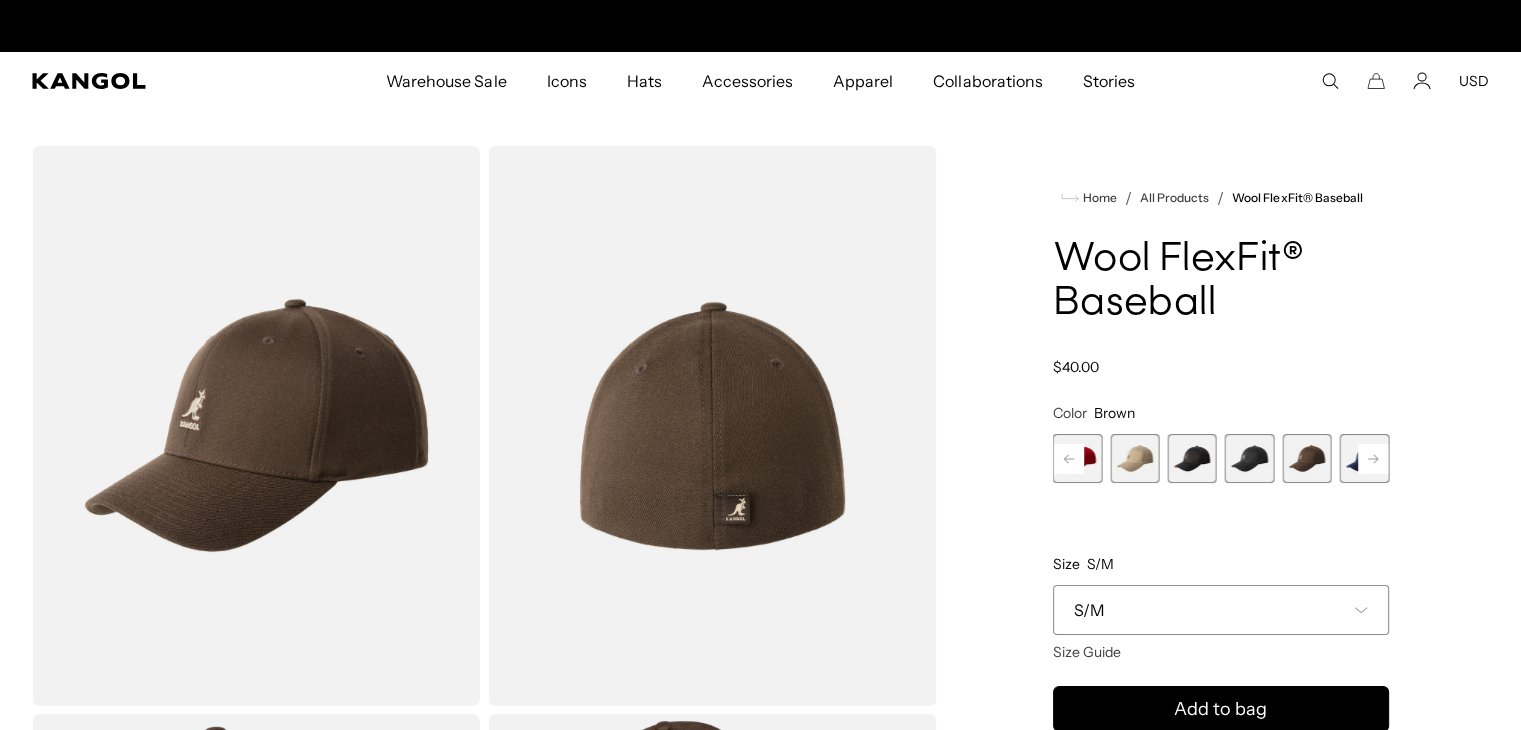 scroll, scrollTop: 0, scrollLeft: 412, axis: horizontal 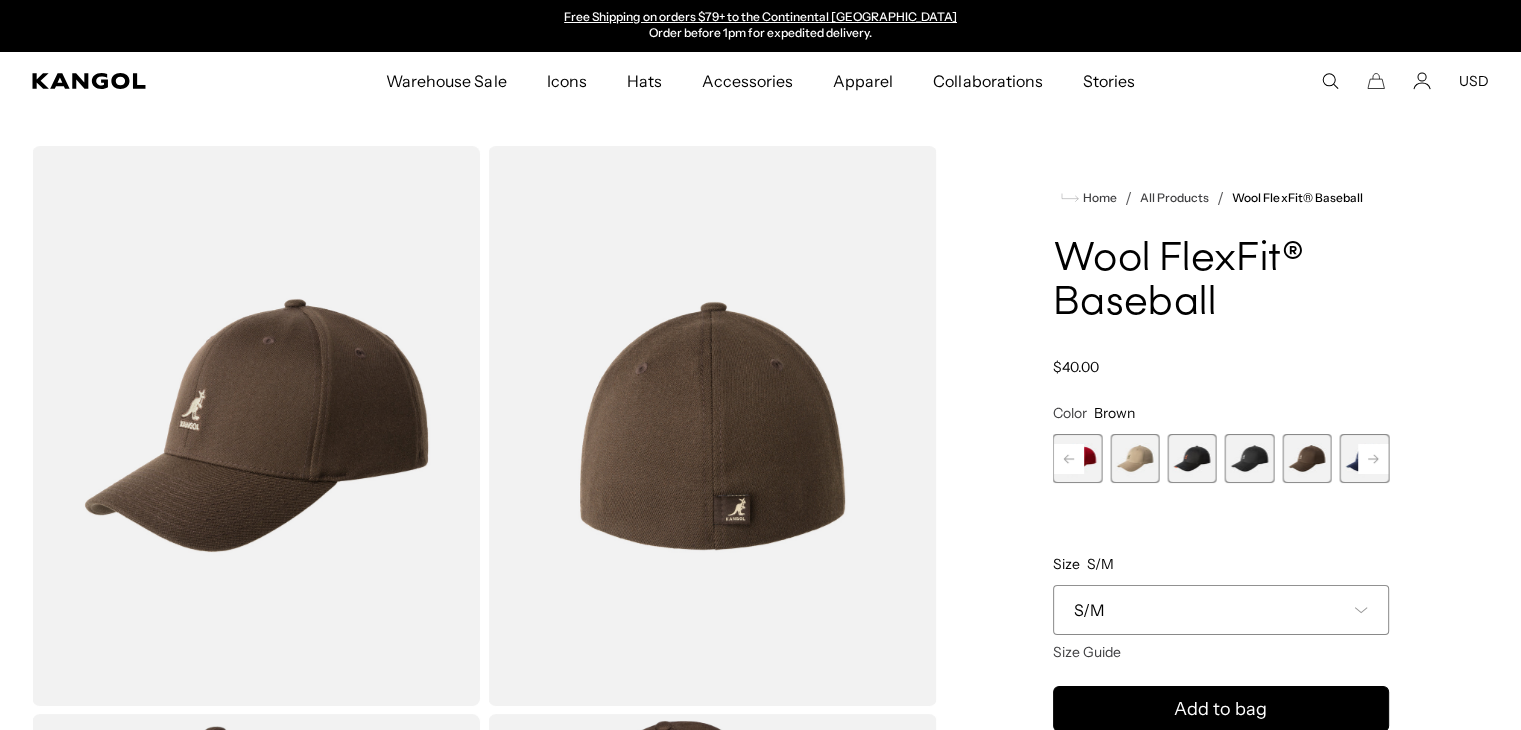 click 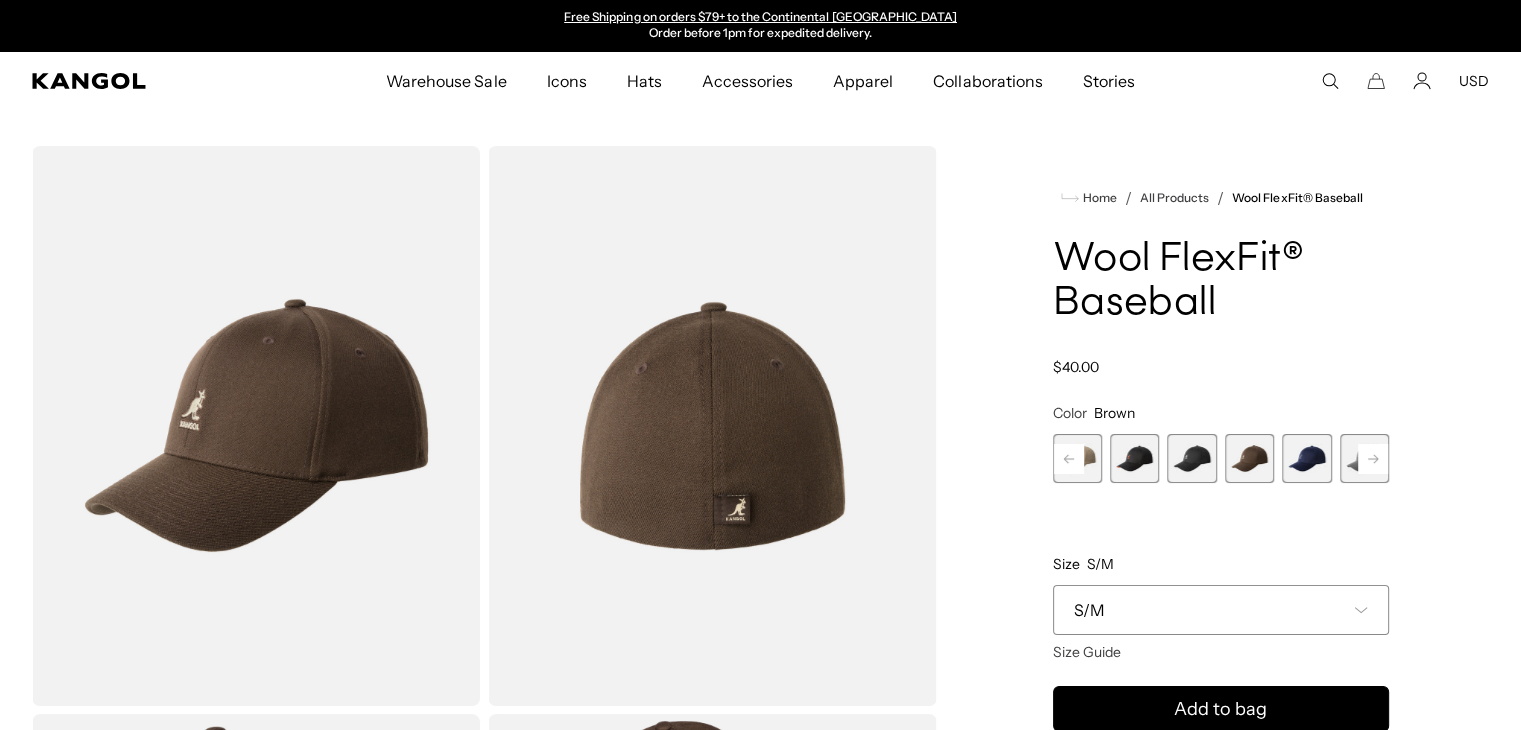 click 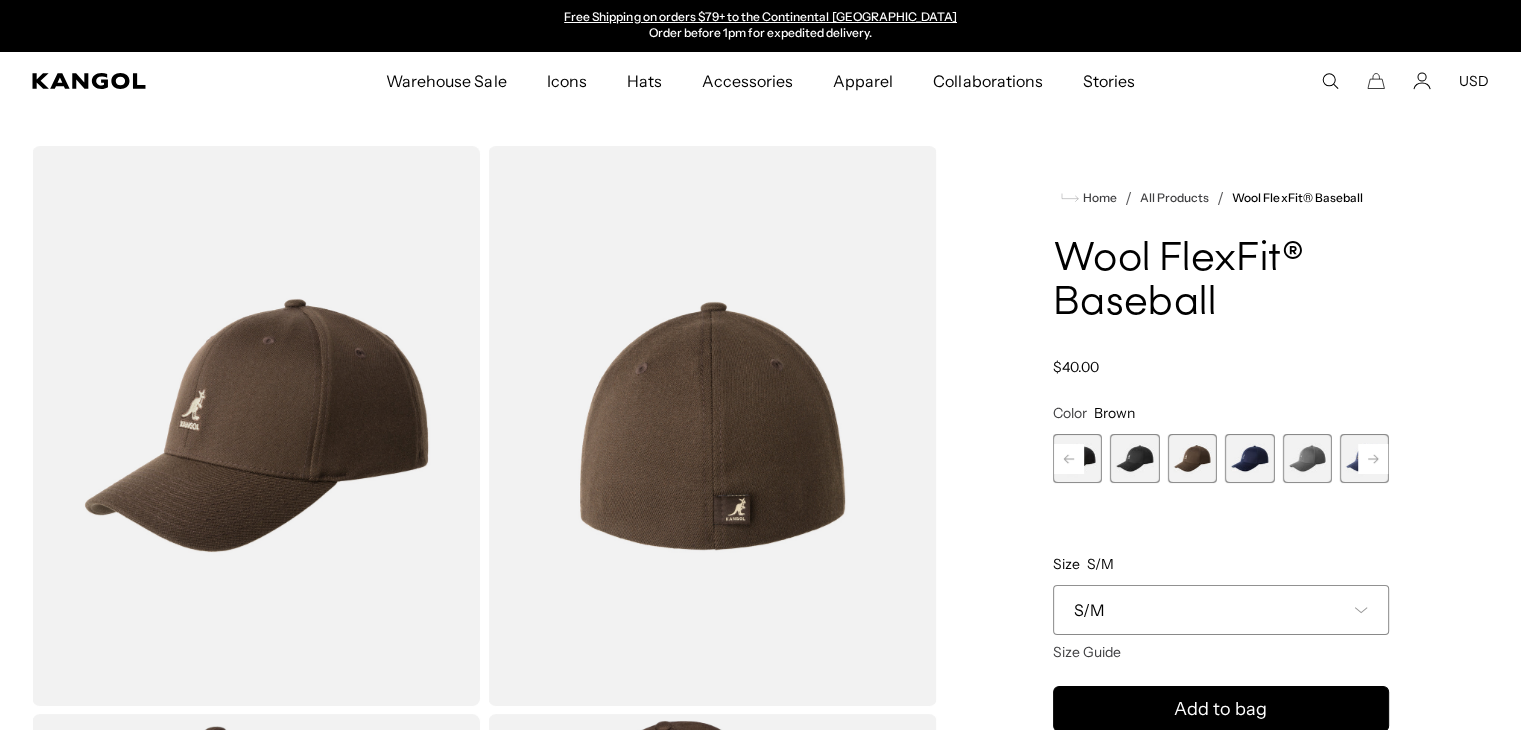 click at bounding box center (1249, 458) 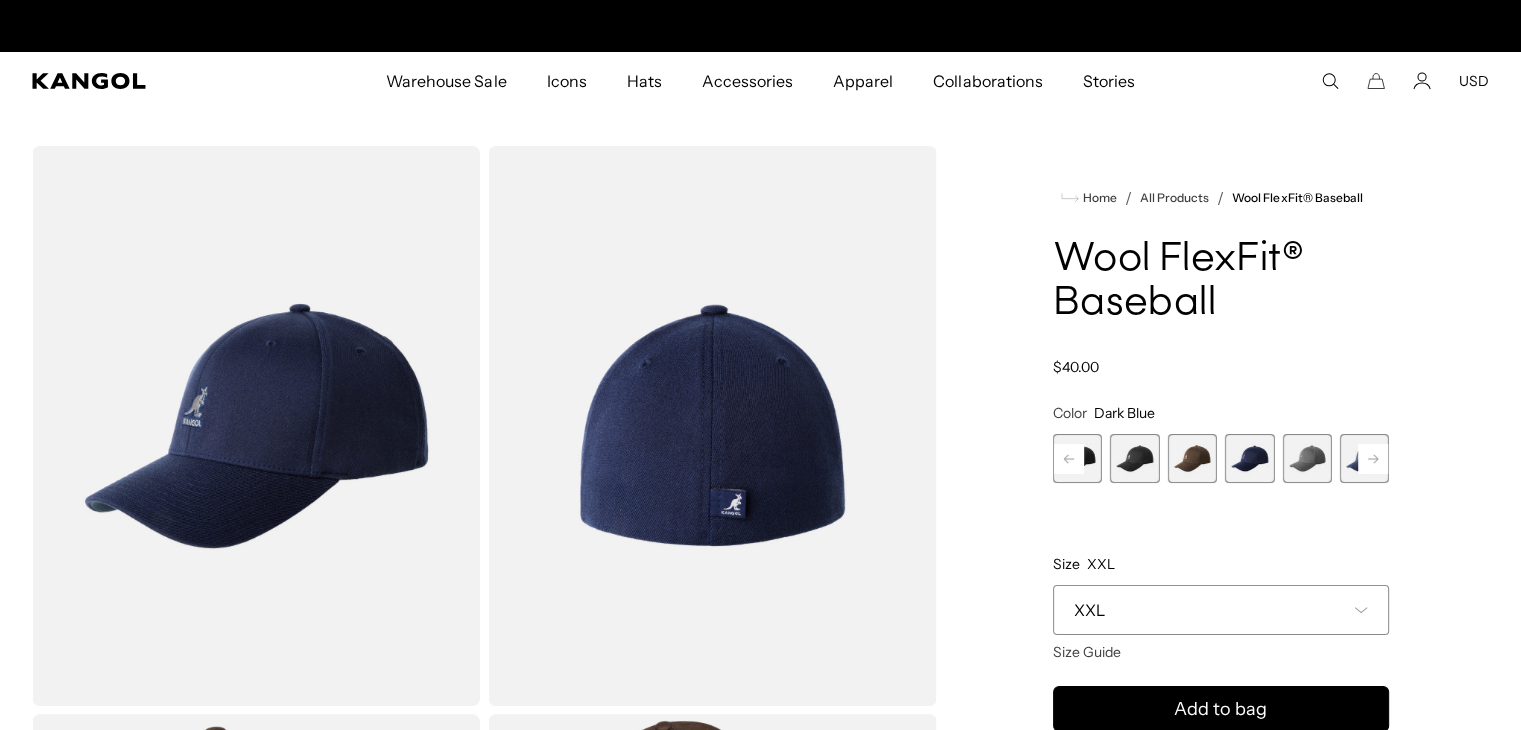scroll, scrollTop: 0, scrollLeft: 0, axis: both 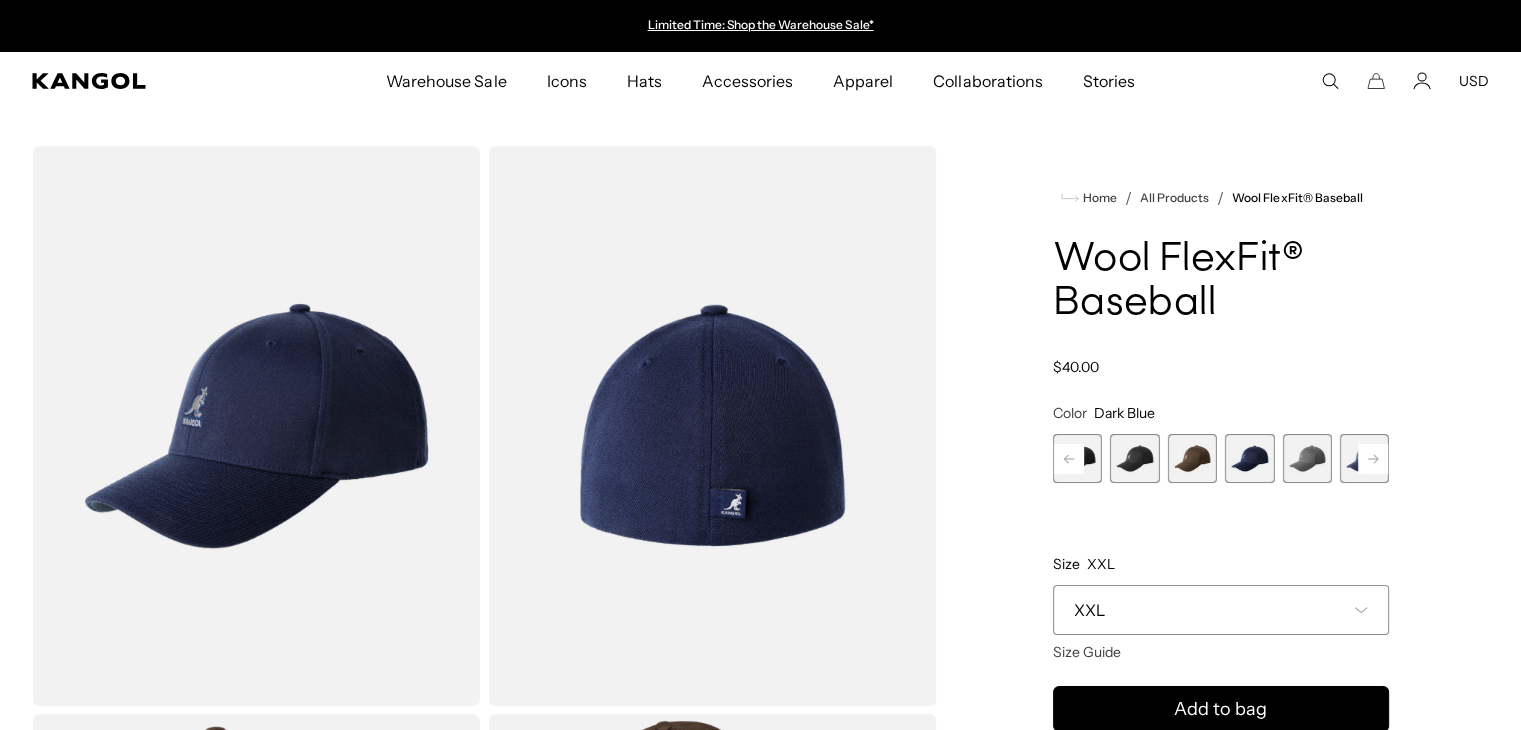 click at bounding box center [1306, 458] 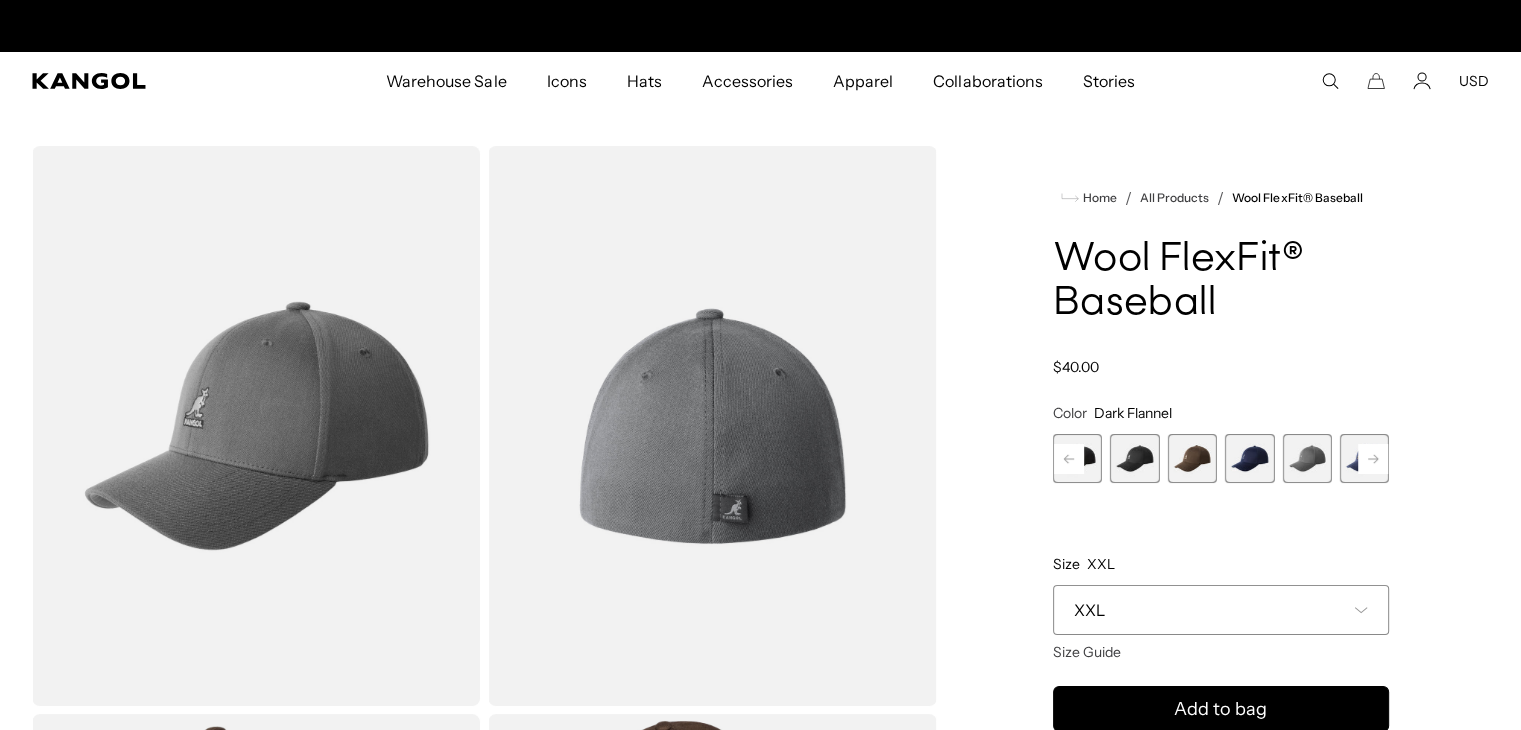 scroll, scrollTop: 0, scrollLeft: 412, axis: horizontal 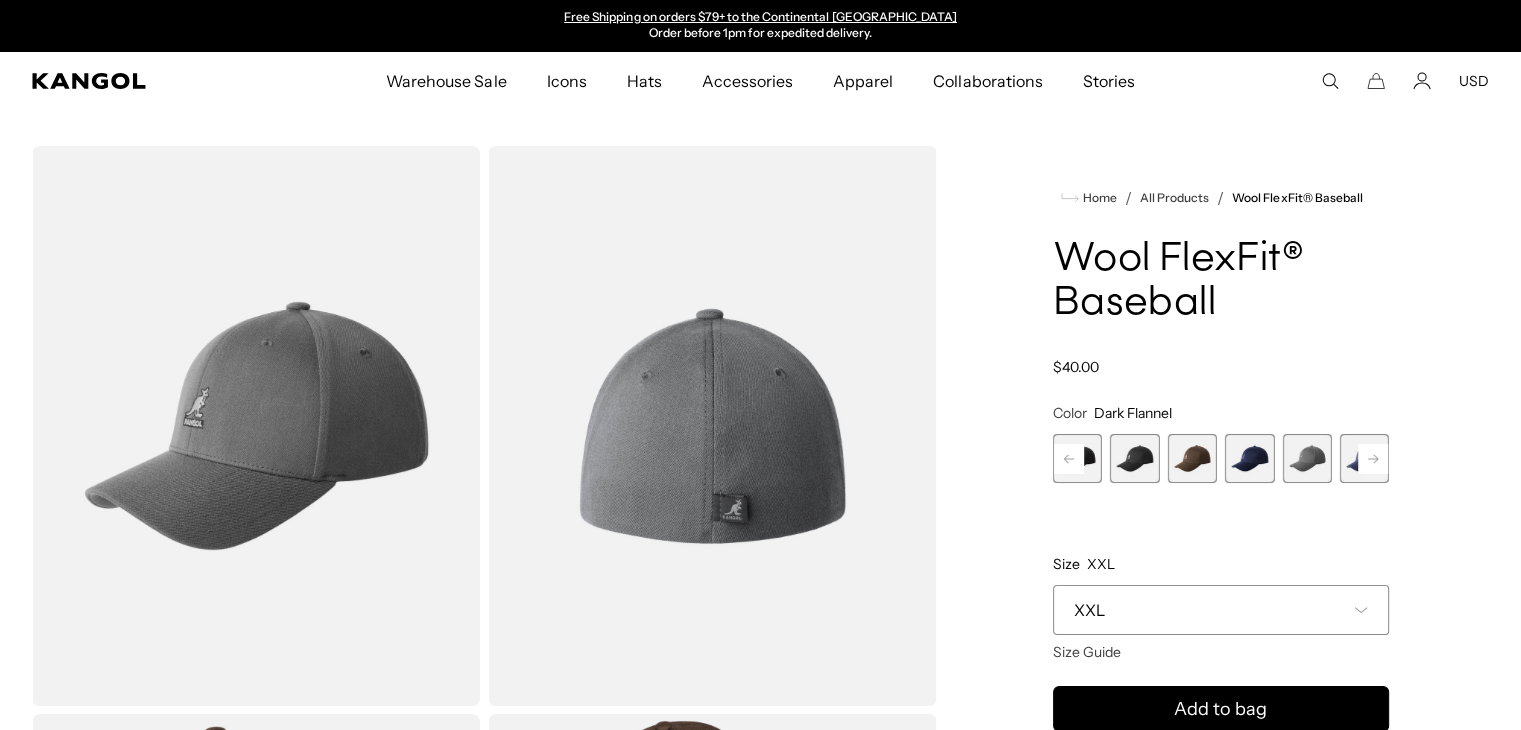 click 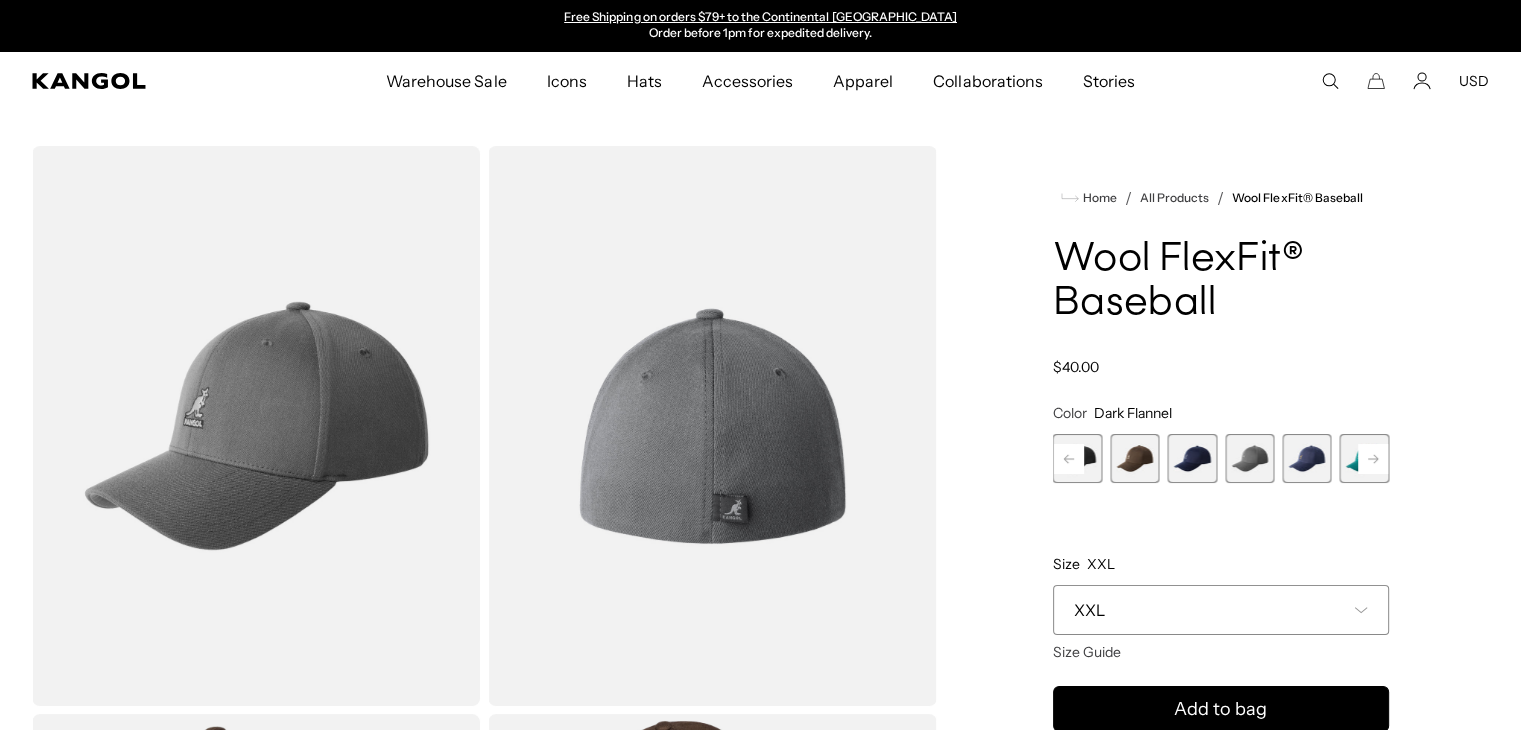 click 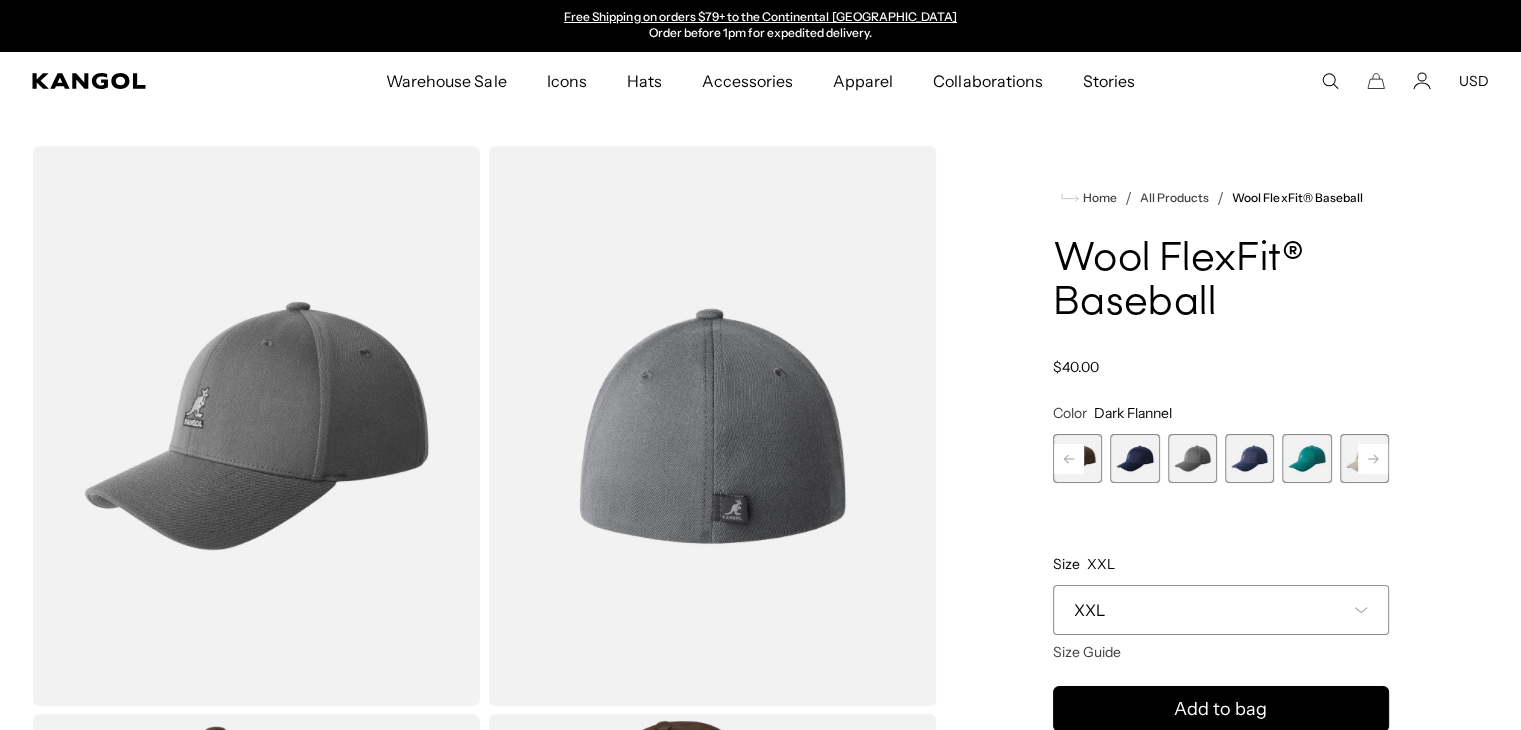 drag, startPoint x: 1378, startPoint y: 453, endPoint x: 1257, endPoint y: 509, distance: 133.33041 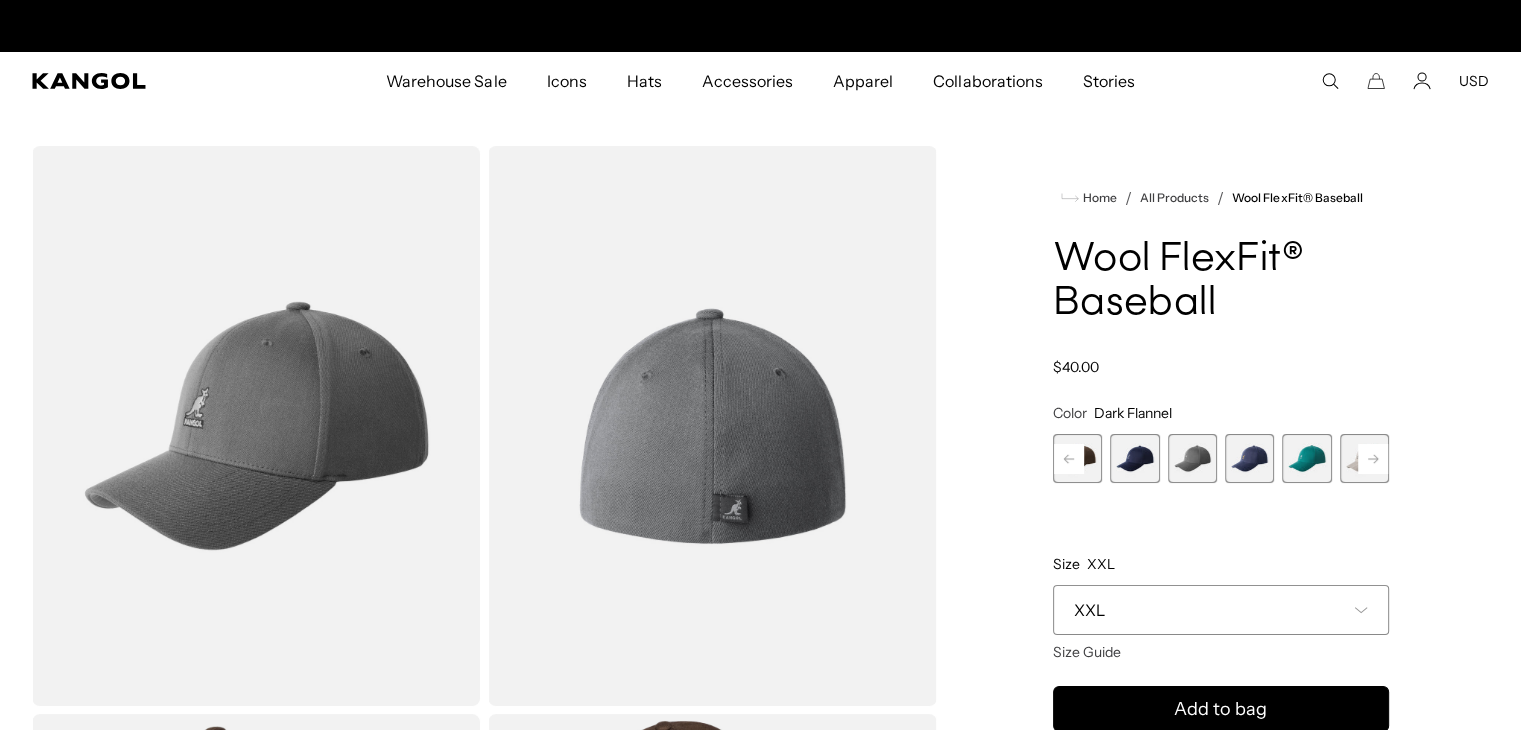 scroll, scrollTop: 0, scrollLeft: 0, axis: both 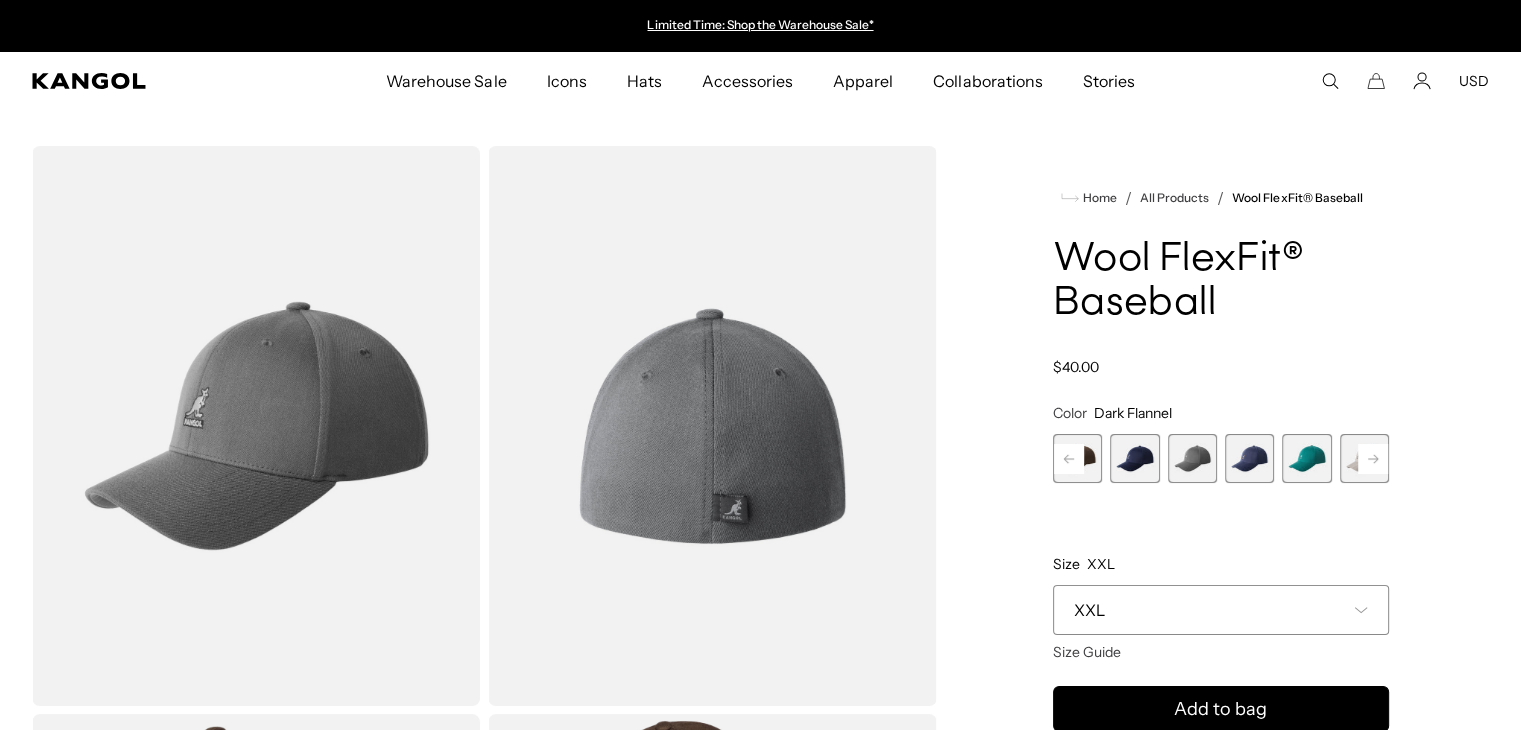 click at bounding box center [1249, 458] 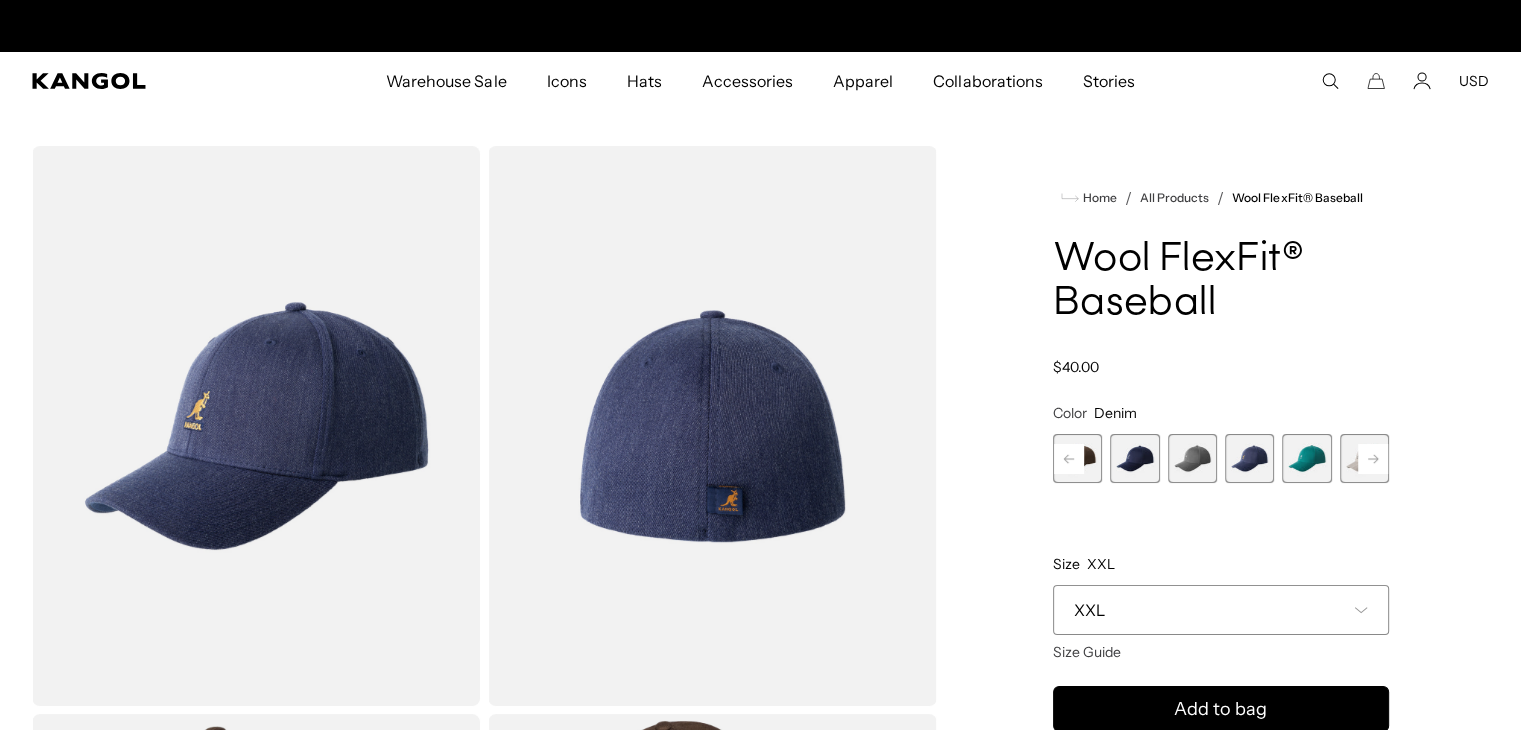scroll, scrollTop: 0, scrollLeft: 412, axis: horizontal 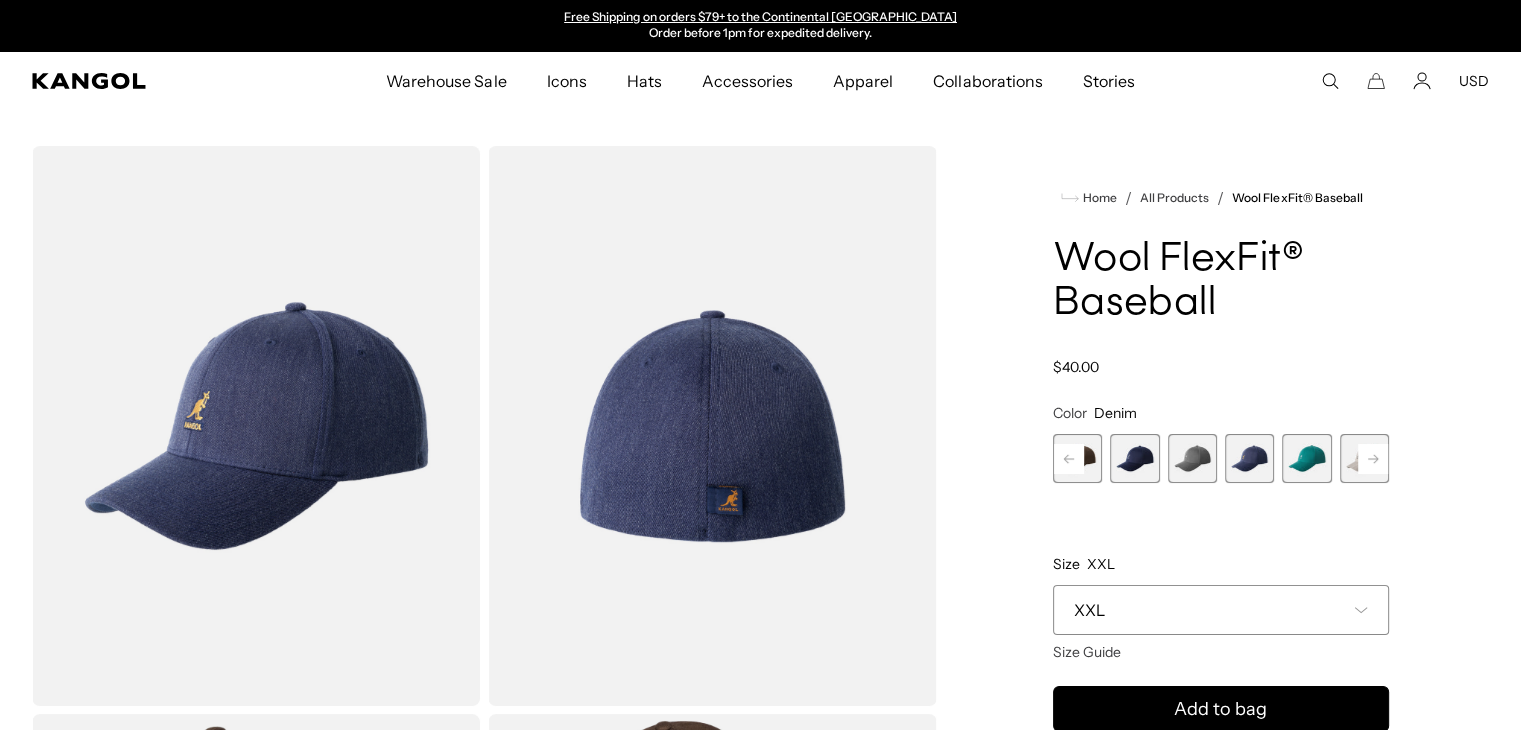 click at bounding box center (1306, 458) 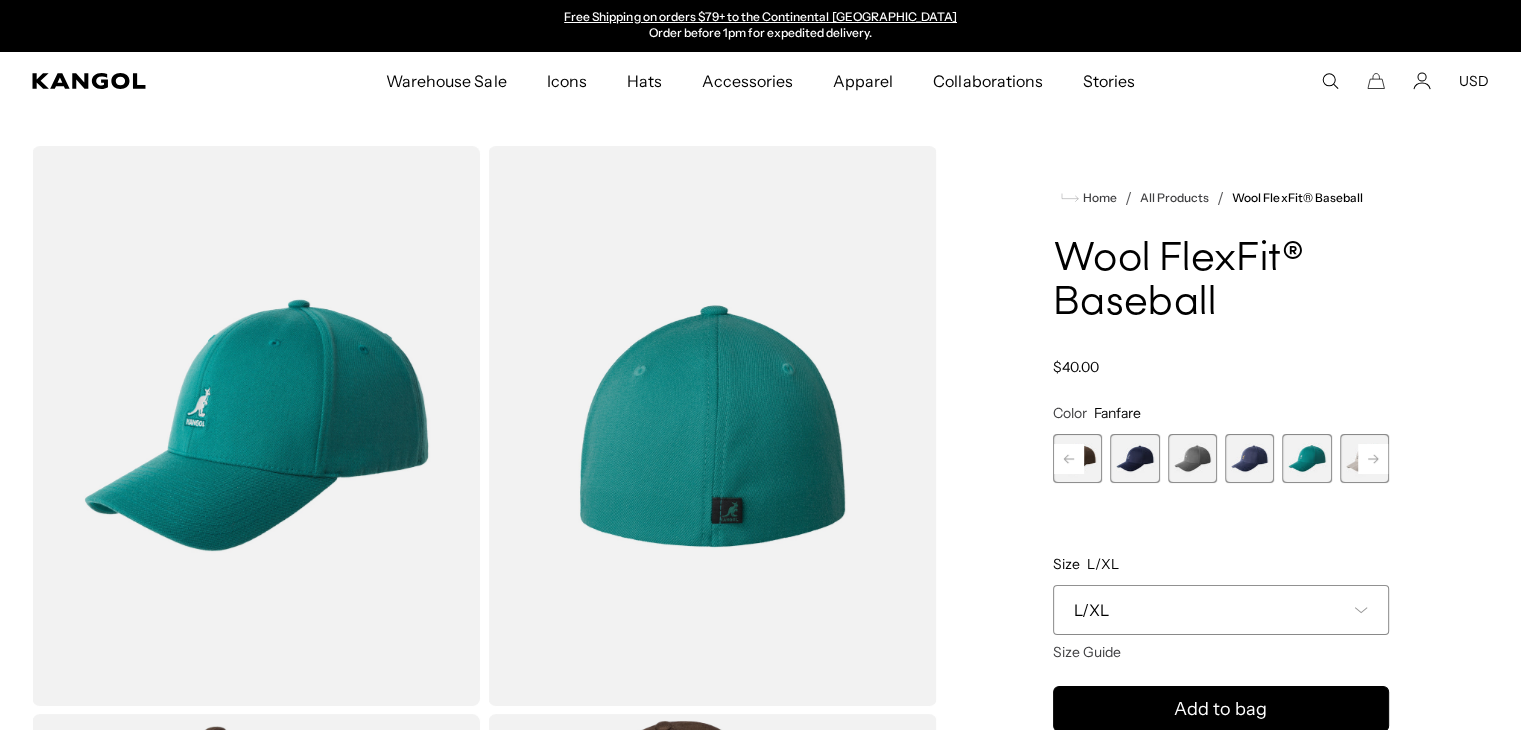 click 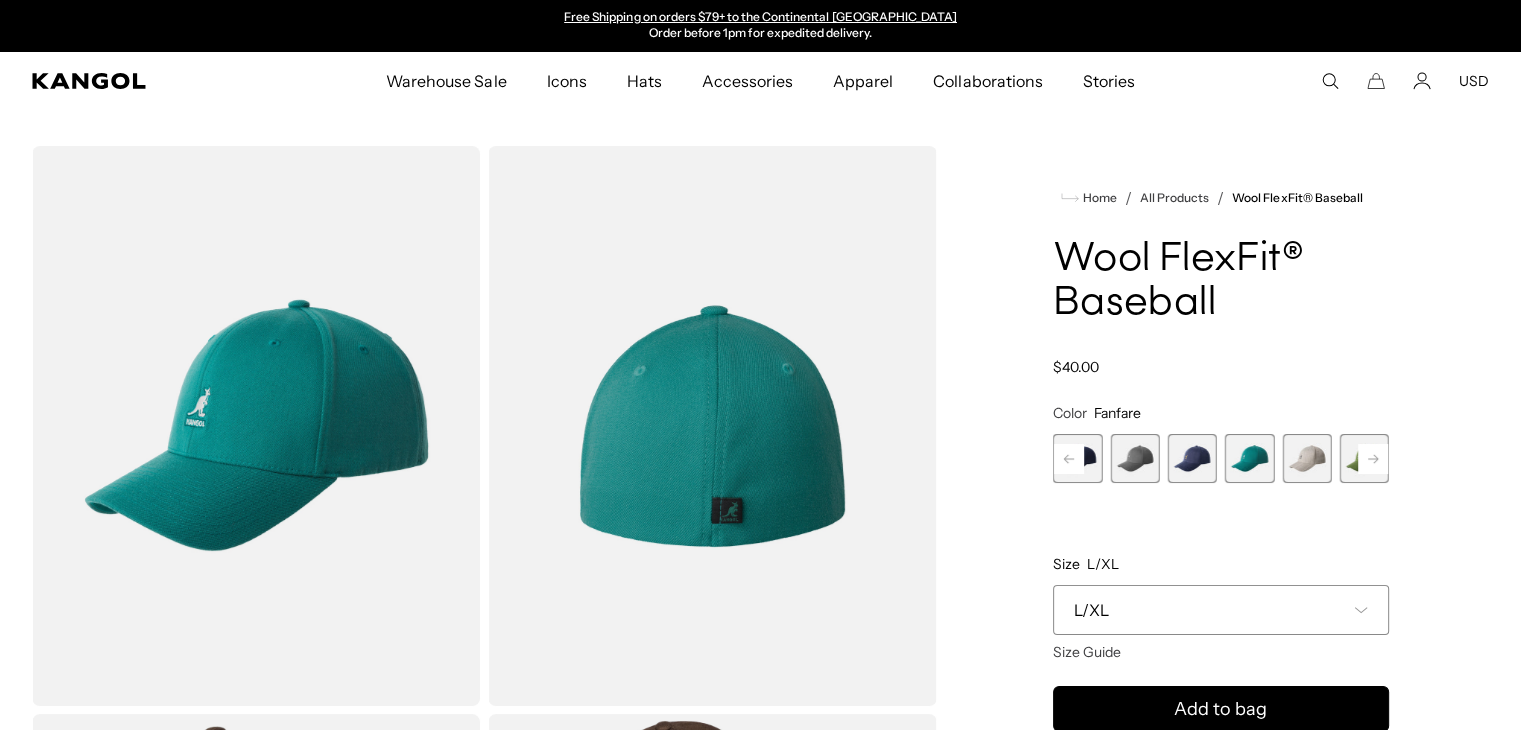 click 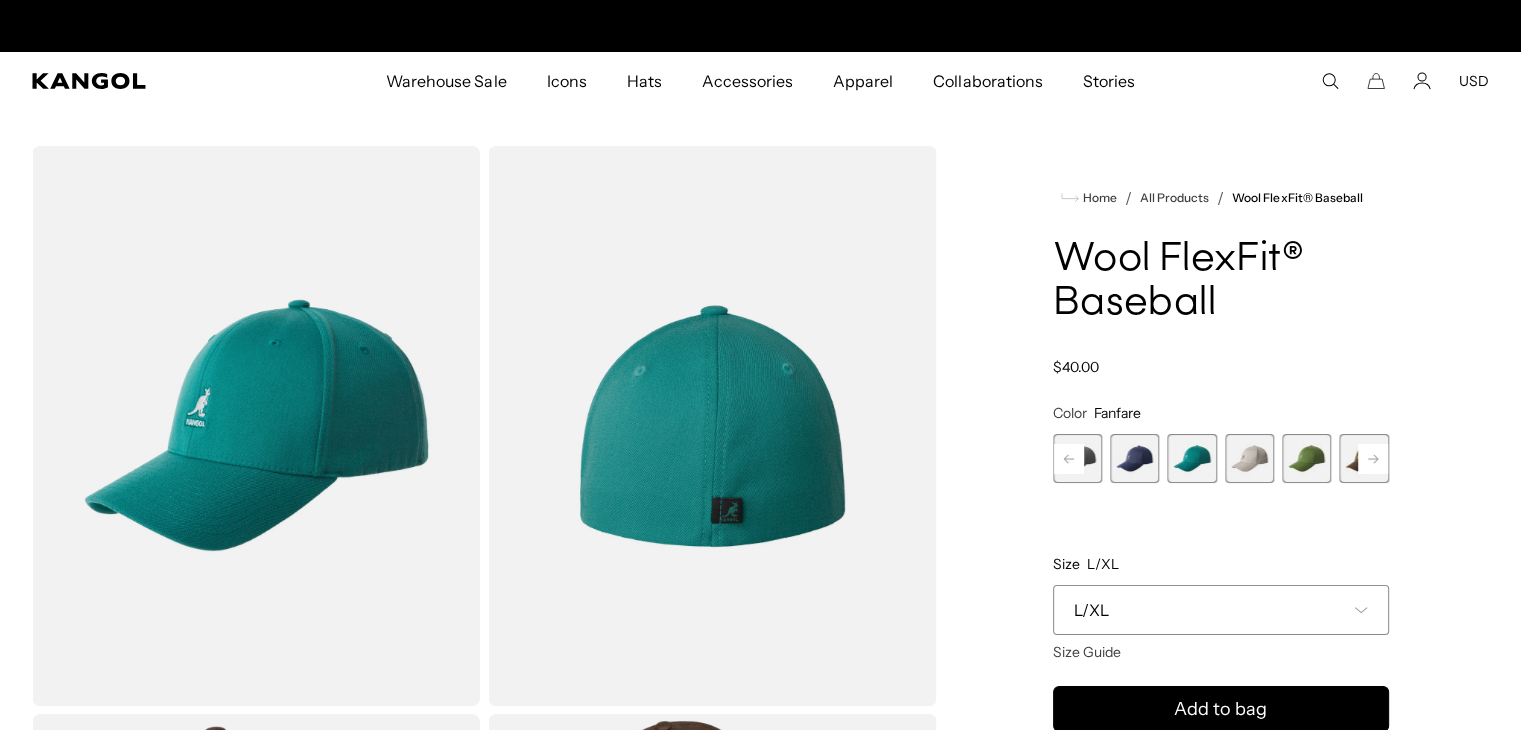 scroll, scrollTop: 0, scrollLeft: 0, axis: both 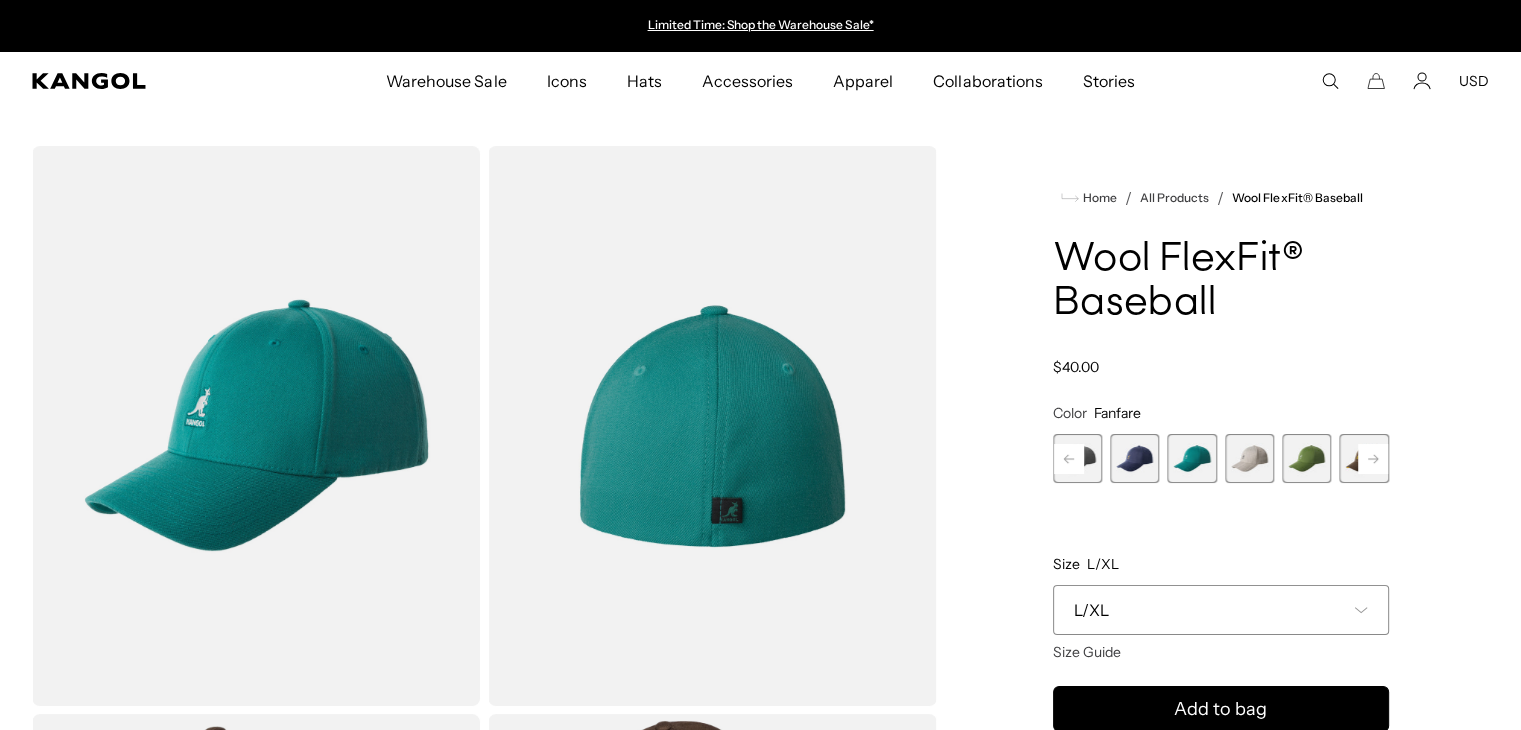 click at bounding box center (1249, 458) 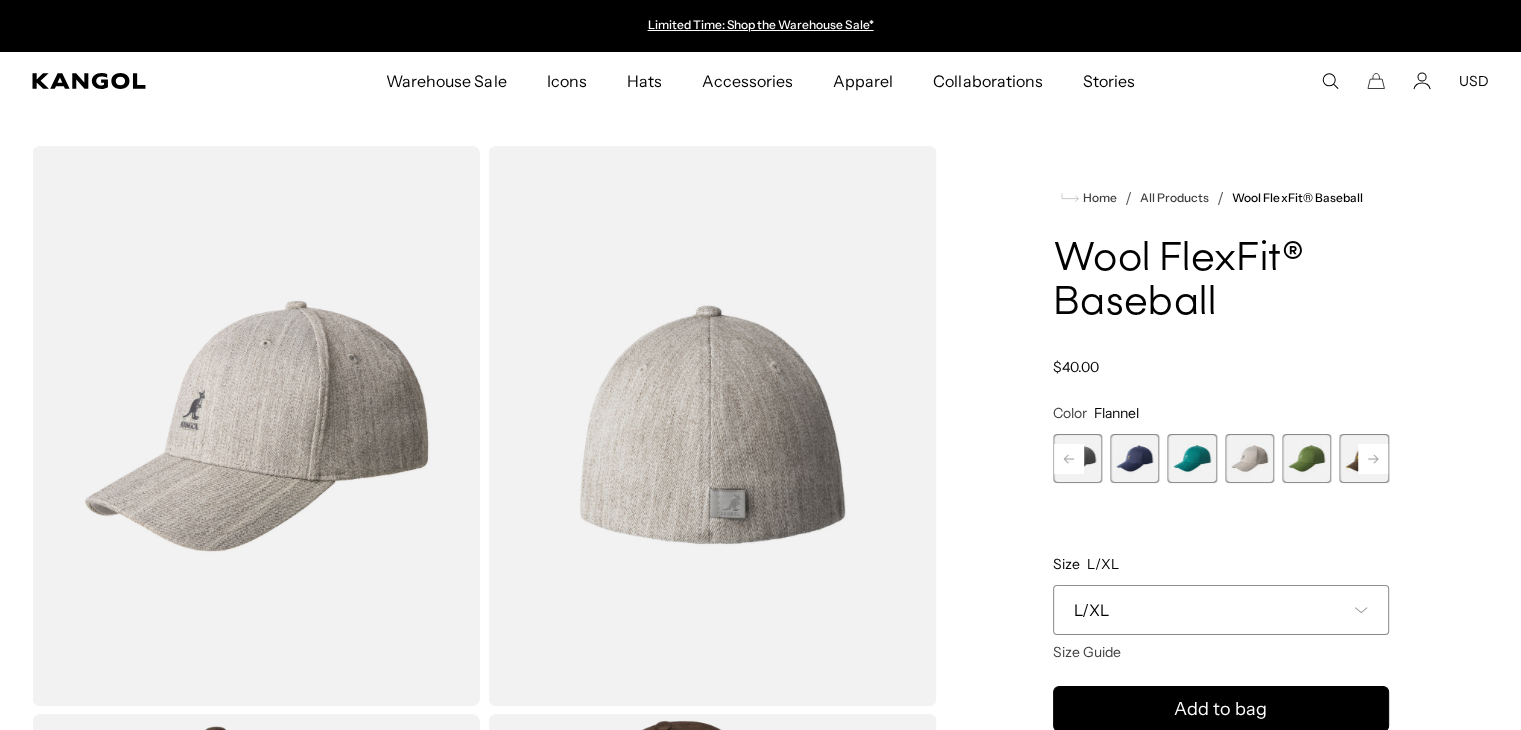 click at bounding box center [1306, 458] 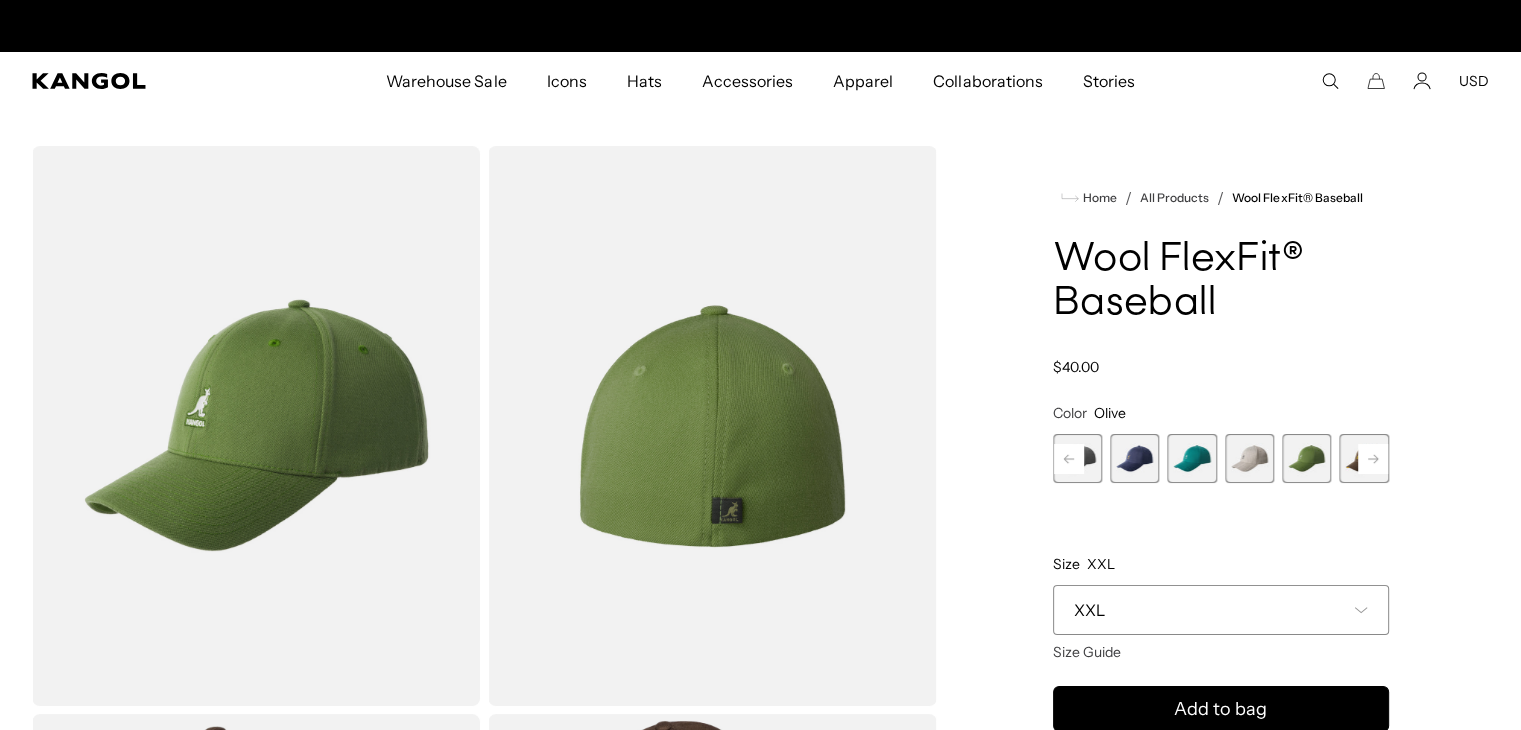 scroll, scrollTop: 0, scrollLeft: 0, axis: both 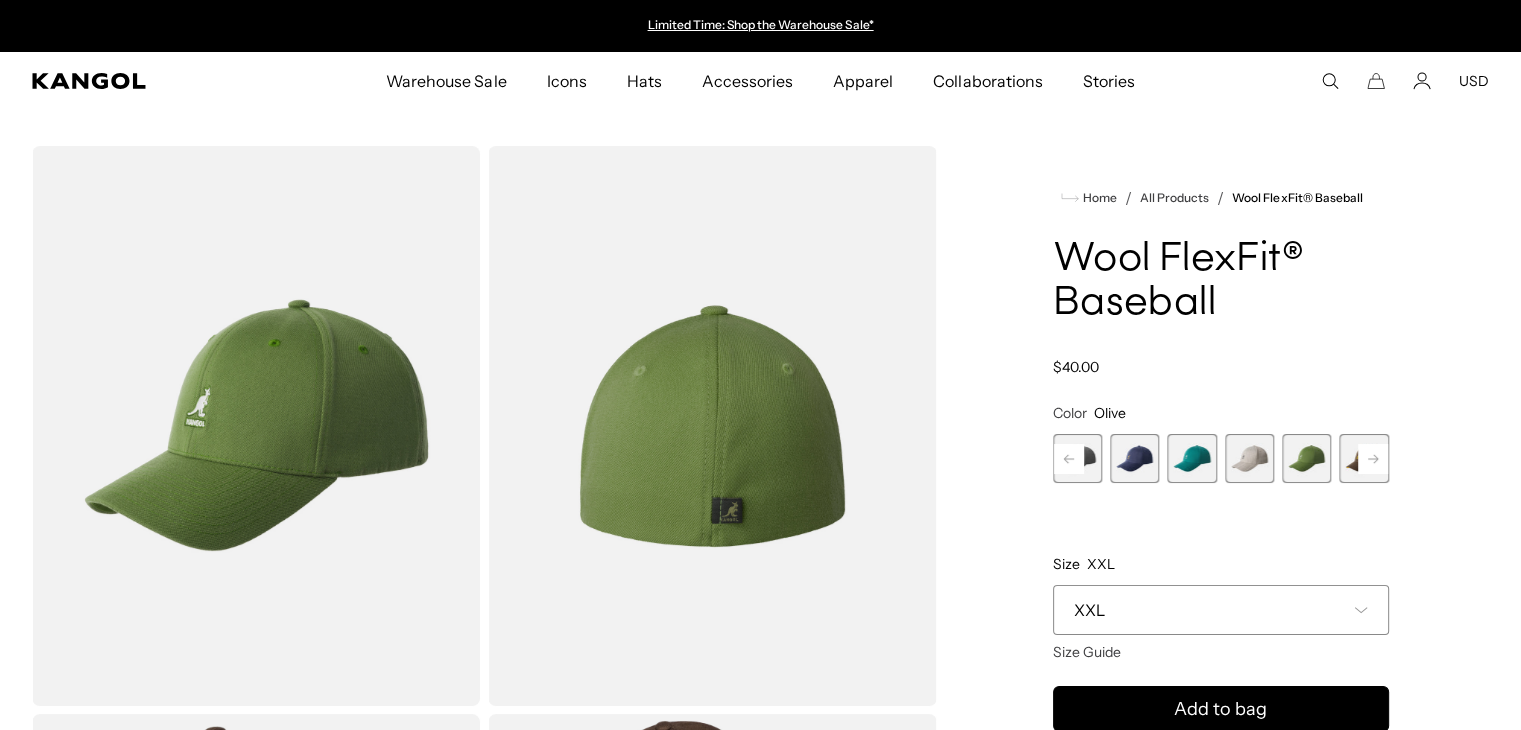 click on "XXL" at bounding box center [1221, 610] 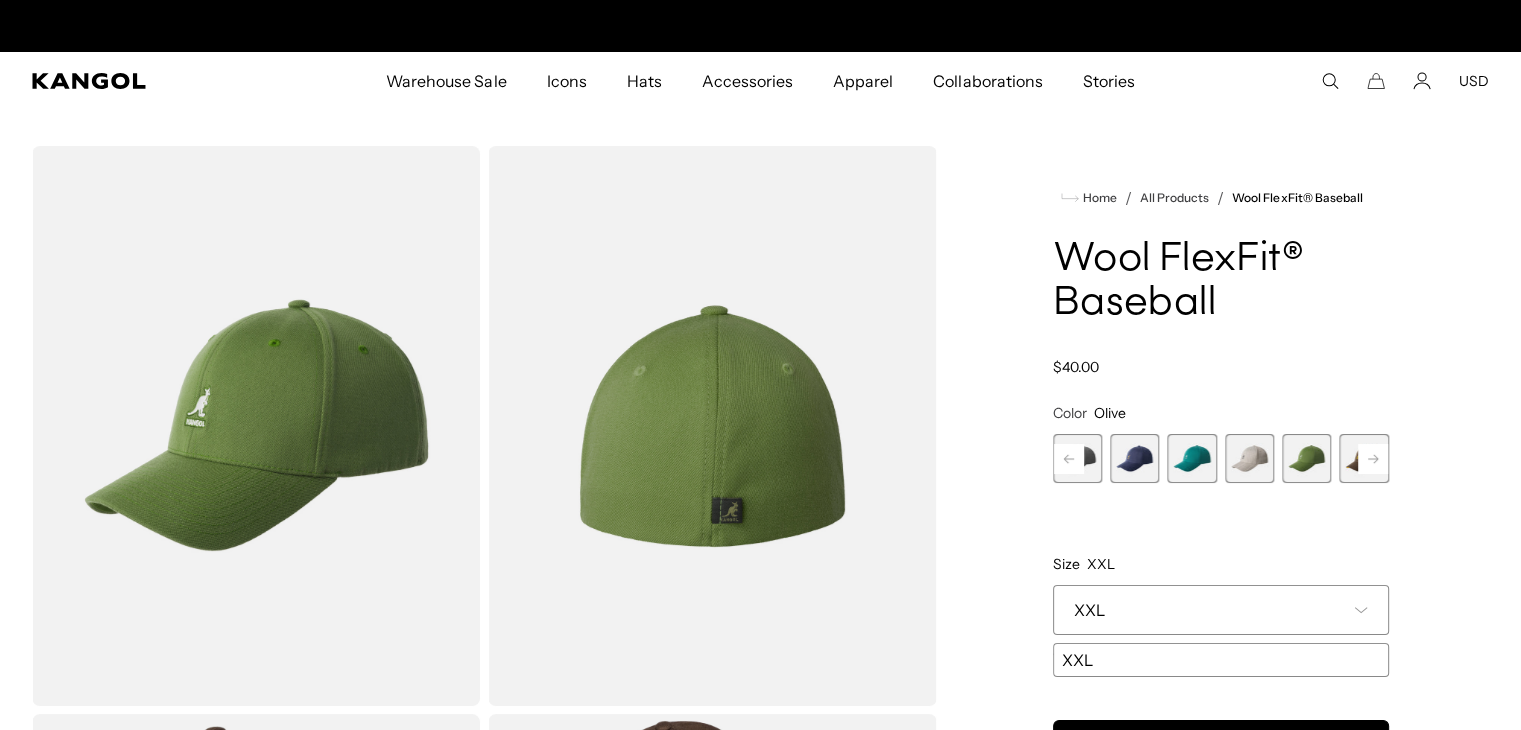 scroll, scrollTop: 0, scrollLeft: 412, axis: horizontal 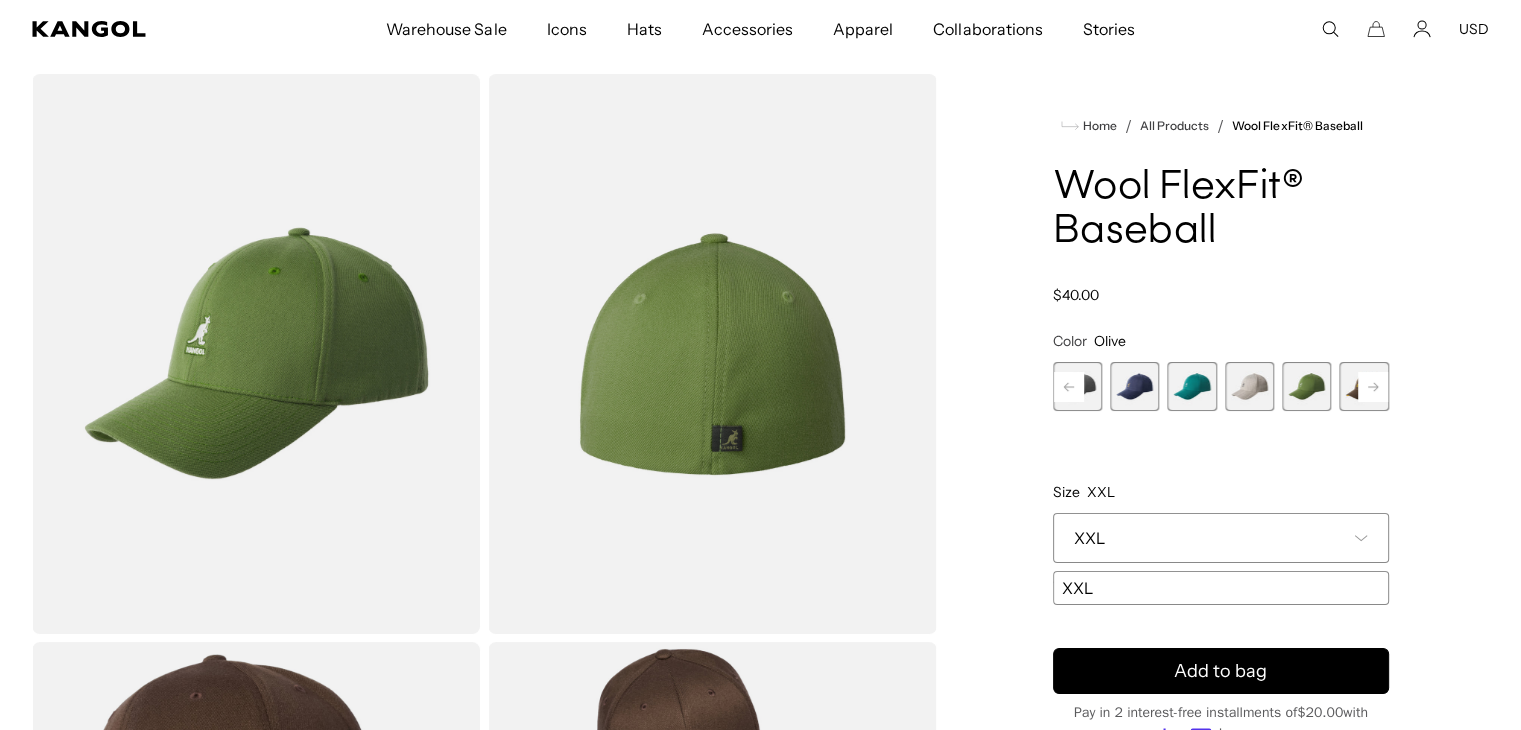 click 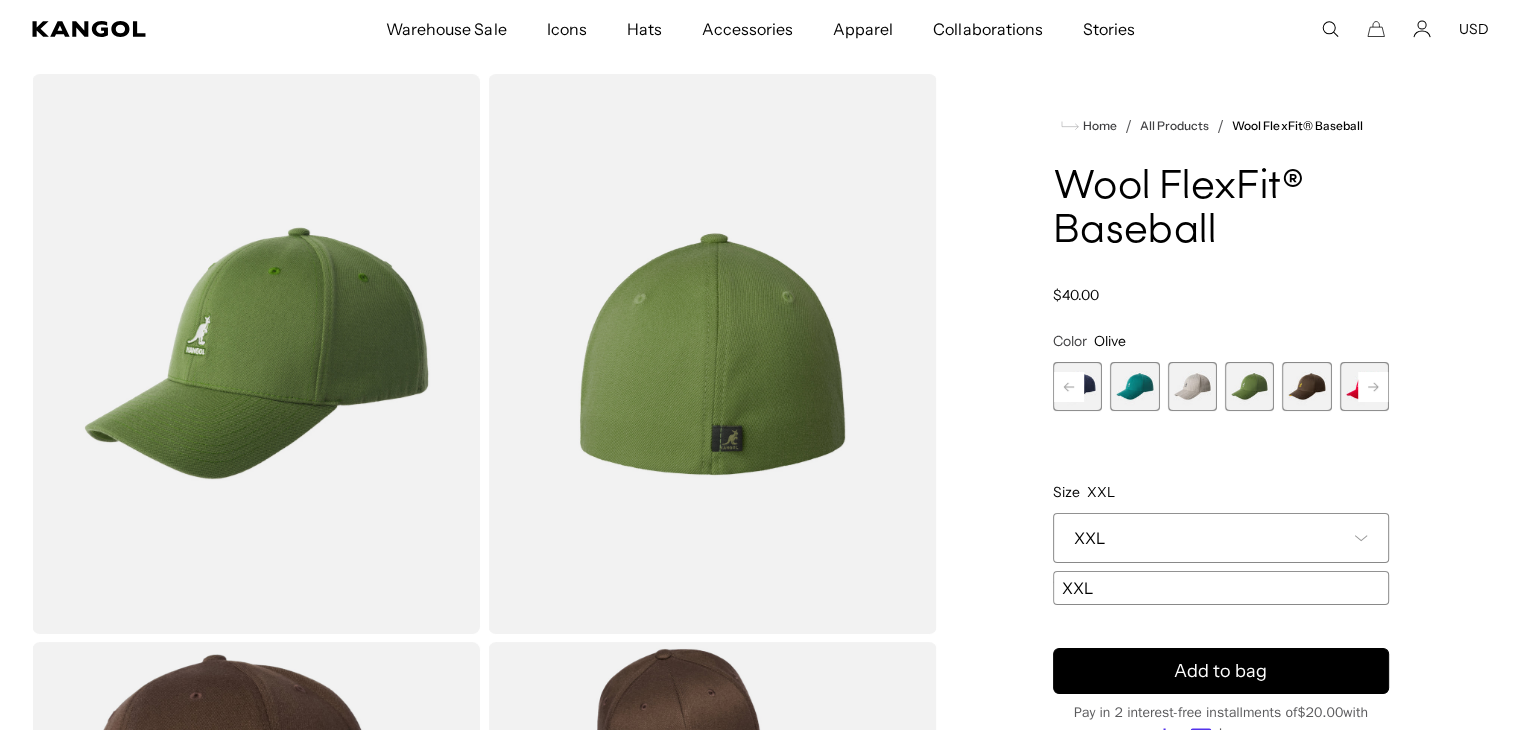 scroll, scrollTop: 0, scrollLeft: 0, axis: both 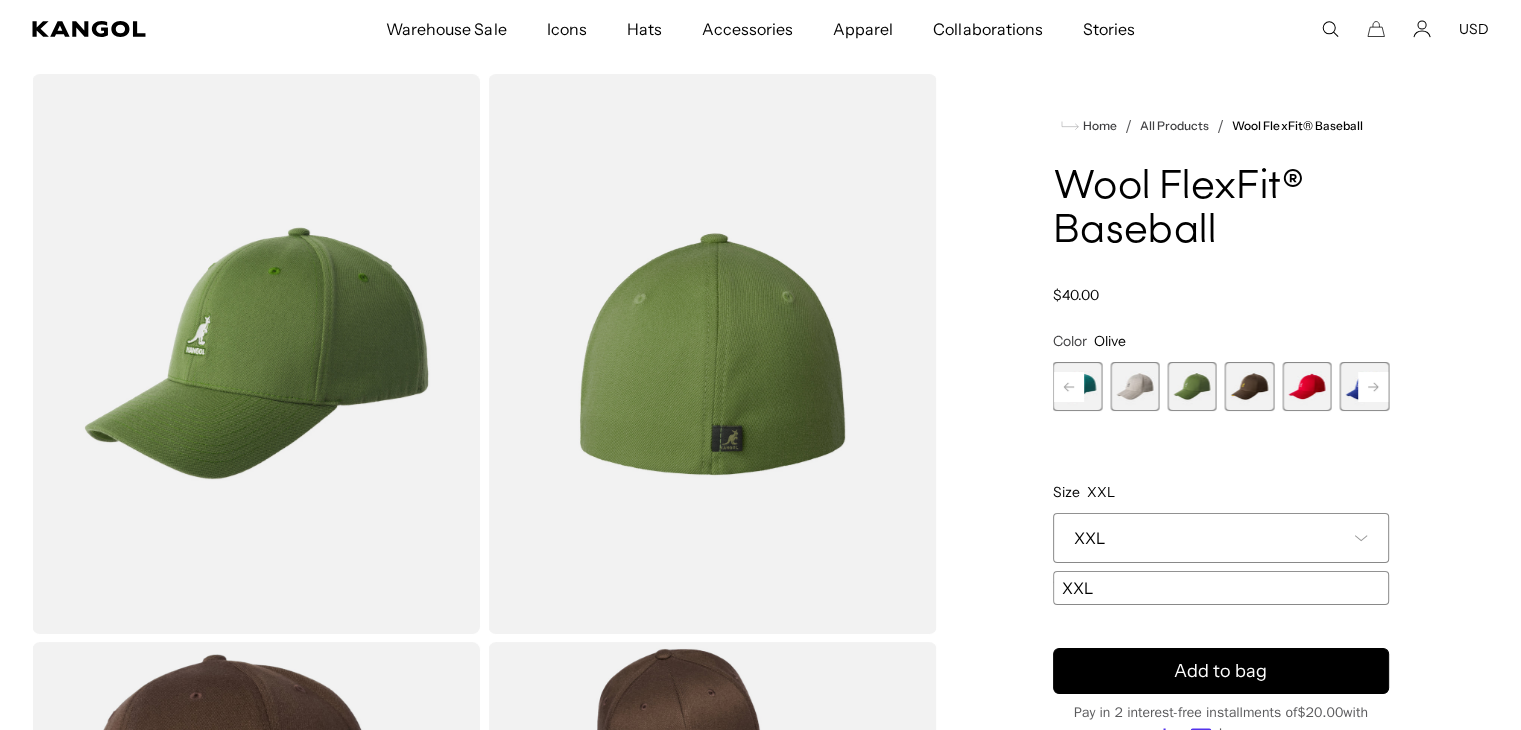 click 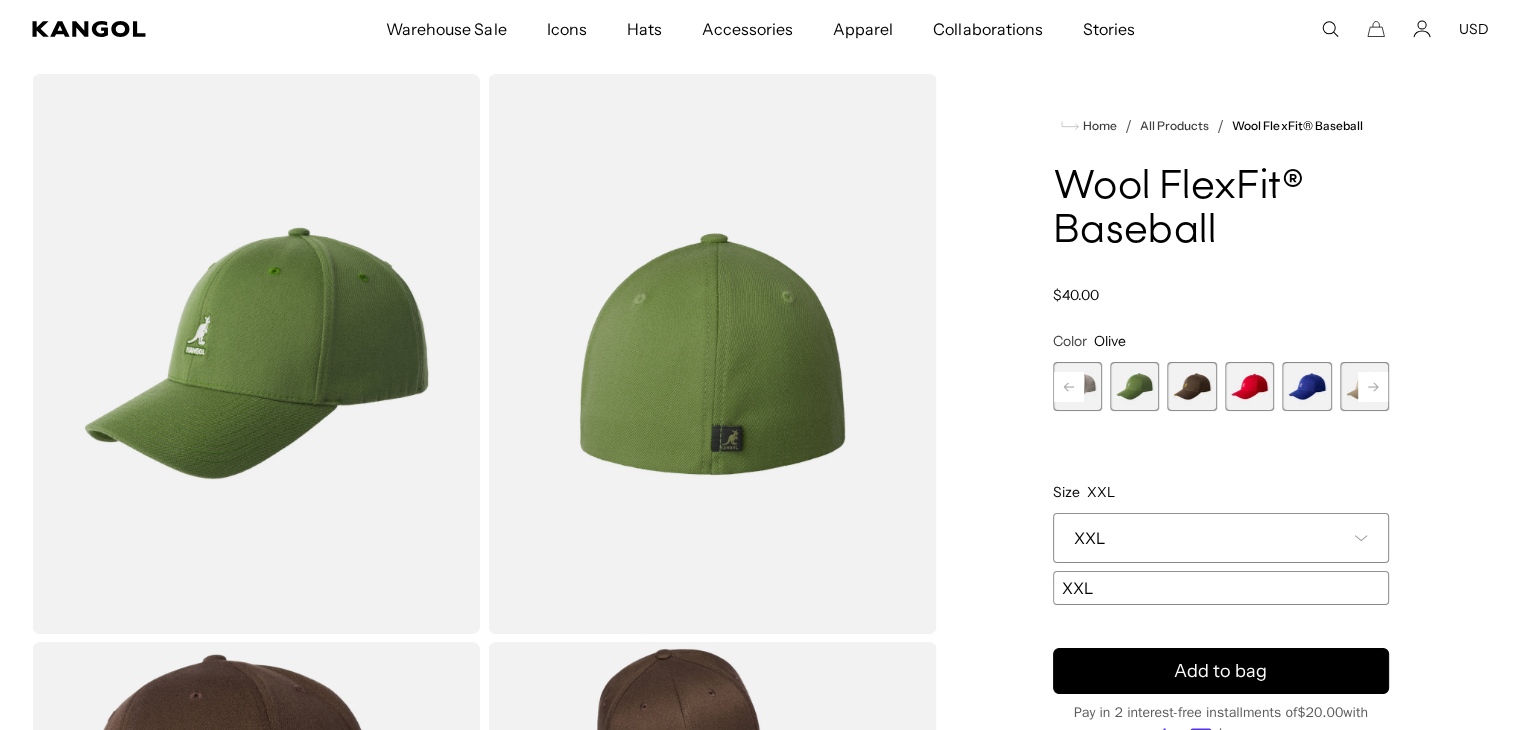 scroll, scrollTop: 0, scrollLeft: 0, axis: both 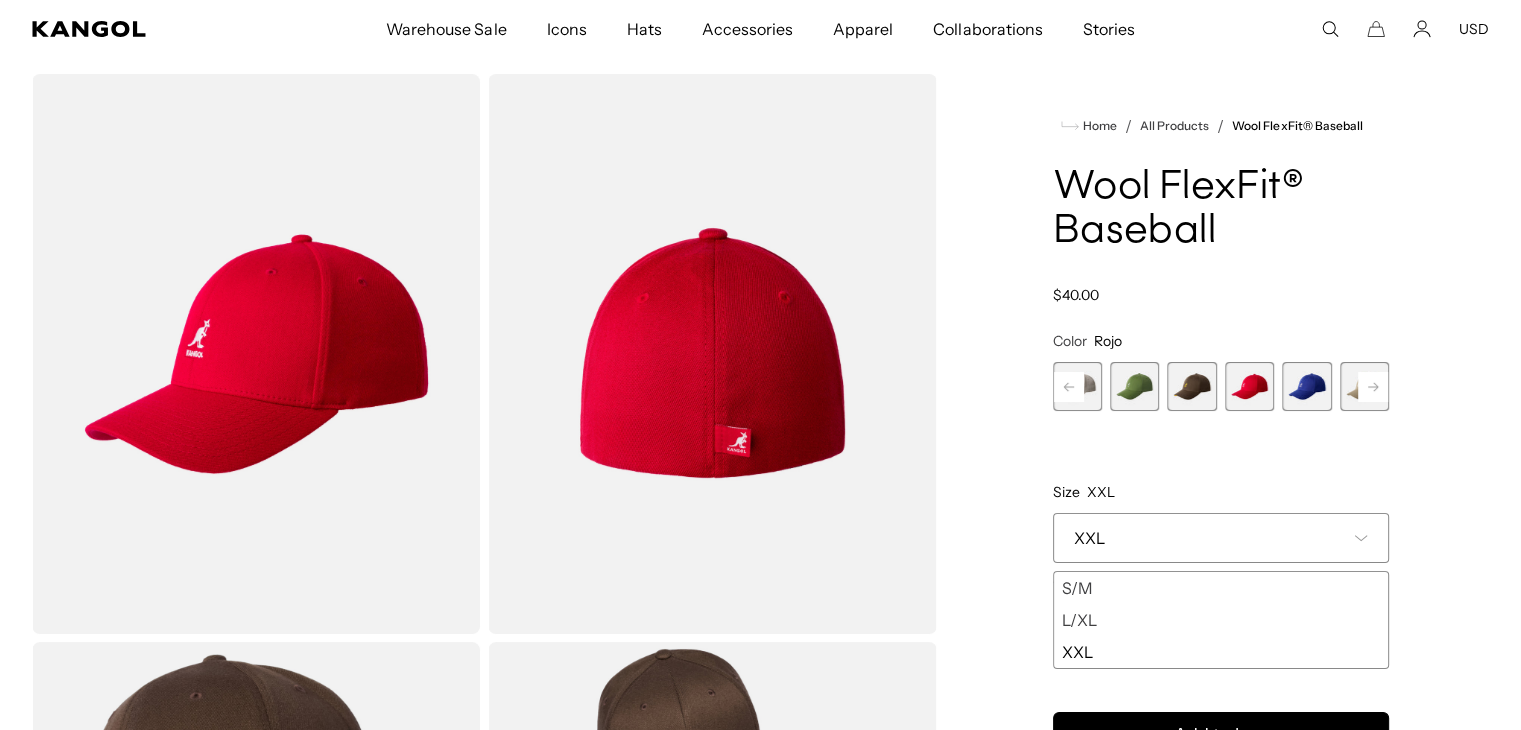 click on "S/M" at bounding box center (1221, 588) 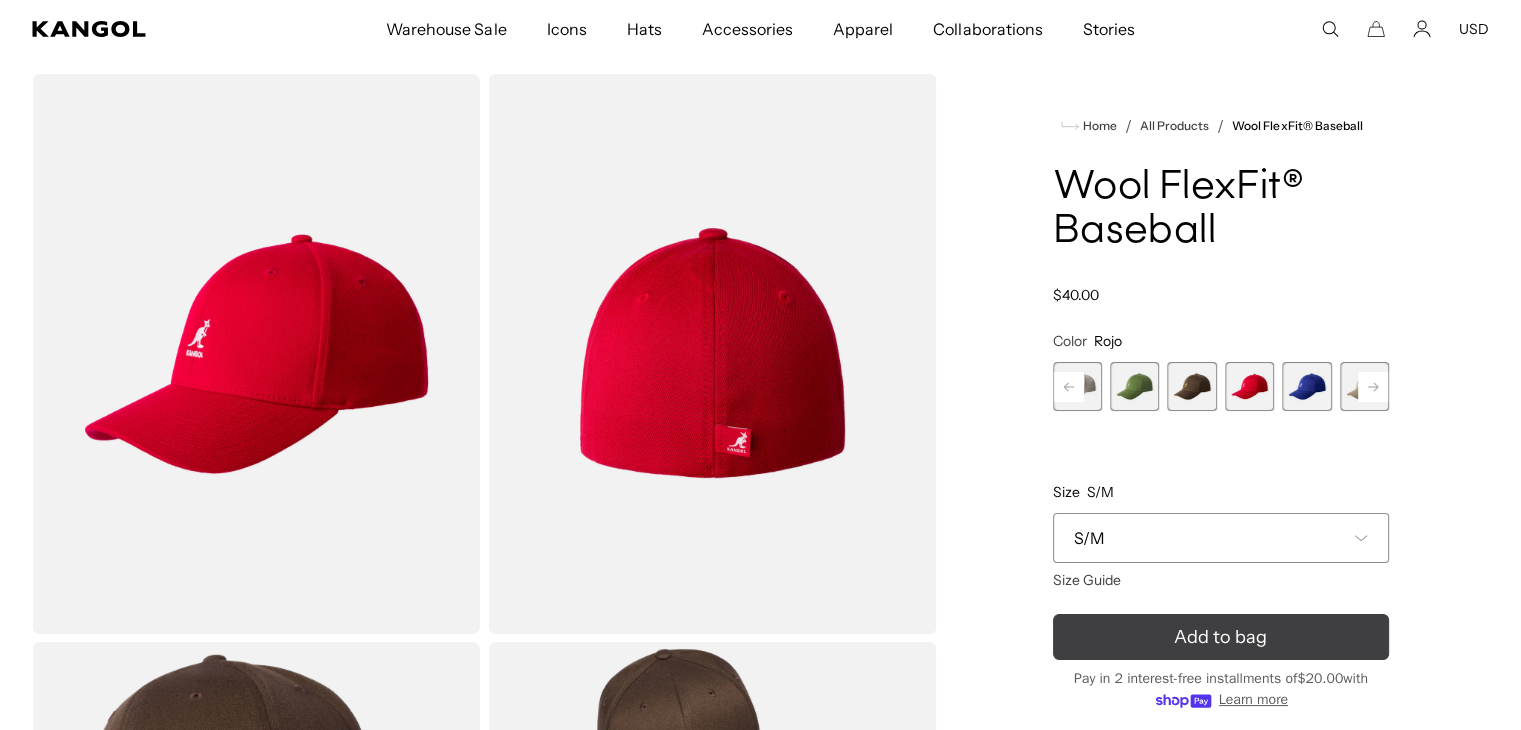 click on "Add to bag" at bounding box center [1221, 637] 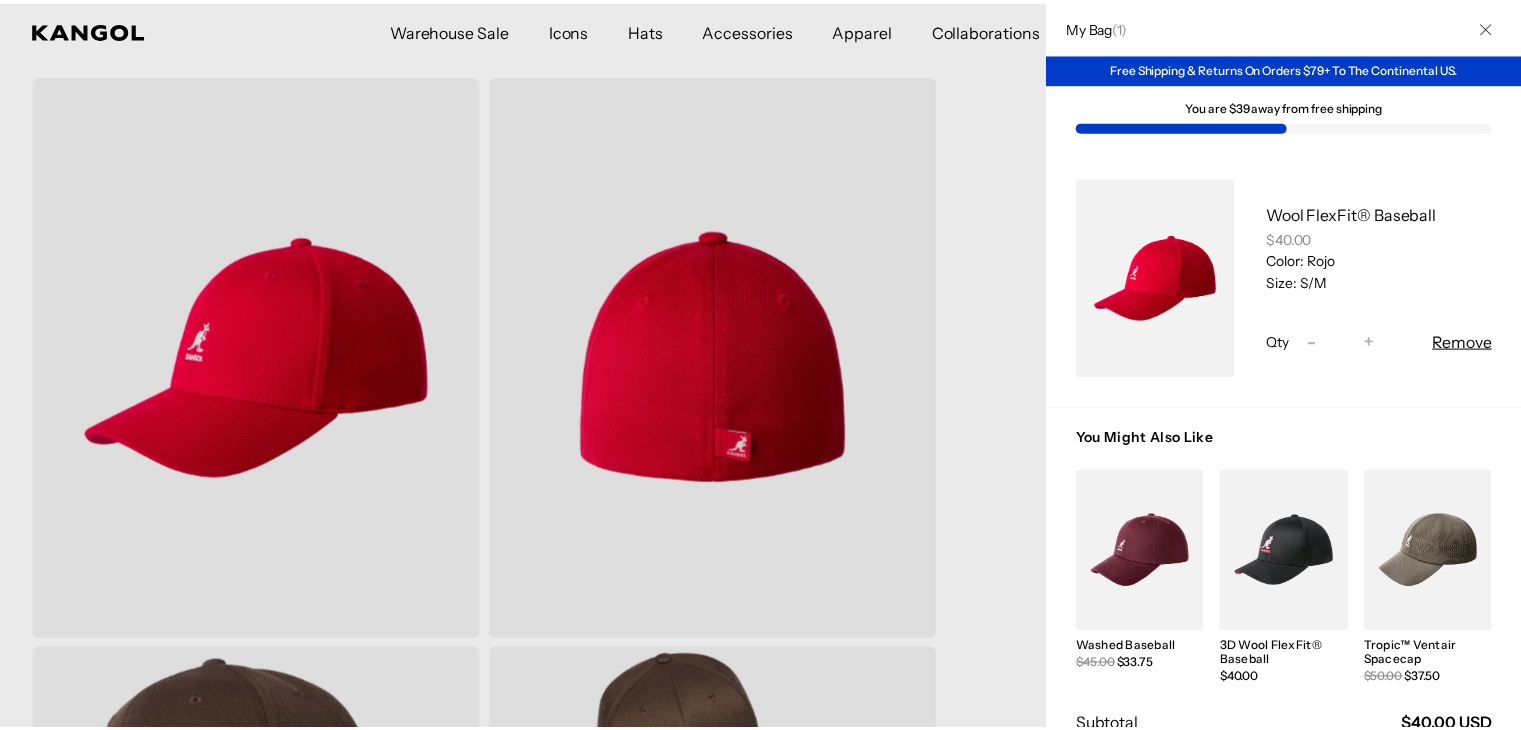 scroll, scrollTop: 0, scrollLeft: 0, axis: both 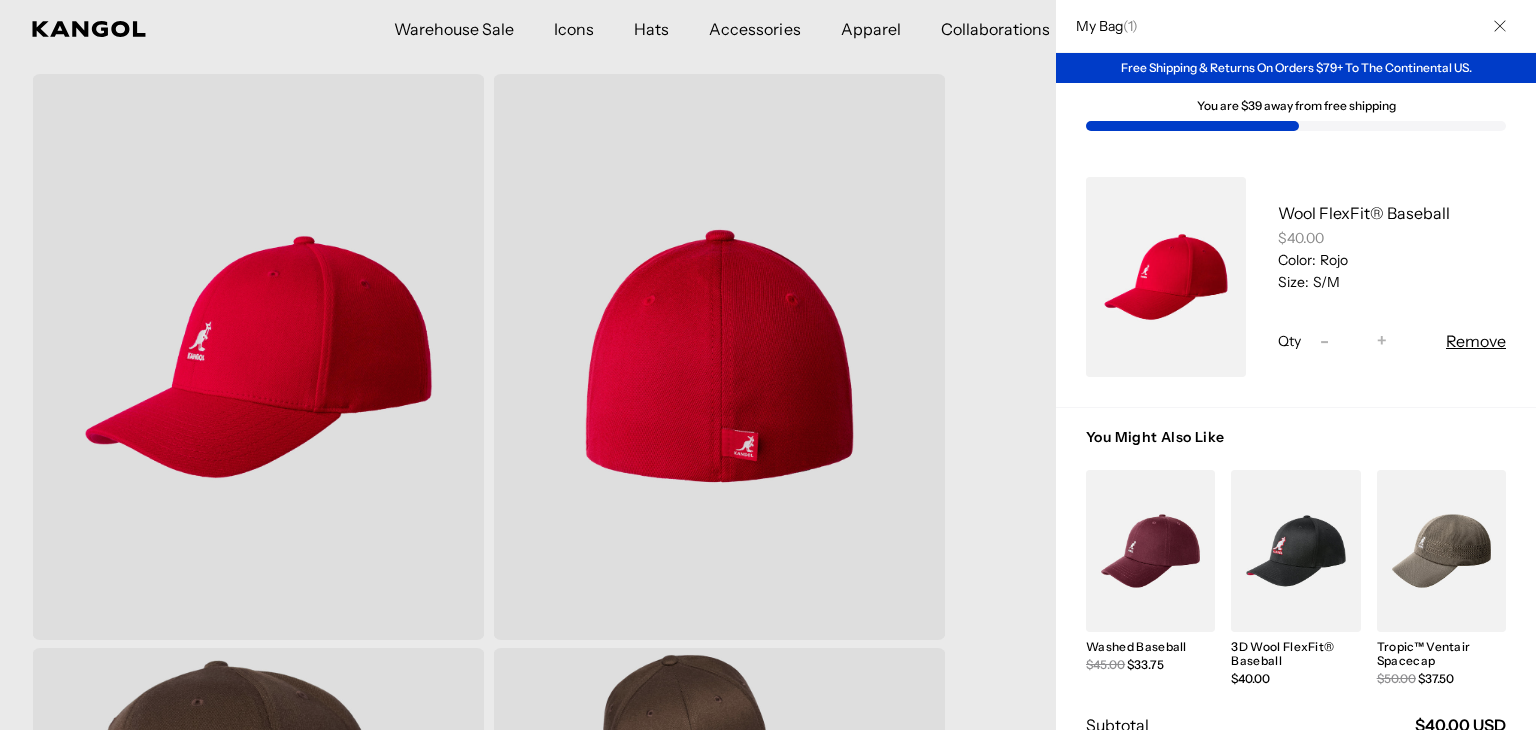click at bounding box center [768, 365] 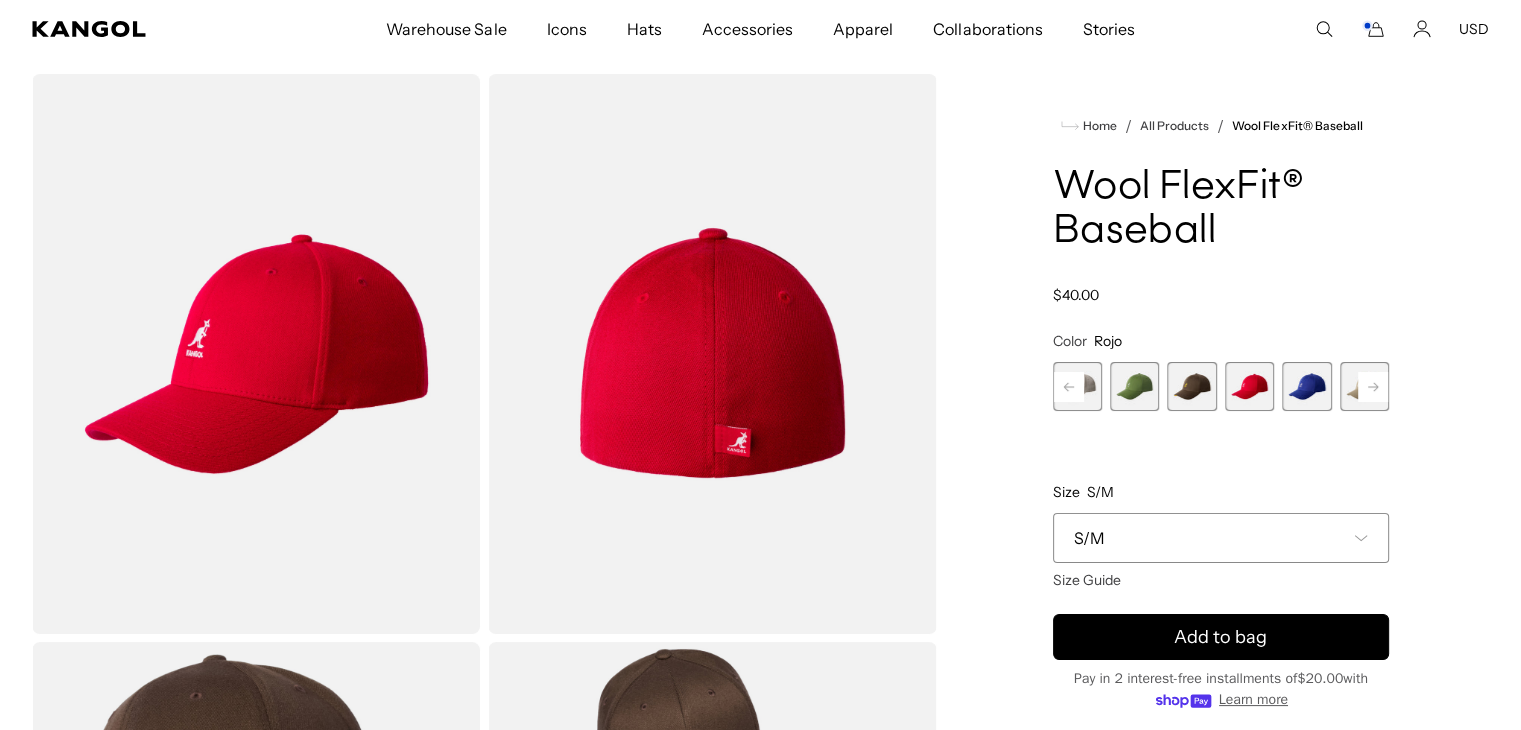 scroll, scrollTop: 0, scrollLeft: 412, axis: horizontal 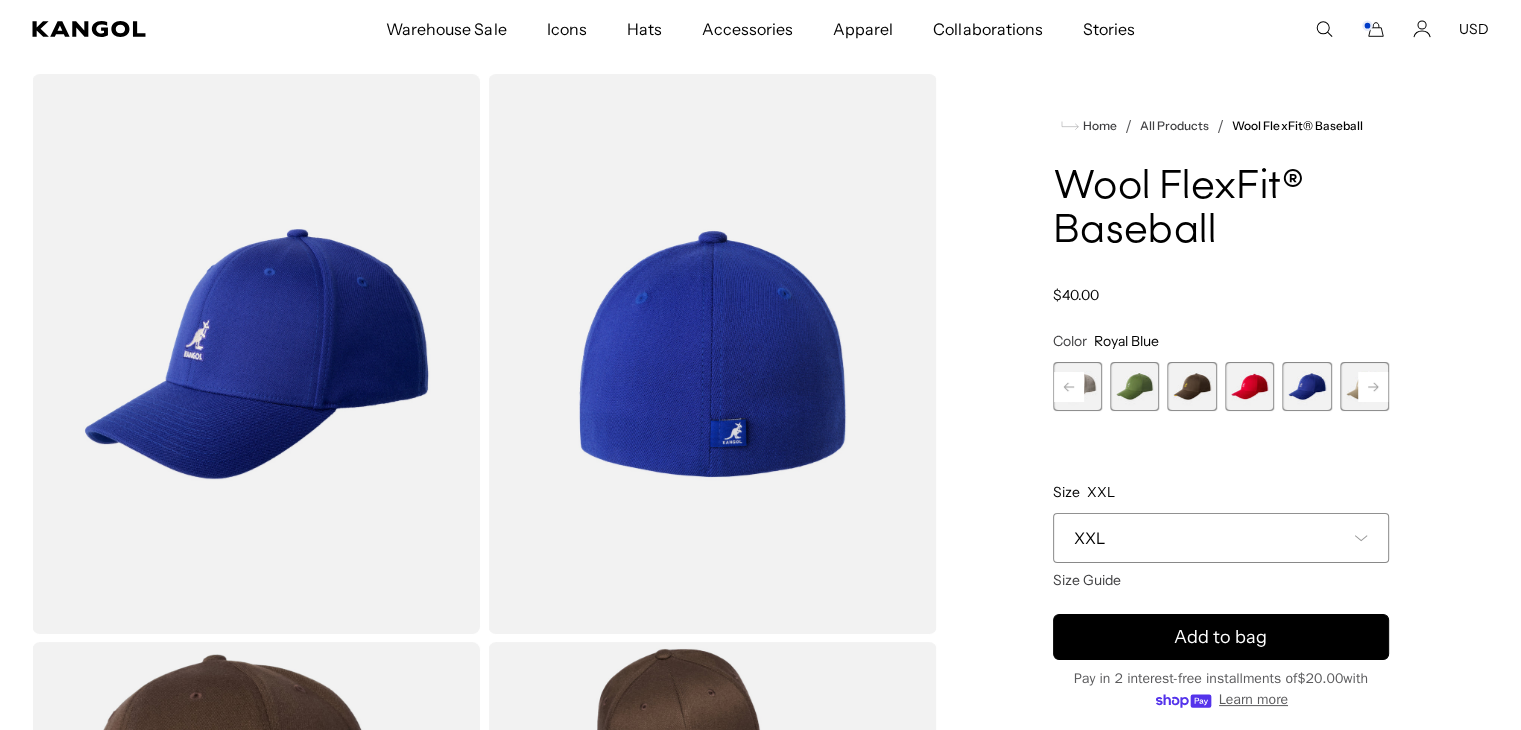 click on "XXL" at bounding box center (1221, 538) 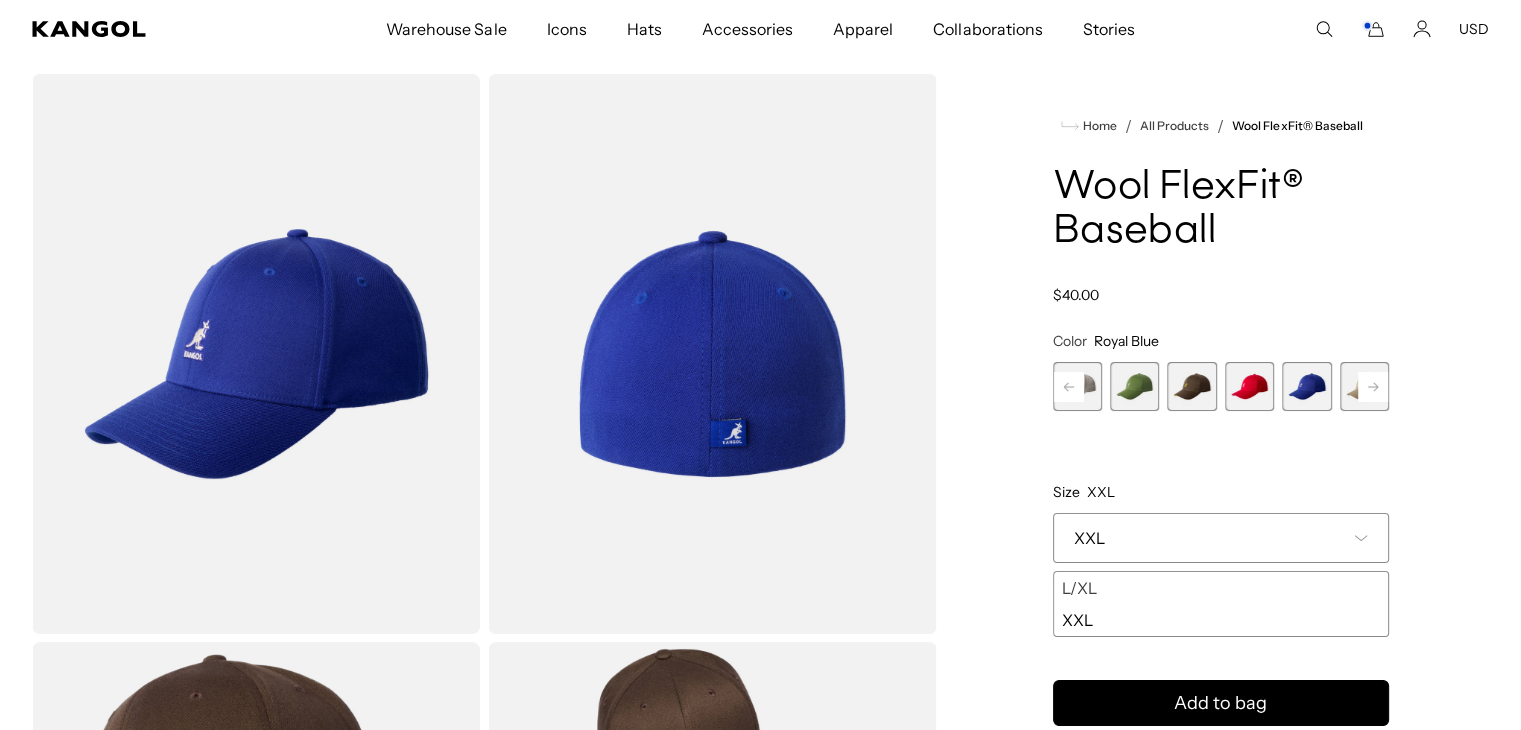 click on "Home
/
All Products
/
Wool FlexFit® Baseball
Wool FlexFit® Baseball
Regular price
$40.00
Regular price
Sale price
$40.00
Color
Royal Blue
Previous
Next
Warm Apricot
Variant sold out or unavailable
Granada Blue
Variant sold out or unavailable" at bounding box center (1221, 638) 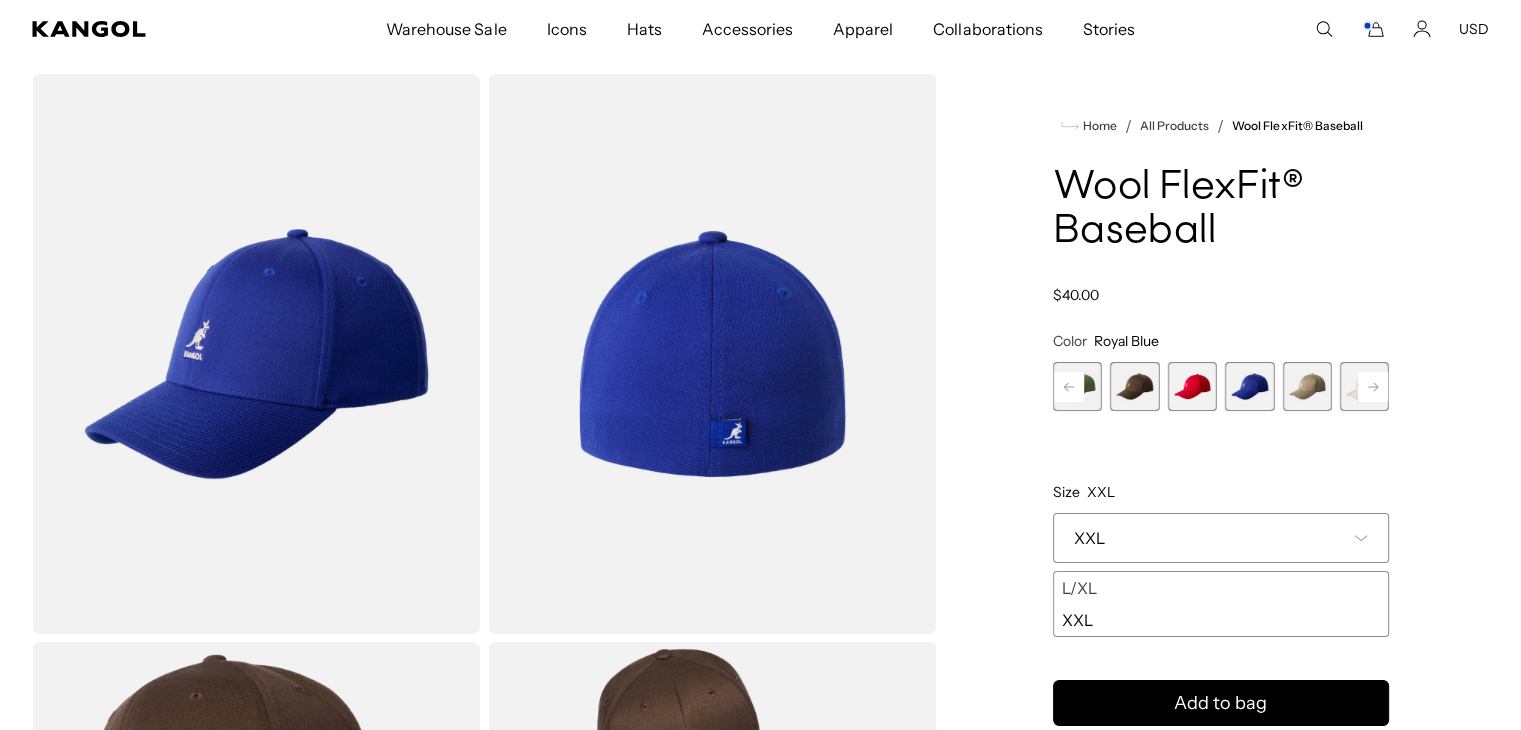 scroll, scrollTop: 0, scrollLeft: 412, axis: horizontal 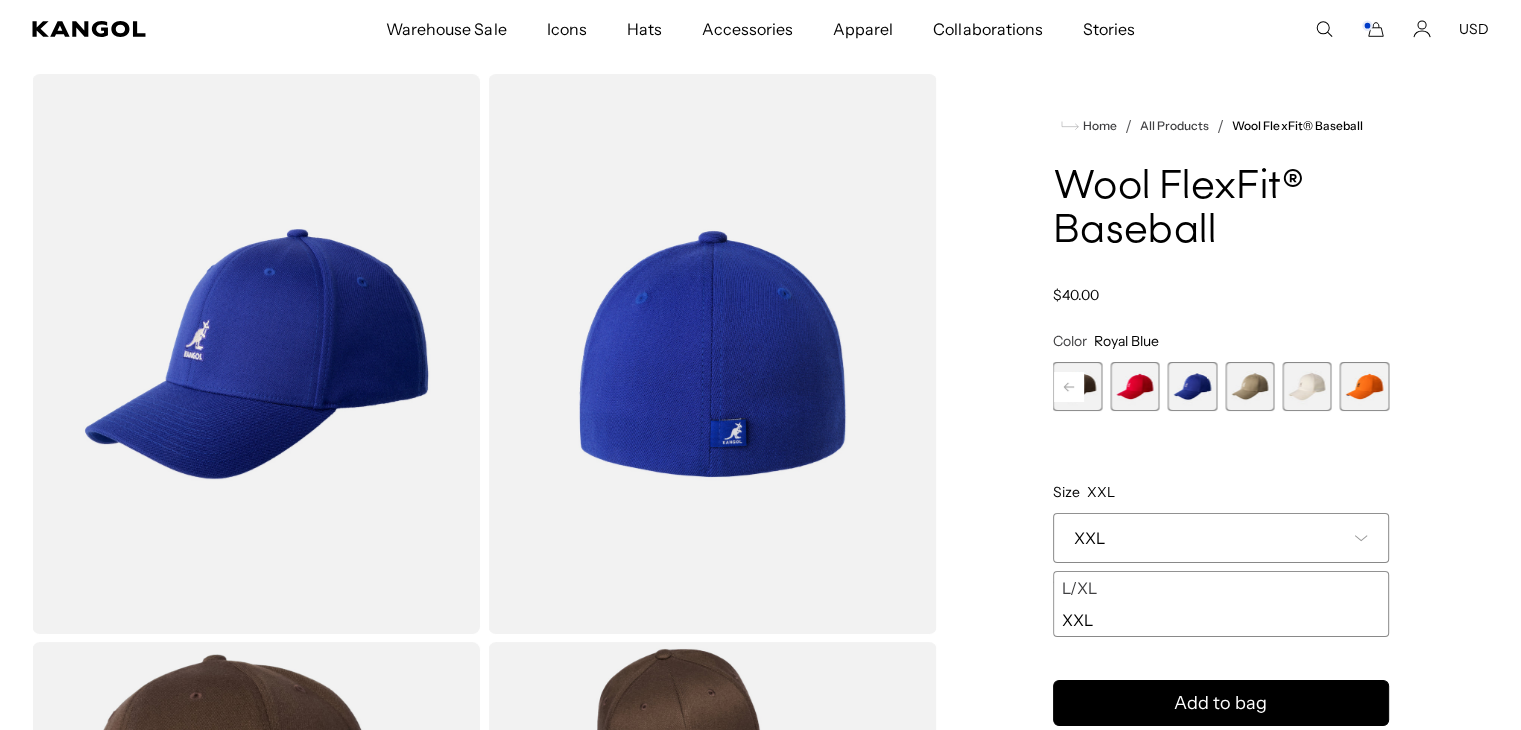 click on "Previous
Next
Warm Apricot
Variant sold out or unavailable
Granada Blue
Variant sold out or unavailable
Paris Blue
Variant sold out or unavailable
[PERSON_NAME]
Variant sold out or unavailable
Barn Red
Variant sold out or unavailable
Beige
Variant sold out or unavailable" at bounding box center (1221, 386) 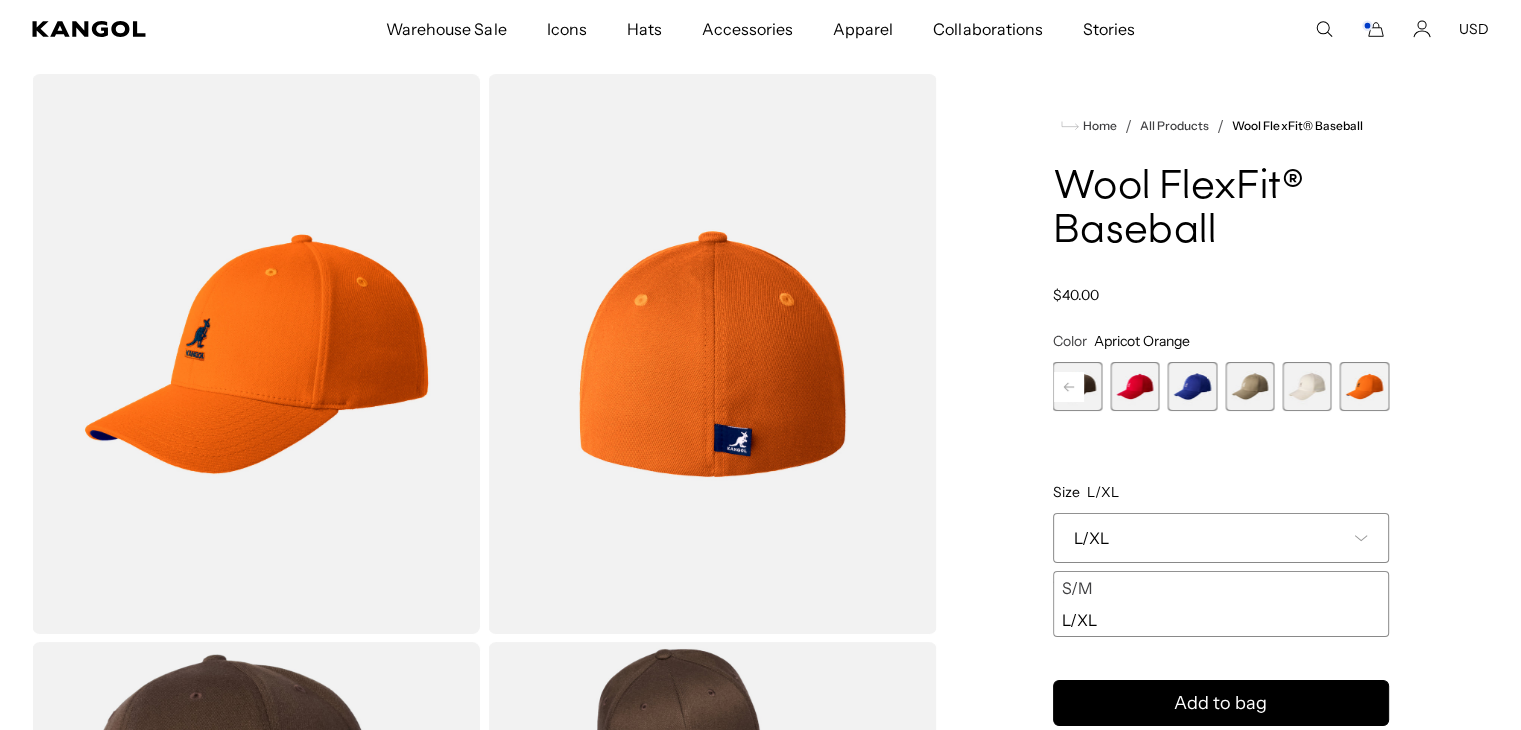 scroll, scrollTop: 0, scrollLeft: 412, axis: horizontal 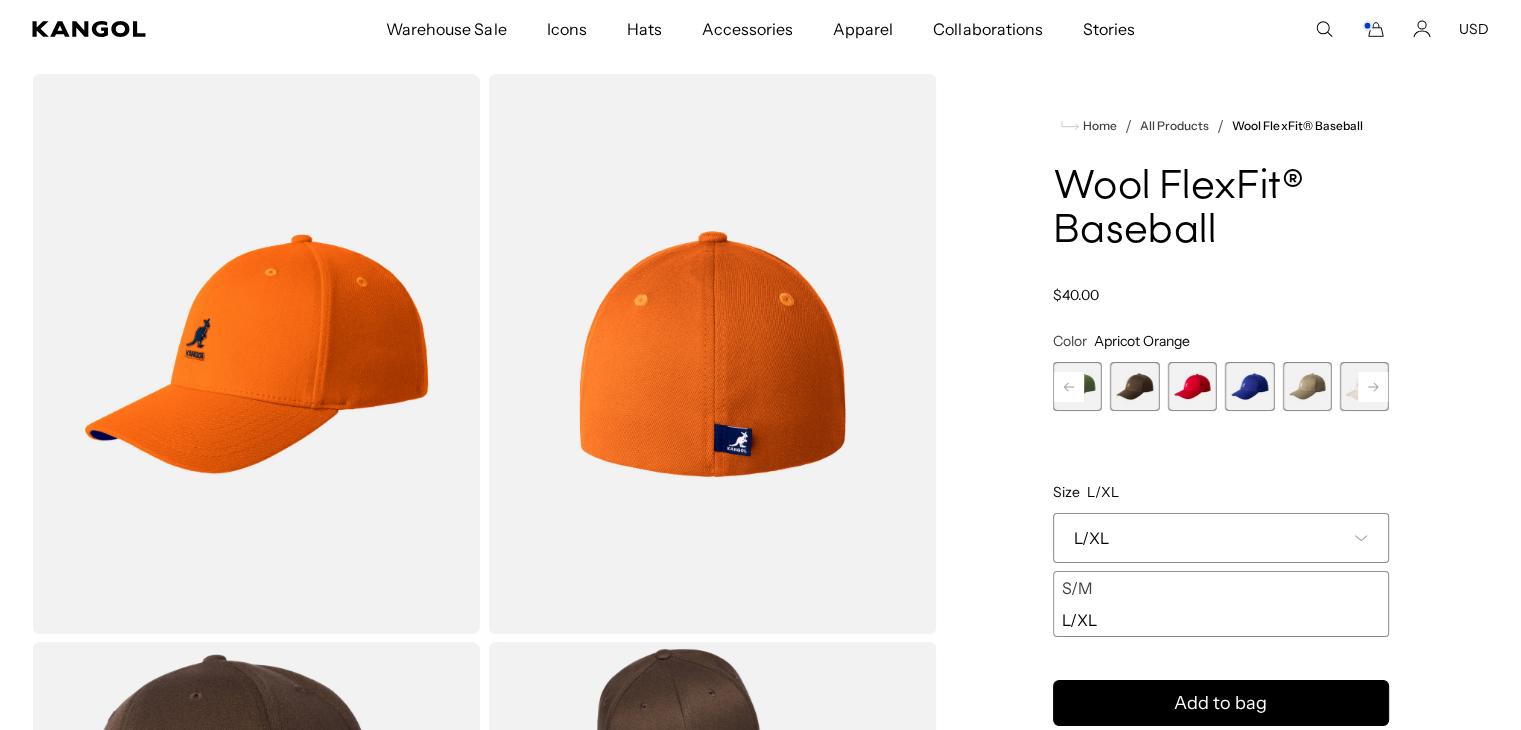click on "S/M" at bounding box center [1221, 588] 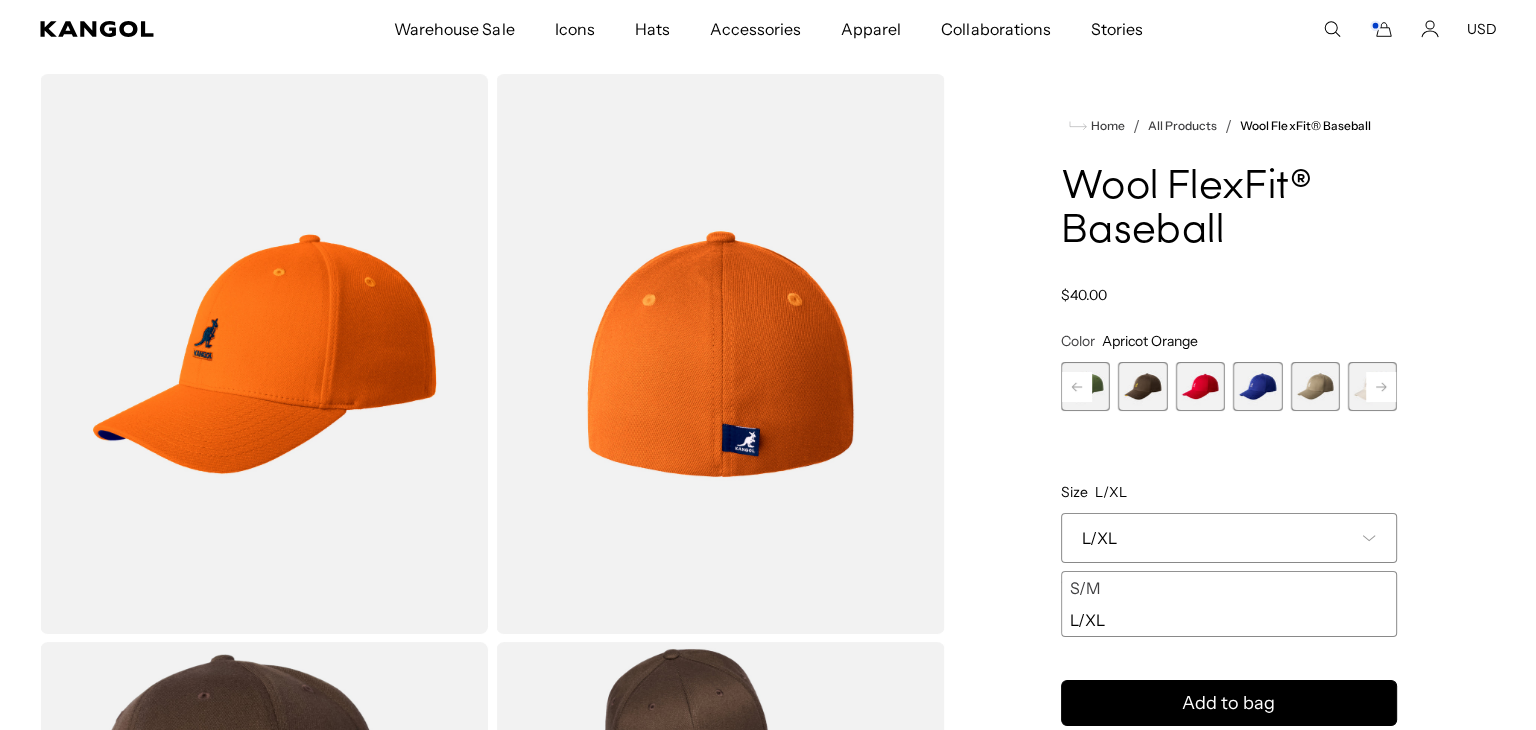 scroll, scrollTop: 0, scrollLeft: 0, axis: both 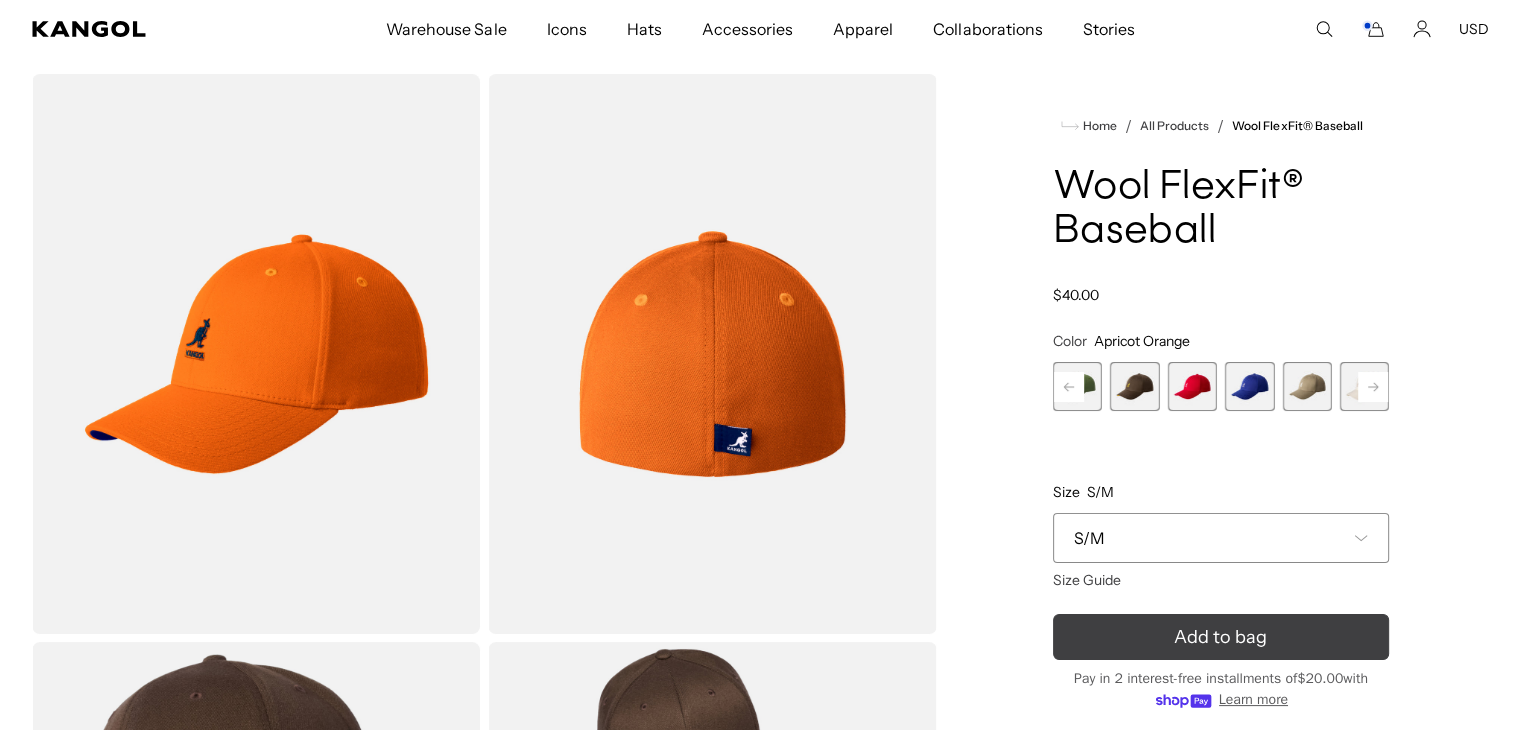 click on "Add to bag" at bounding box center (1221, 637) 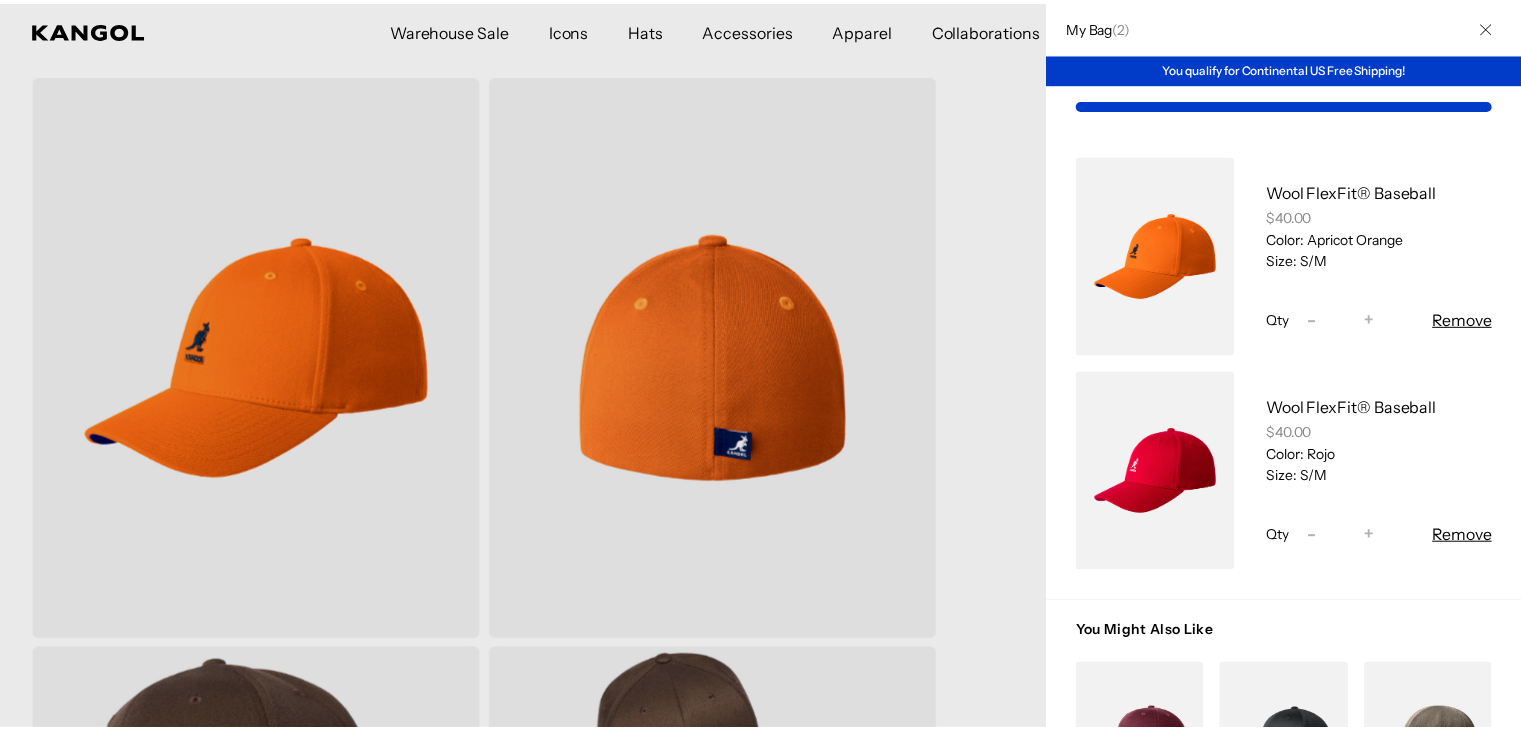 scroll, scrollTop: 0, scrollLeft: 412, axis: horizontal 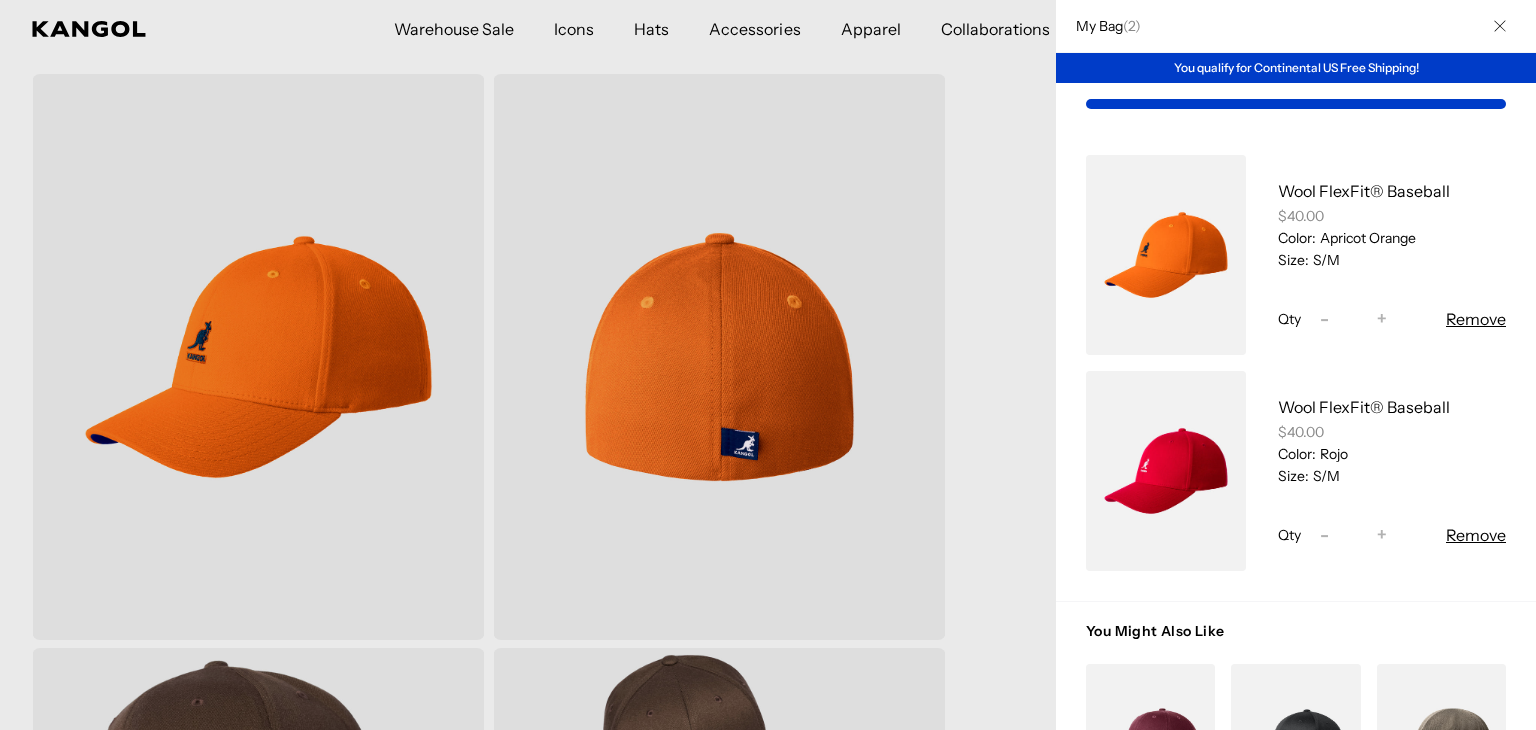 click on "Wool FlexFit® Baseball
$40.00
Color:
Apricot Orange
Size:
S/M
Qty
Decrease quantity for Wool FlexFit® Baseball
-
*
Increase quantity for Wool FlexFit® Baseball
+
Remove
Wool FlexFit® Baseball
$40.00
Color:
Rojo
Size:
S/M" at bounding box center [1296, 363] 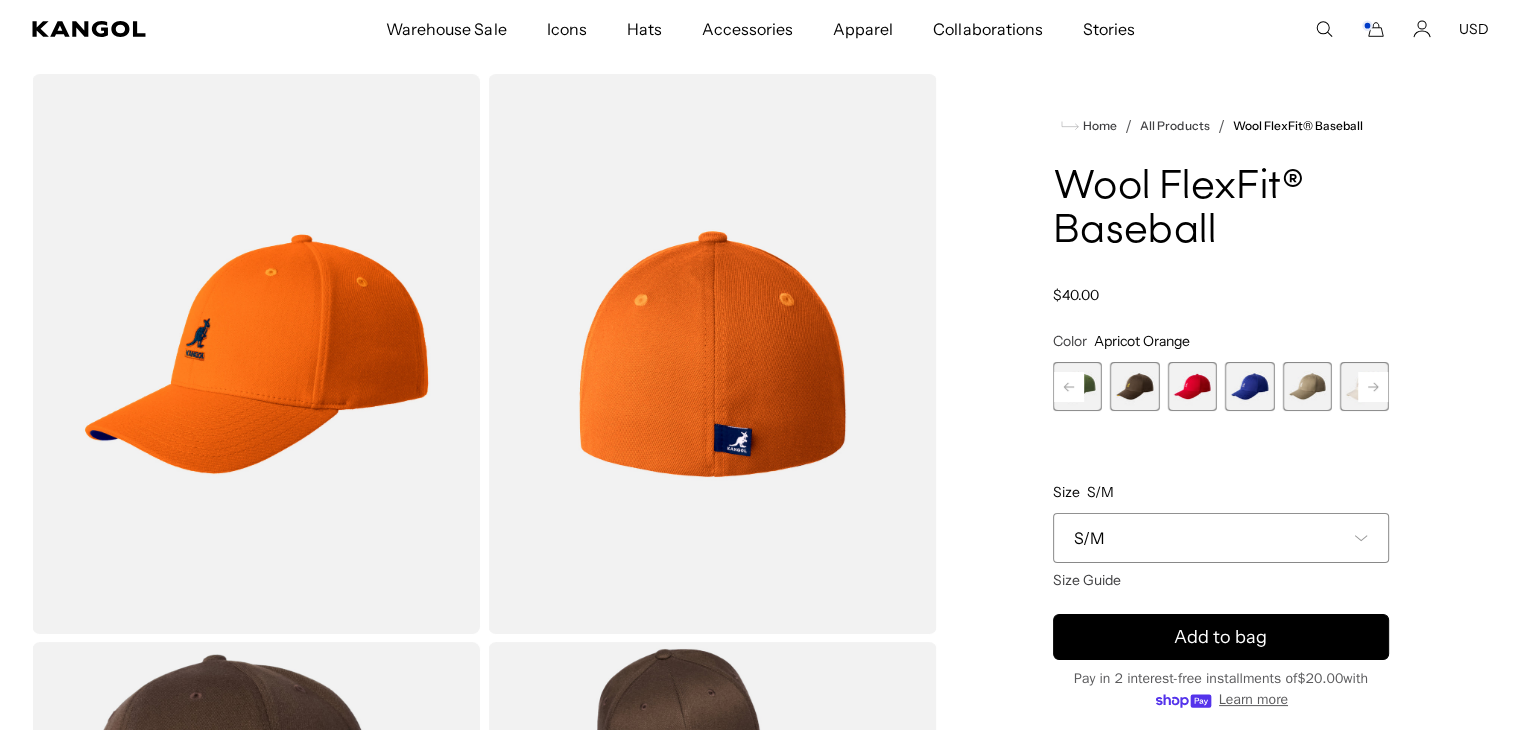 click 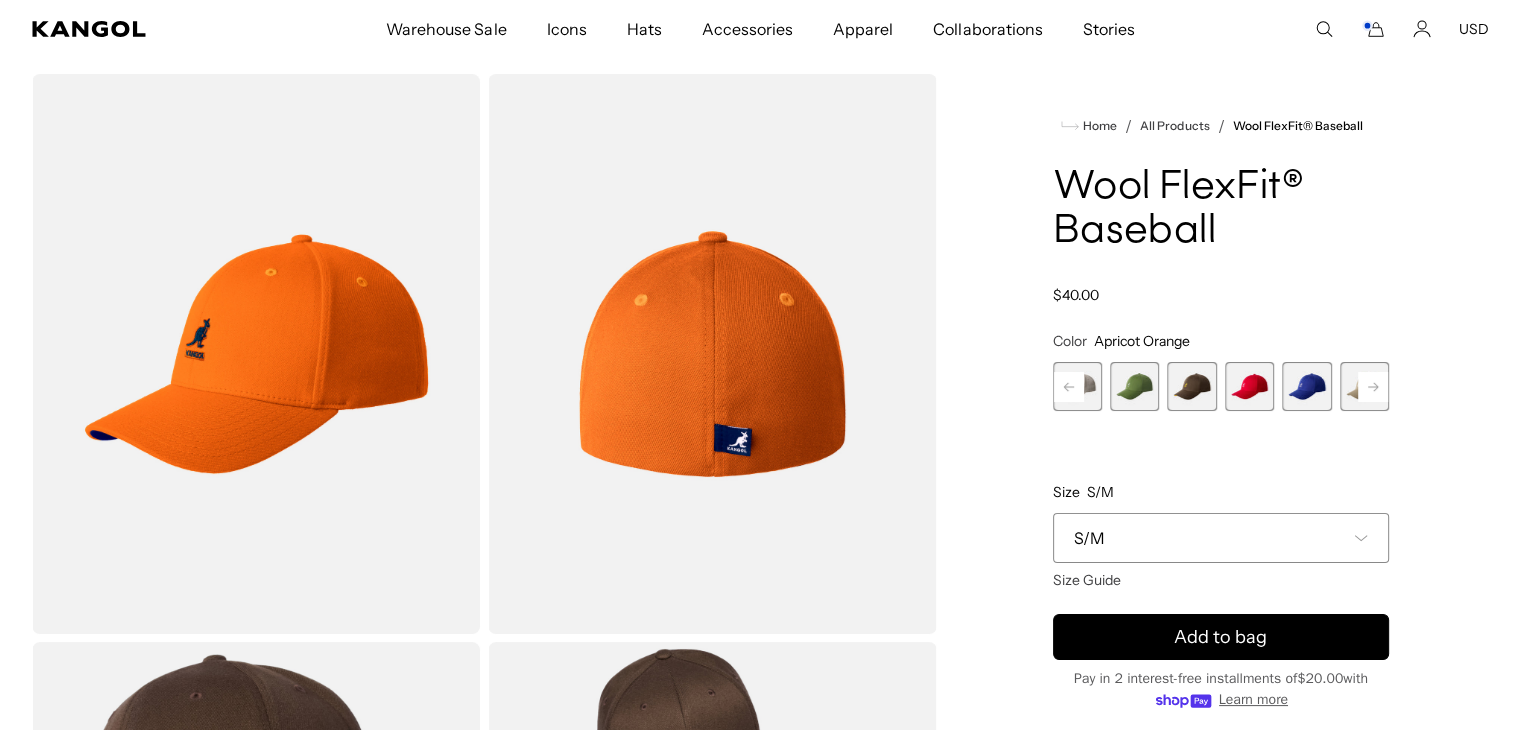 click 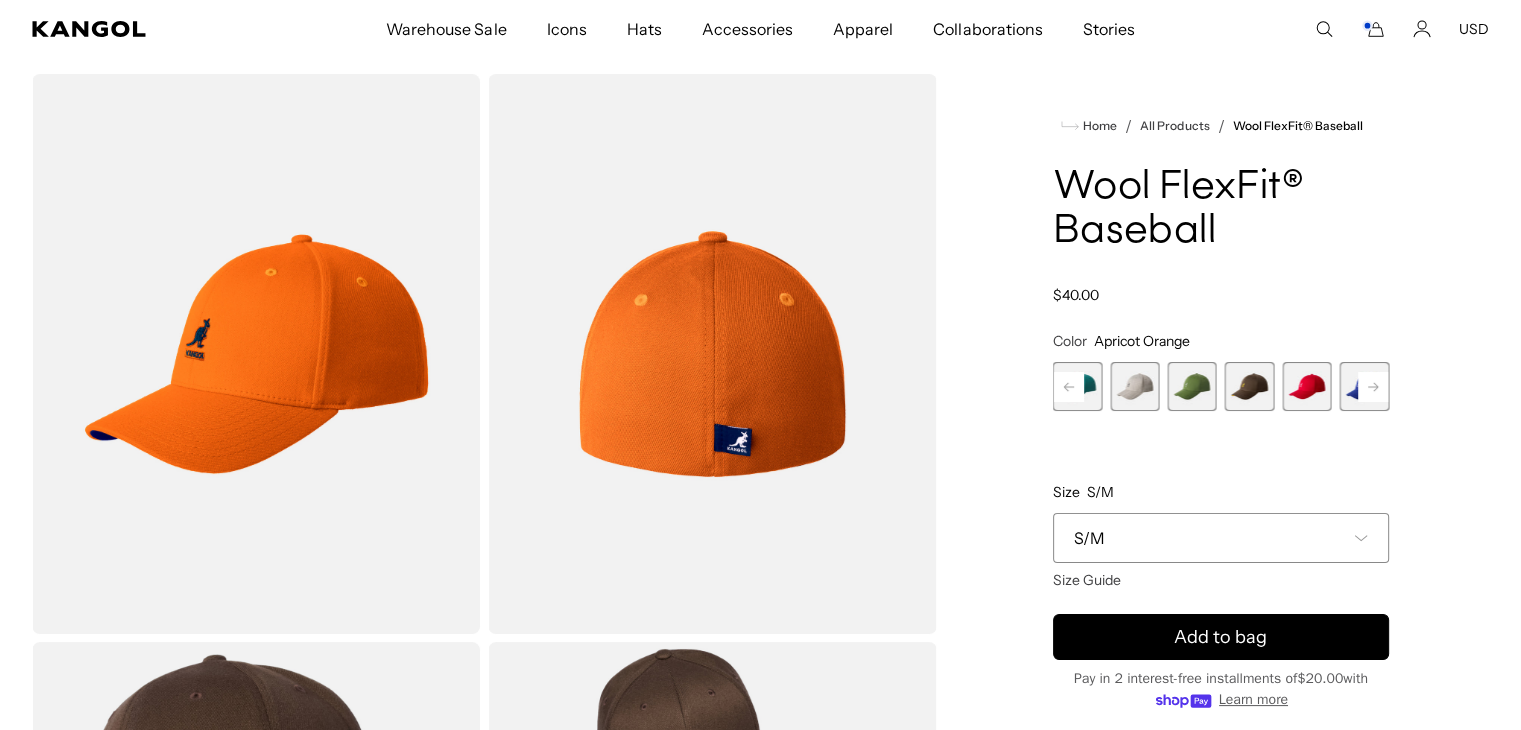 click 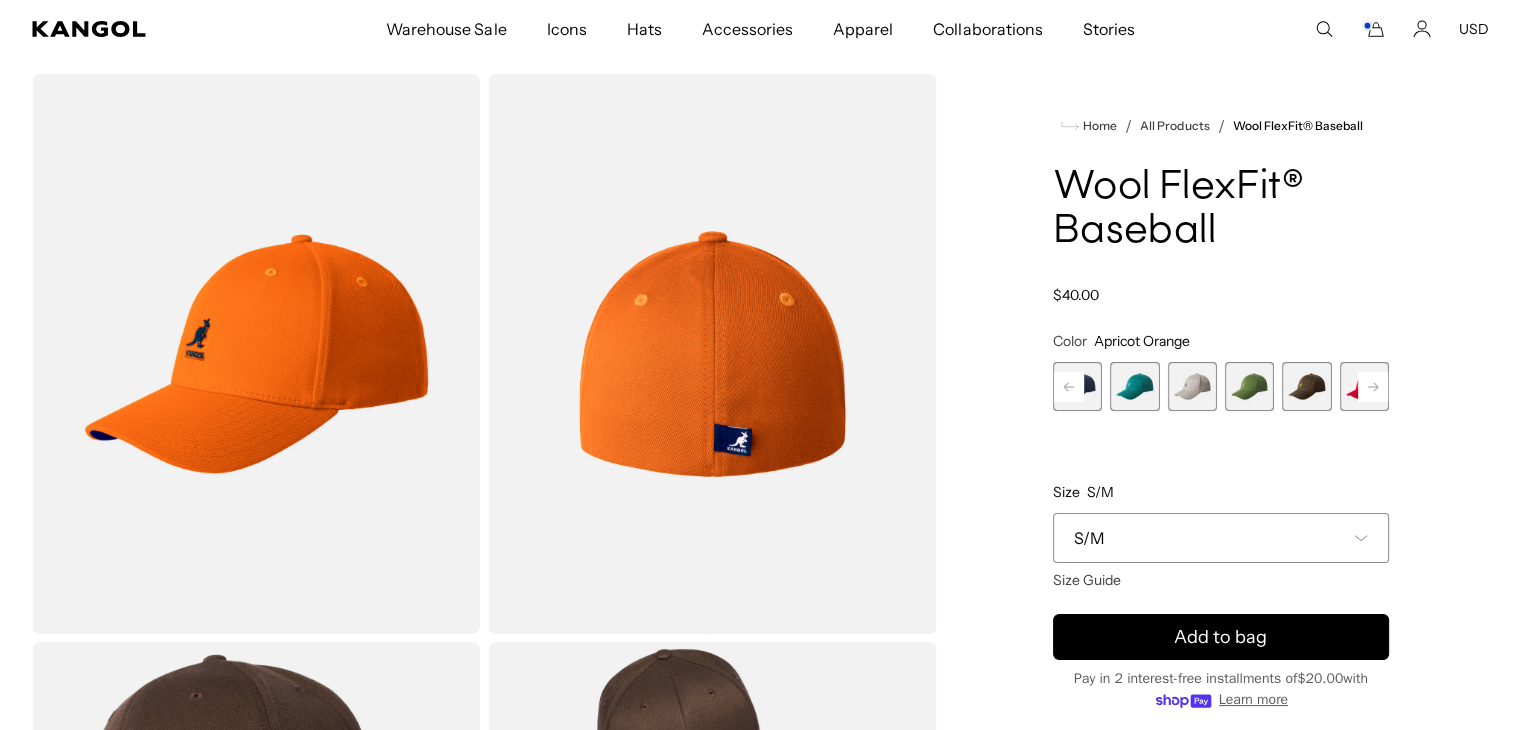 click 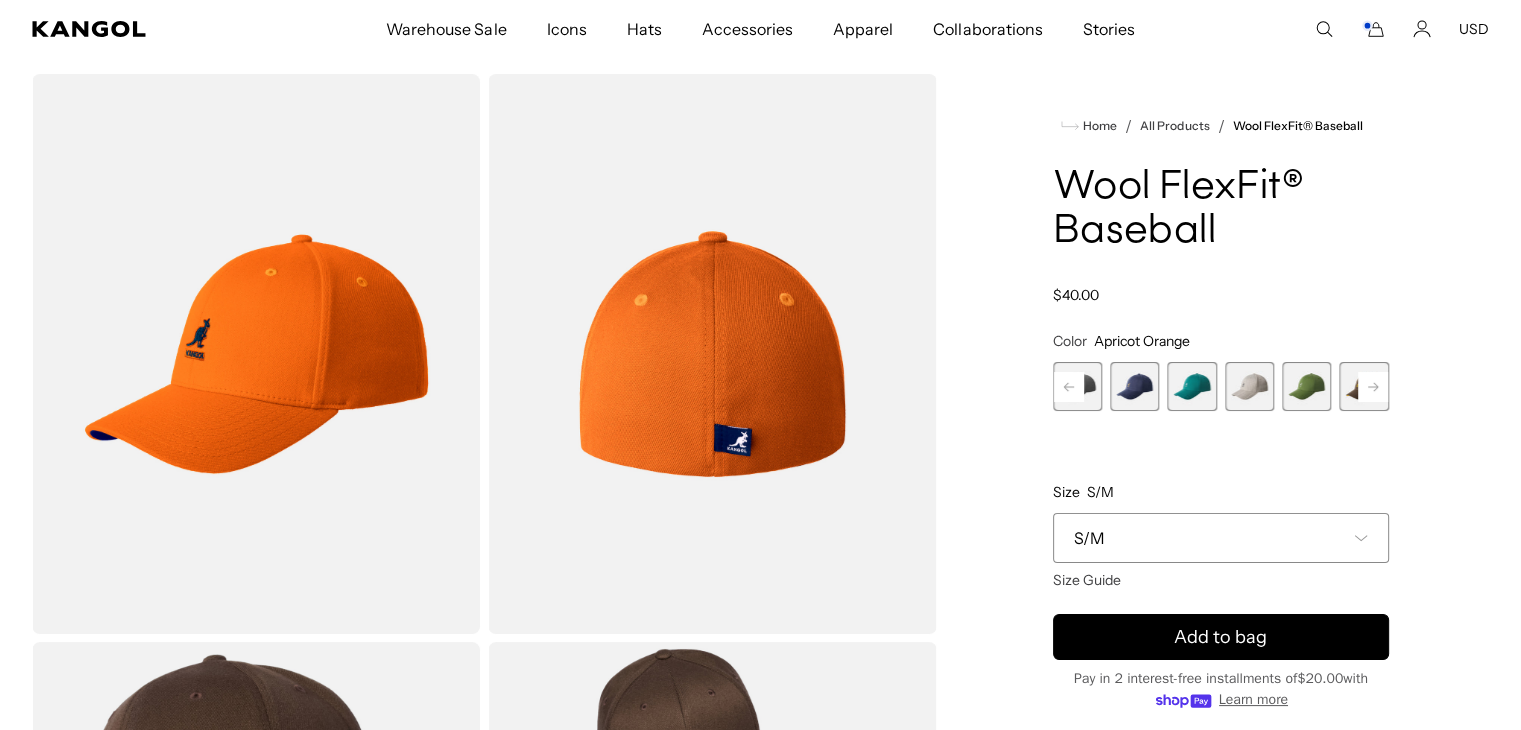 click 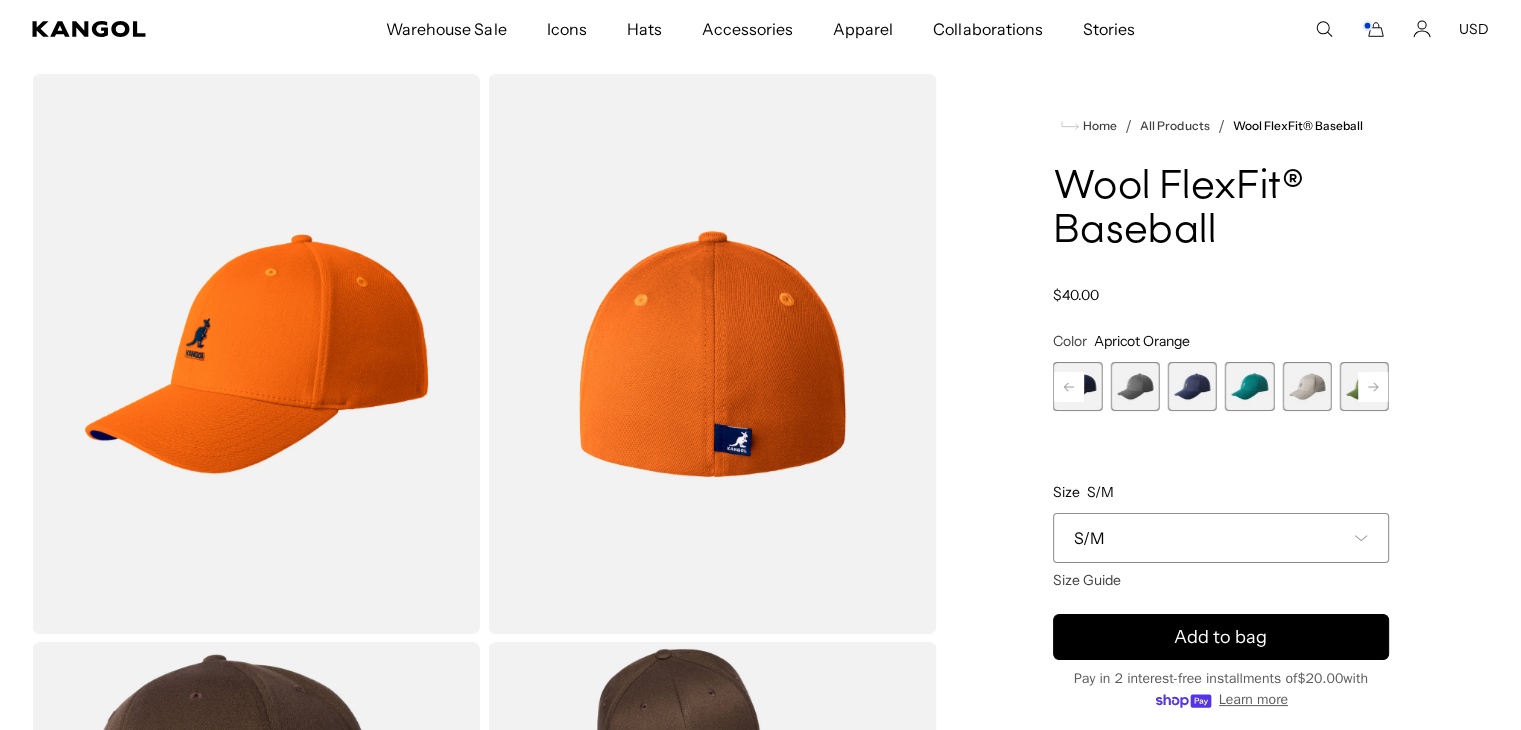 click 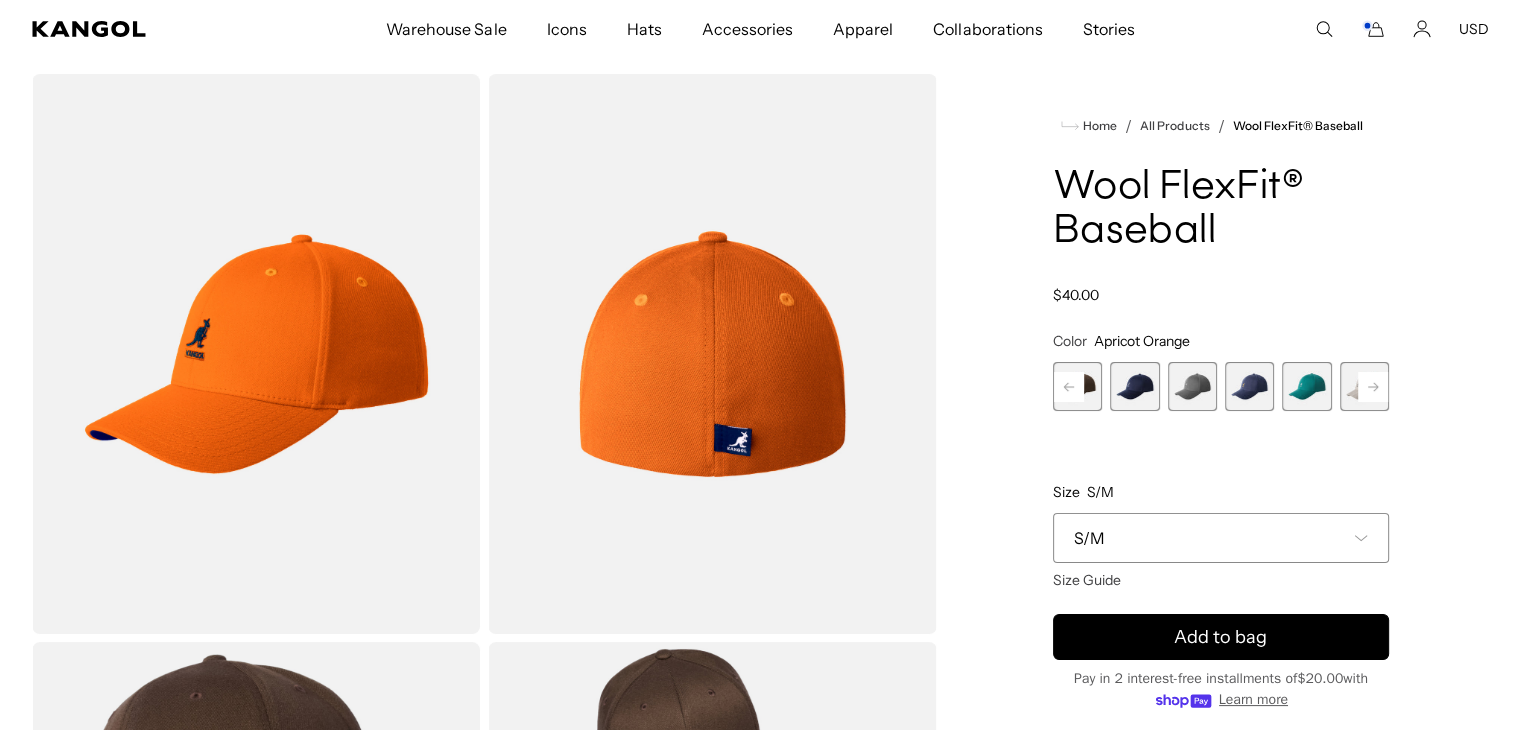 click 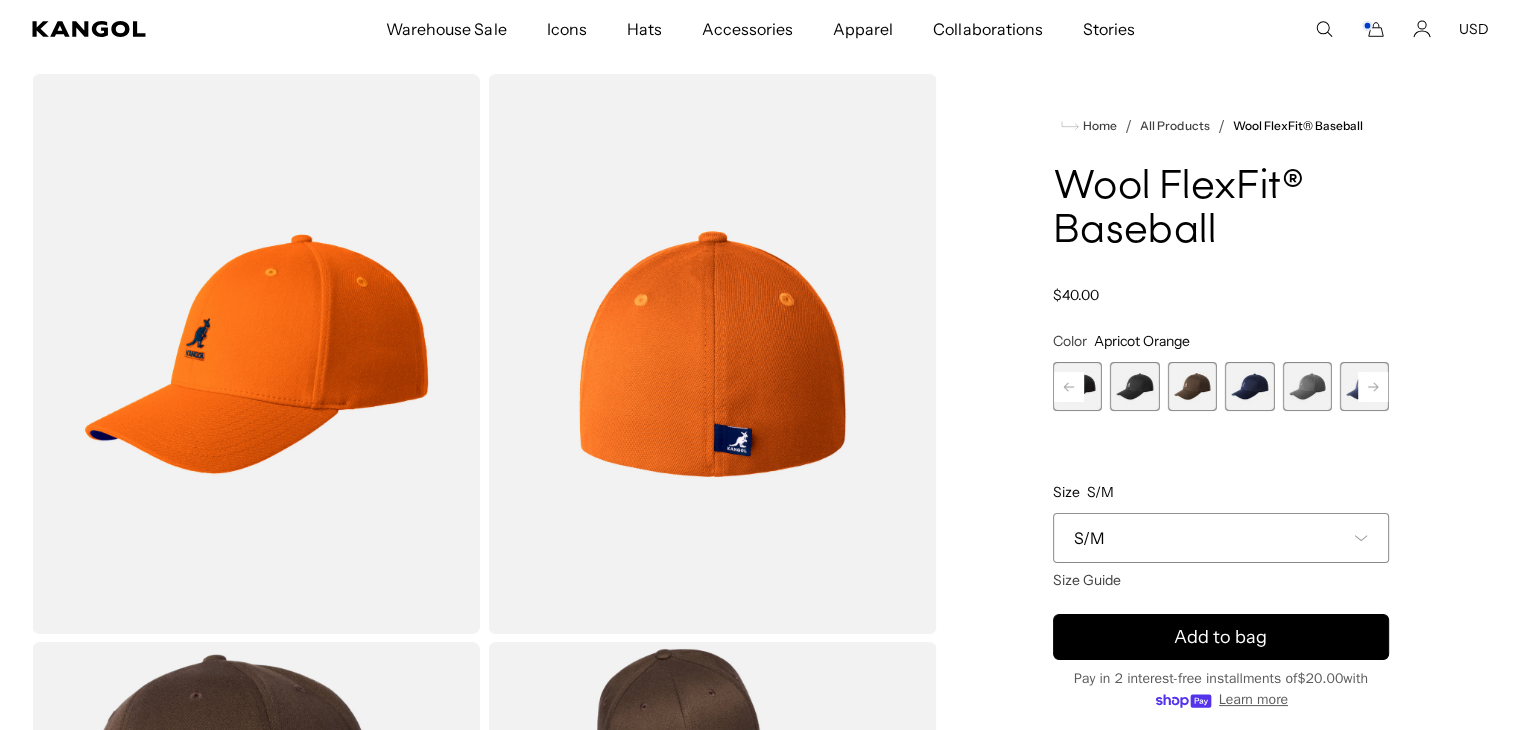 click 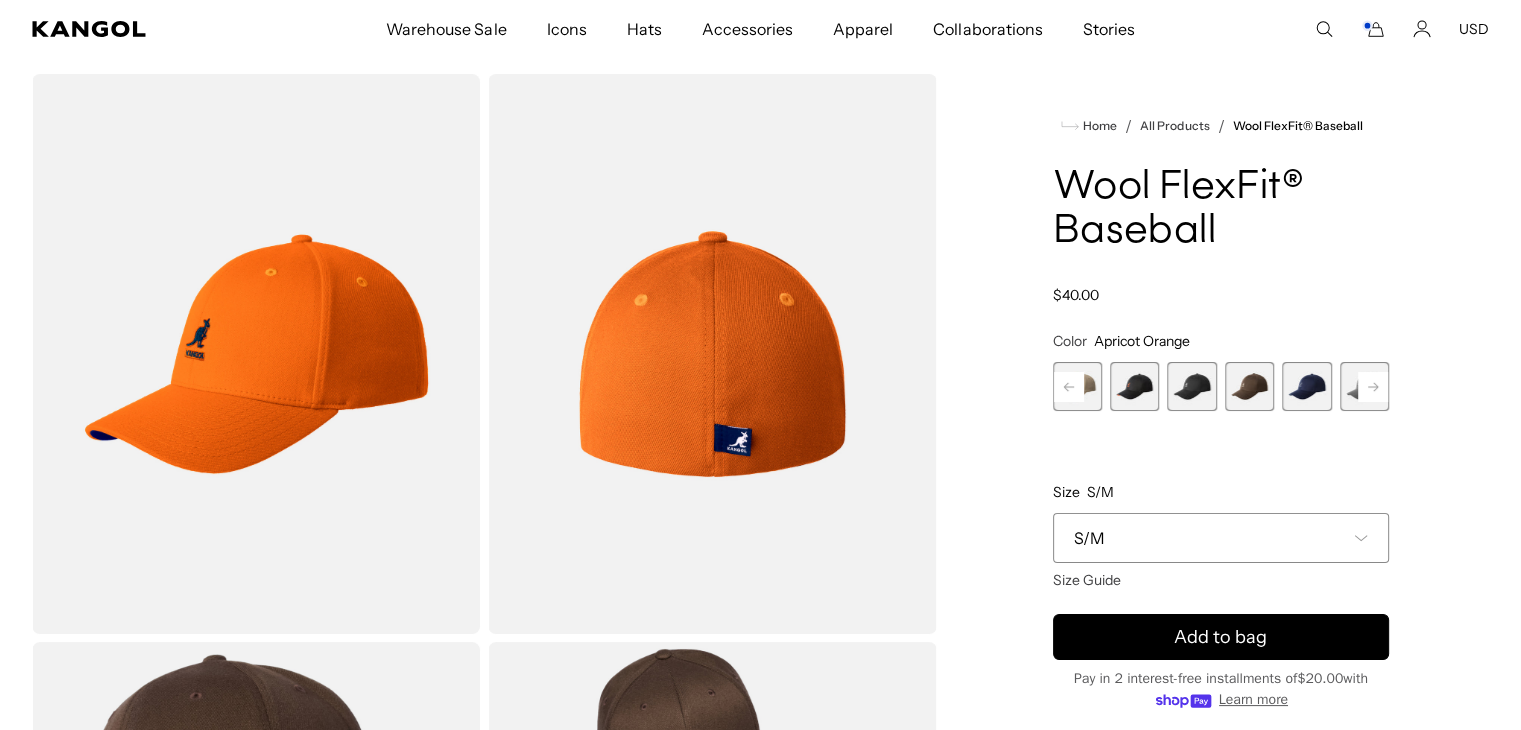 click 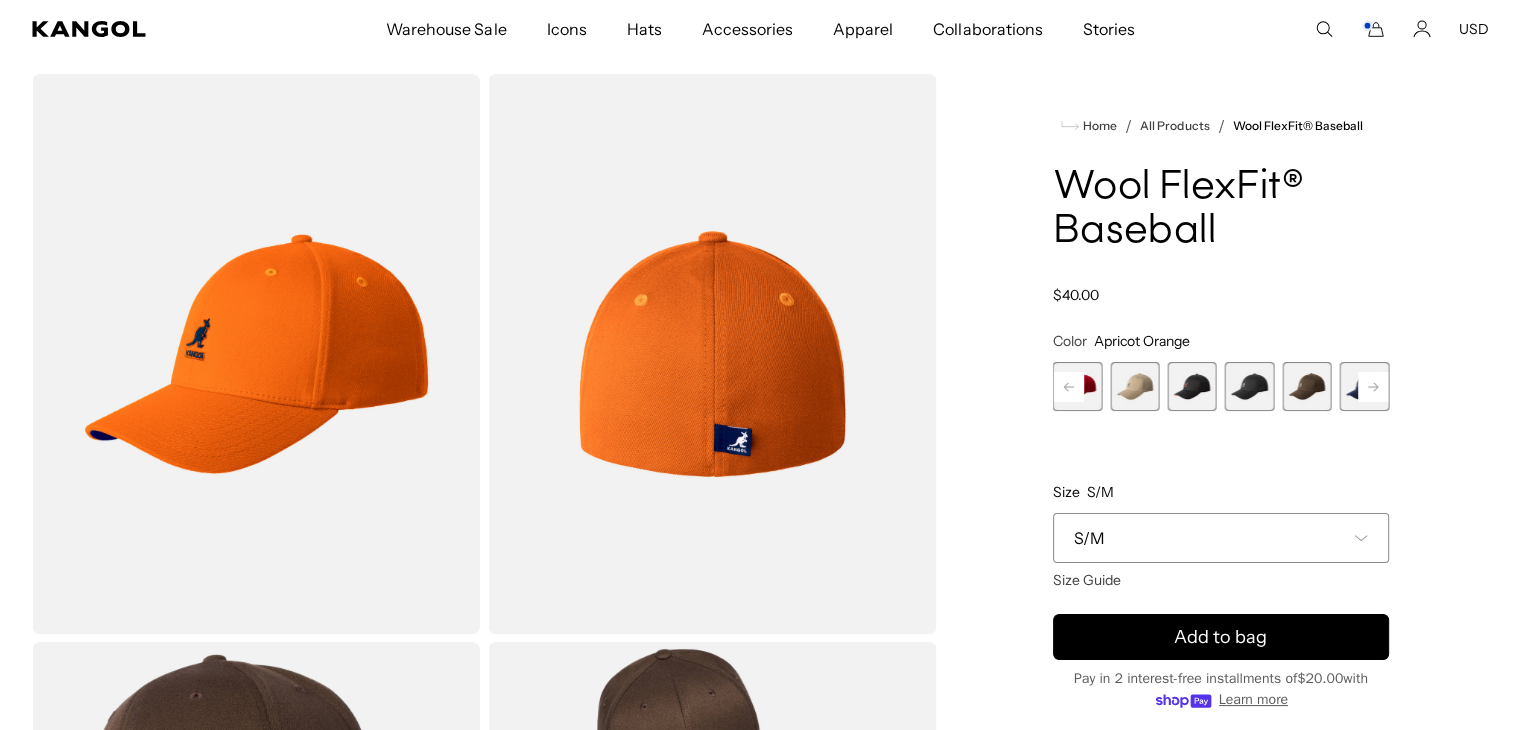 click 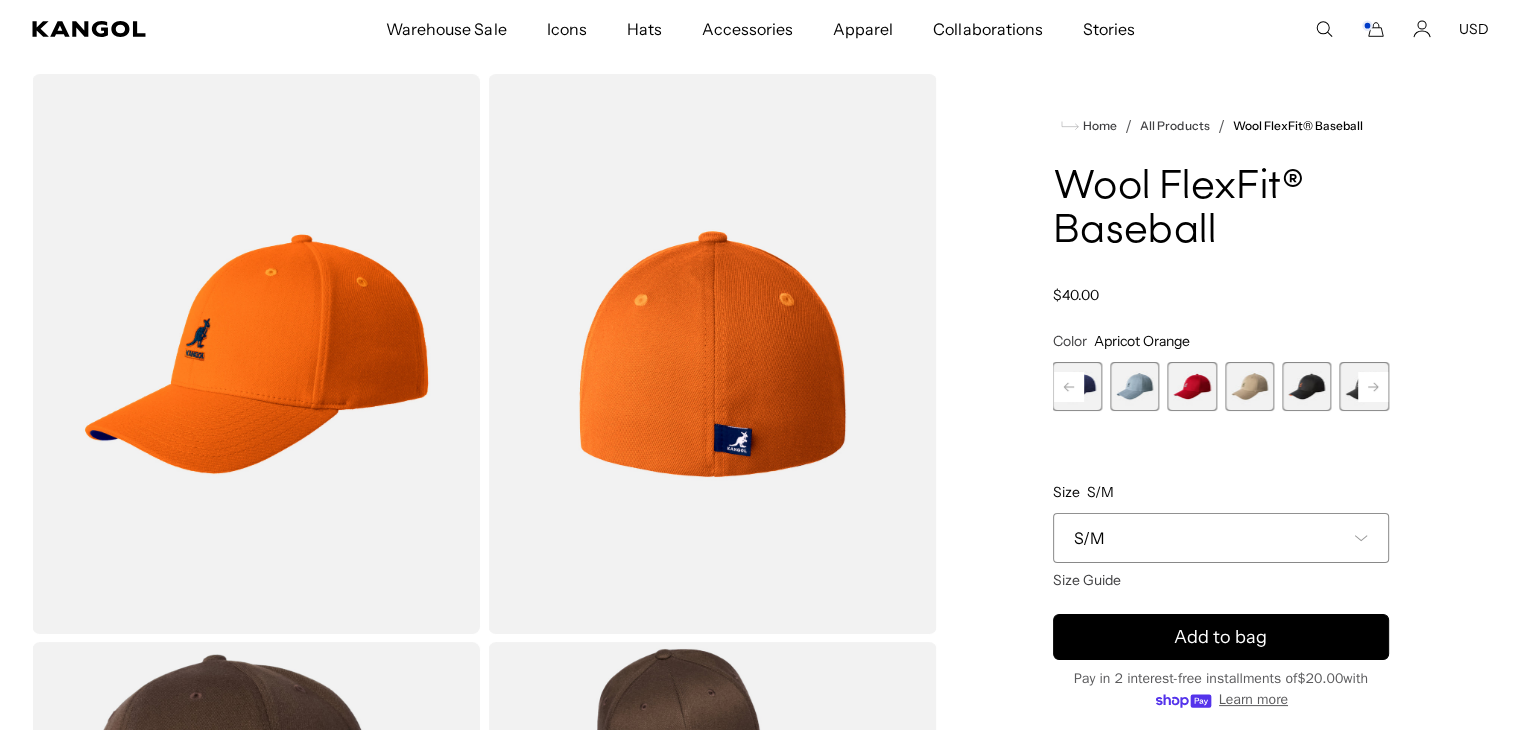 click 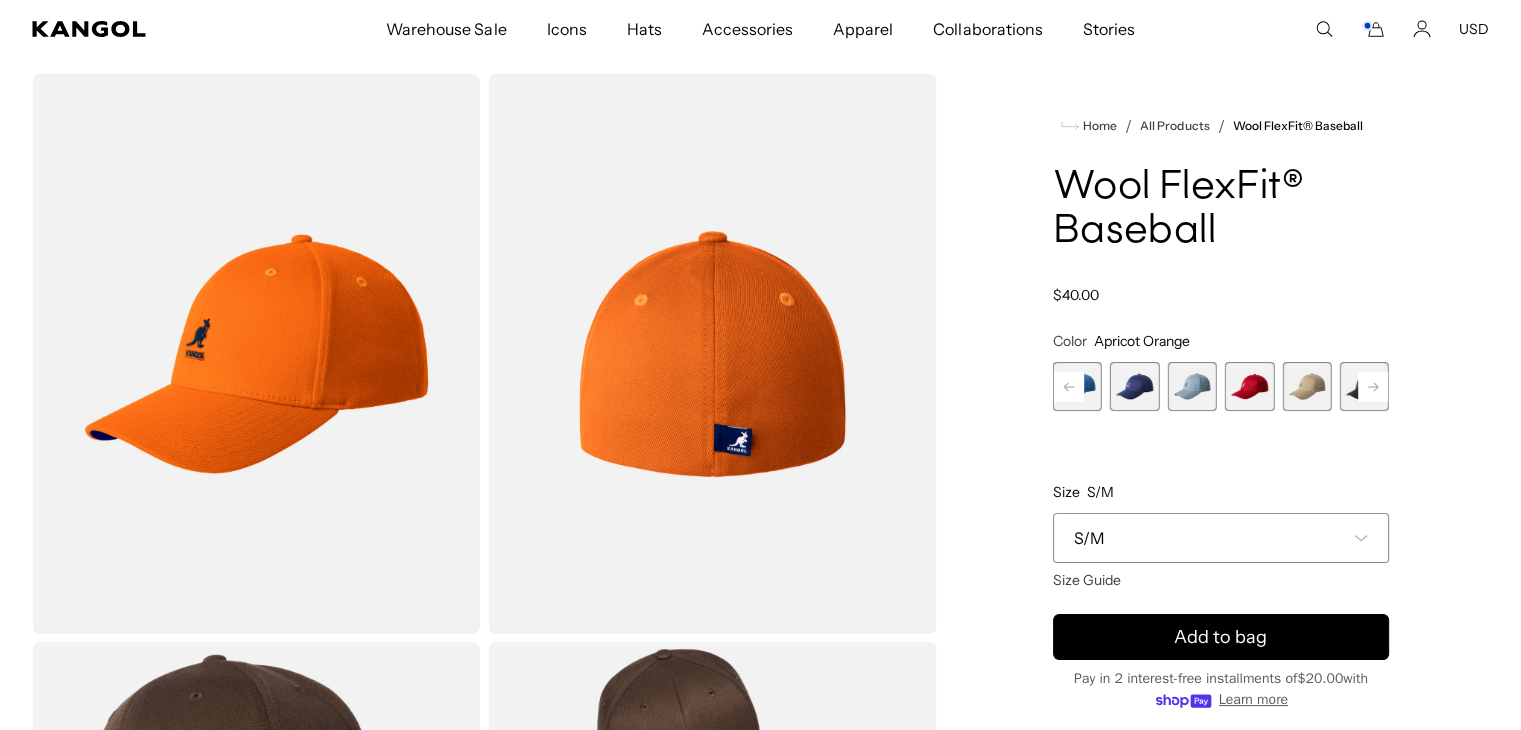click 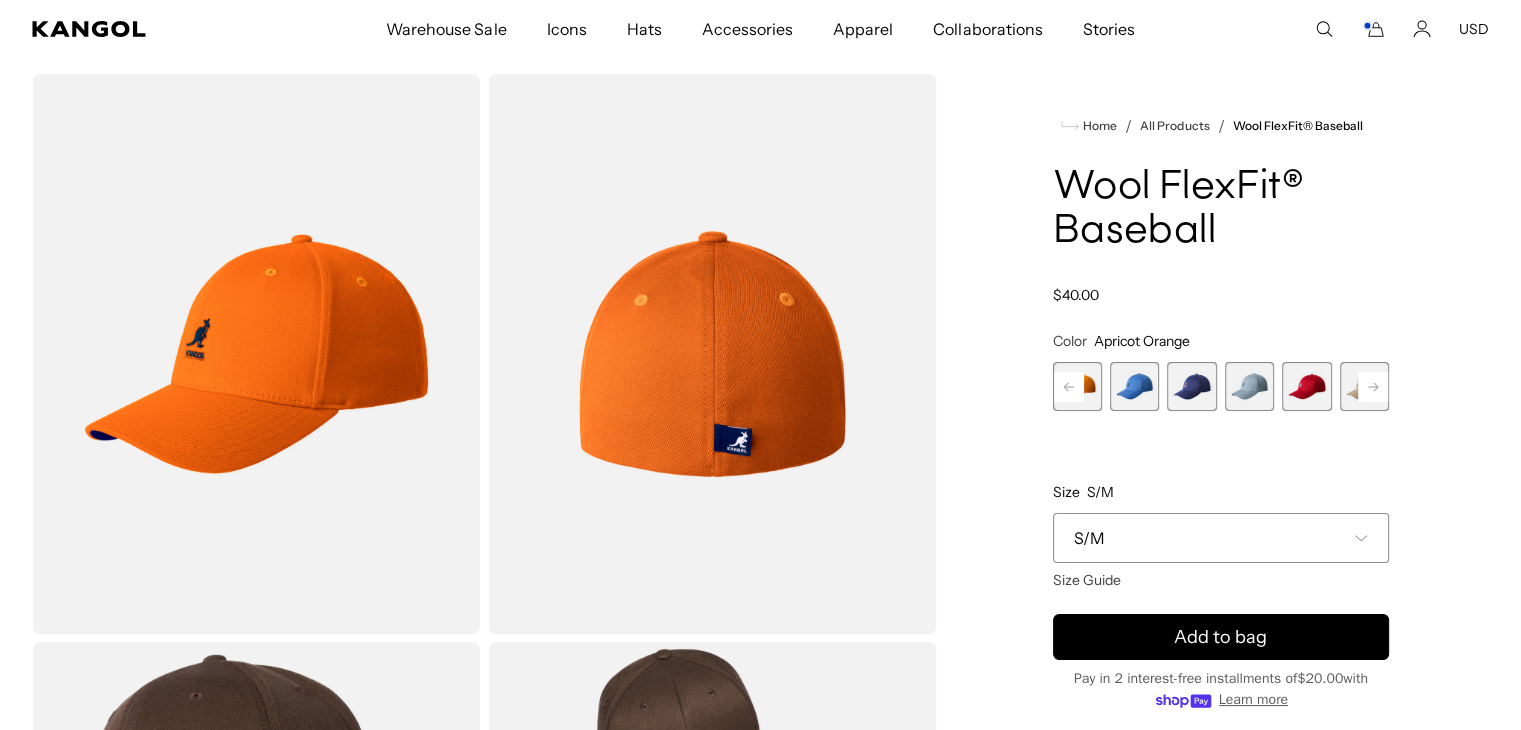 click 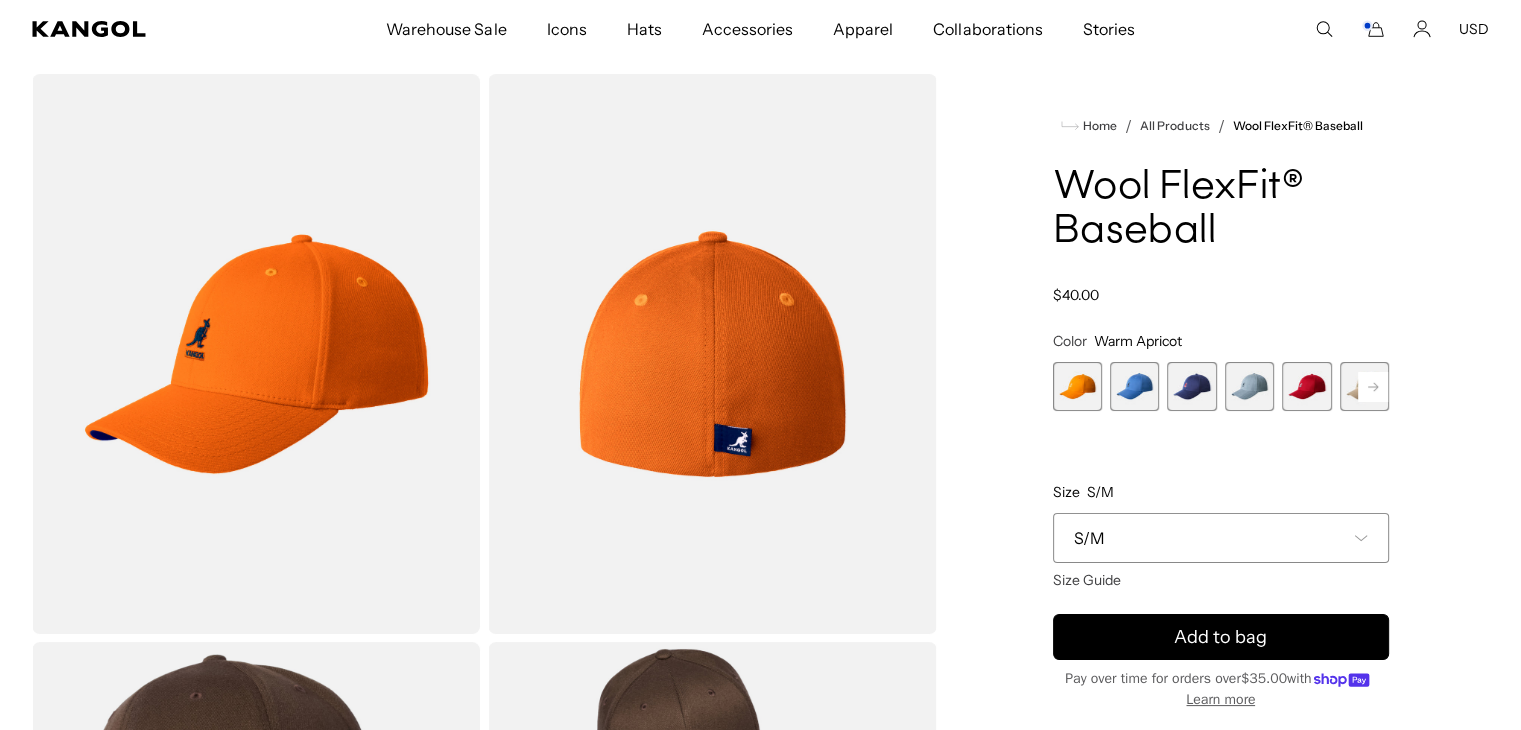 click at bounding box center [1077, 386] 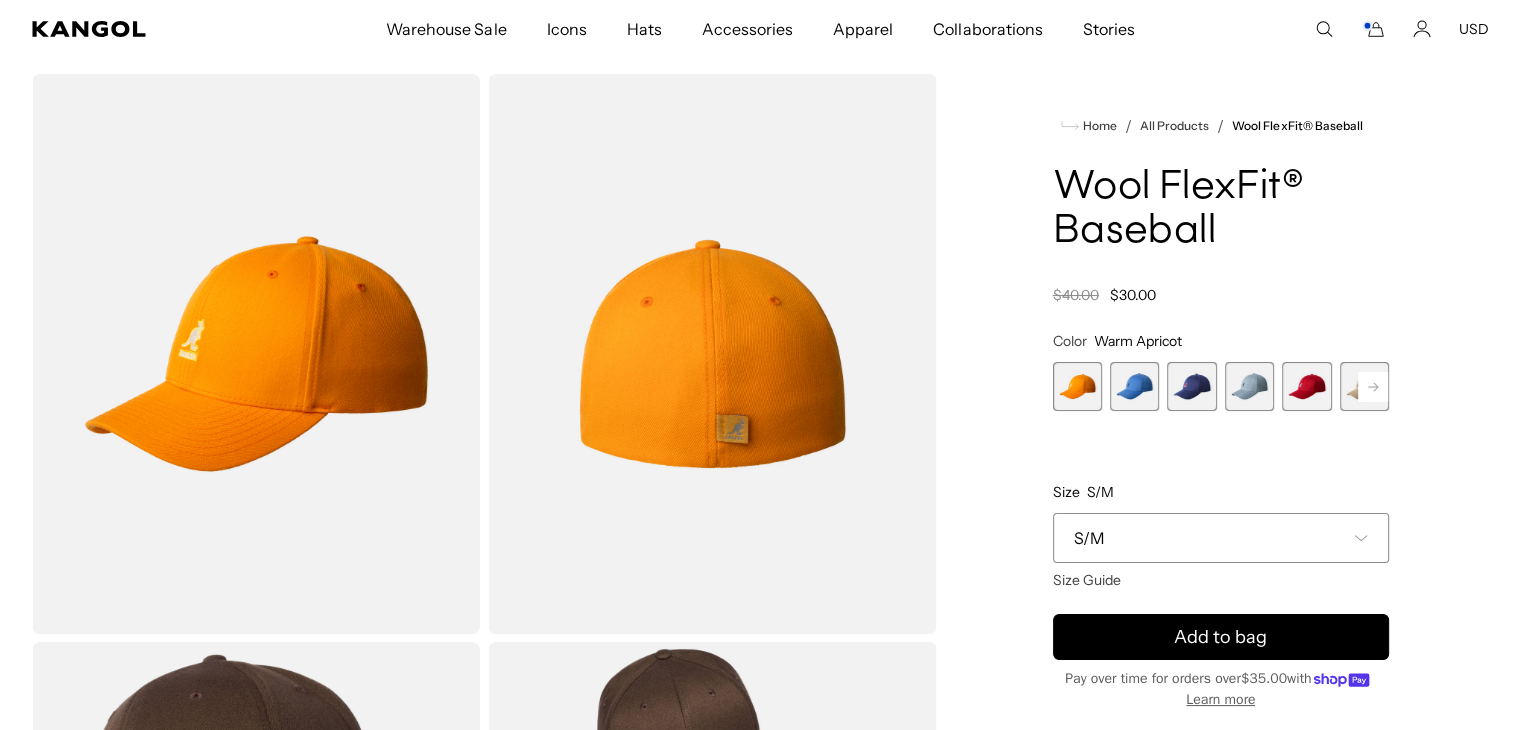 scroll, scrollTop: 0, scrollLeft: 412, axis: horizontal 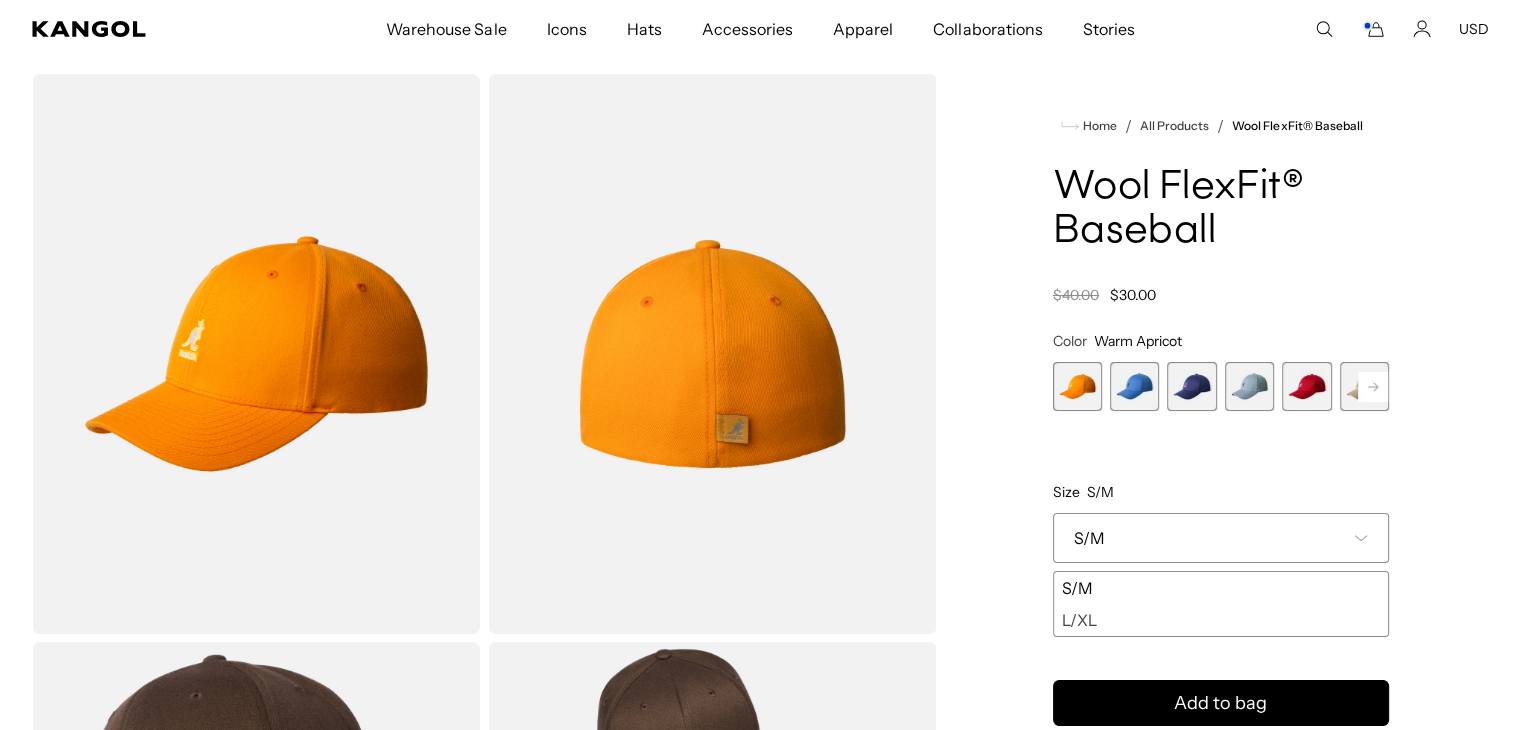 click on "S/M" at bounding box center [1221, 588] 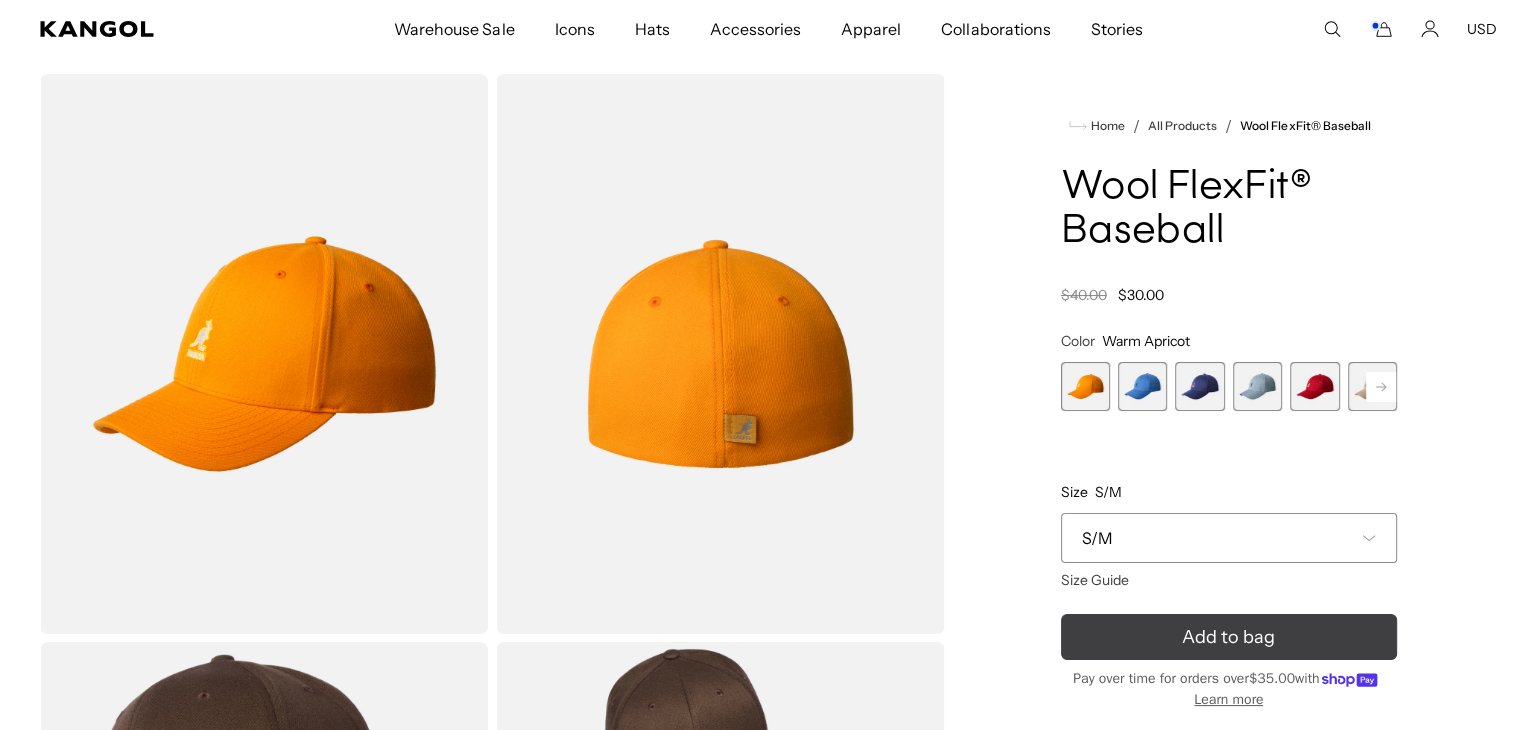 scroll, scrollTop: 0, scrollLeft: 0, axis: both 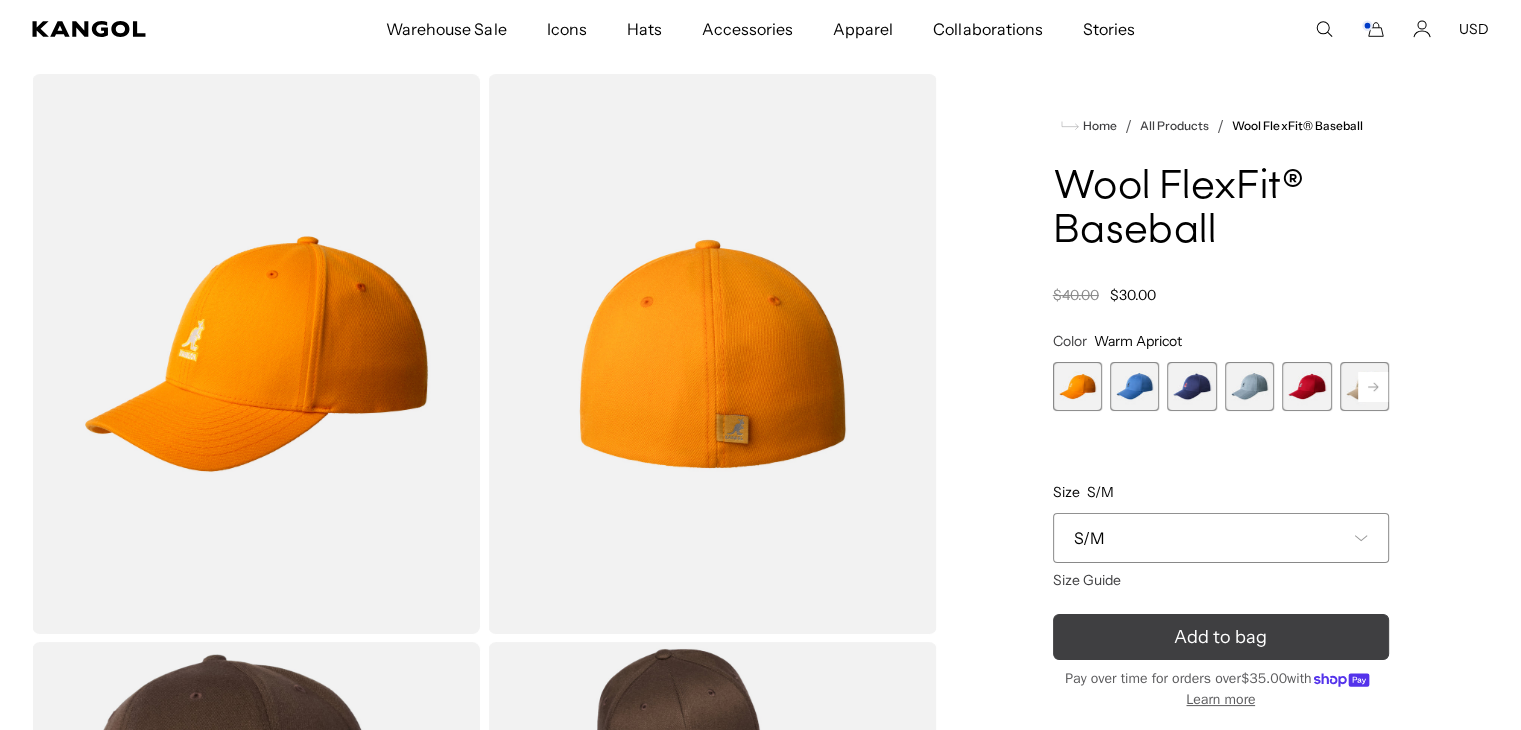 click on "Add to bag" at bounding box center [1220, 637] 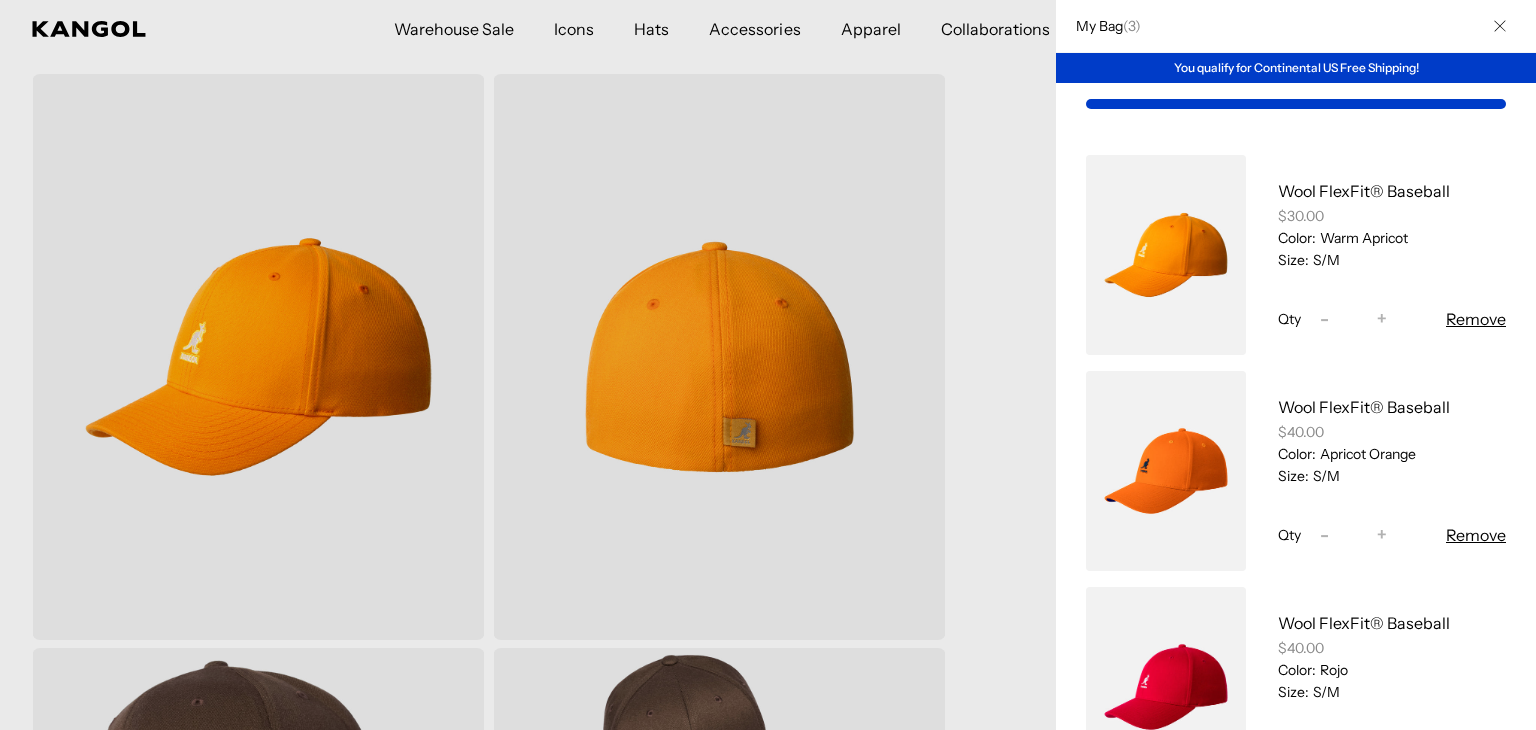 scroll, scrollTop: 0, scrollLeft: 0, axis: both 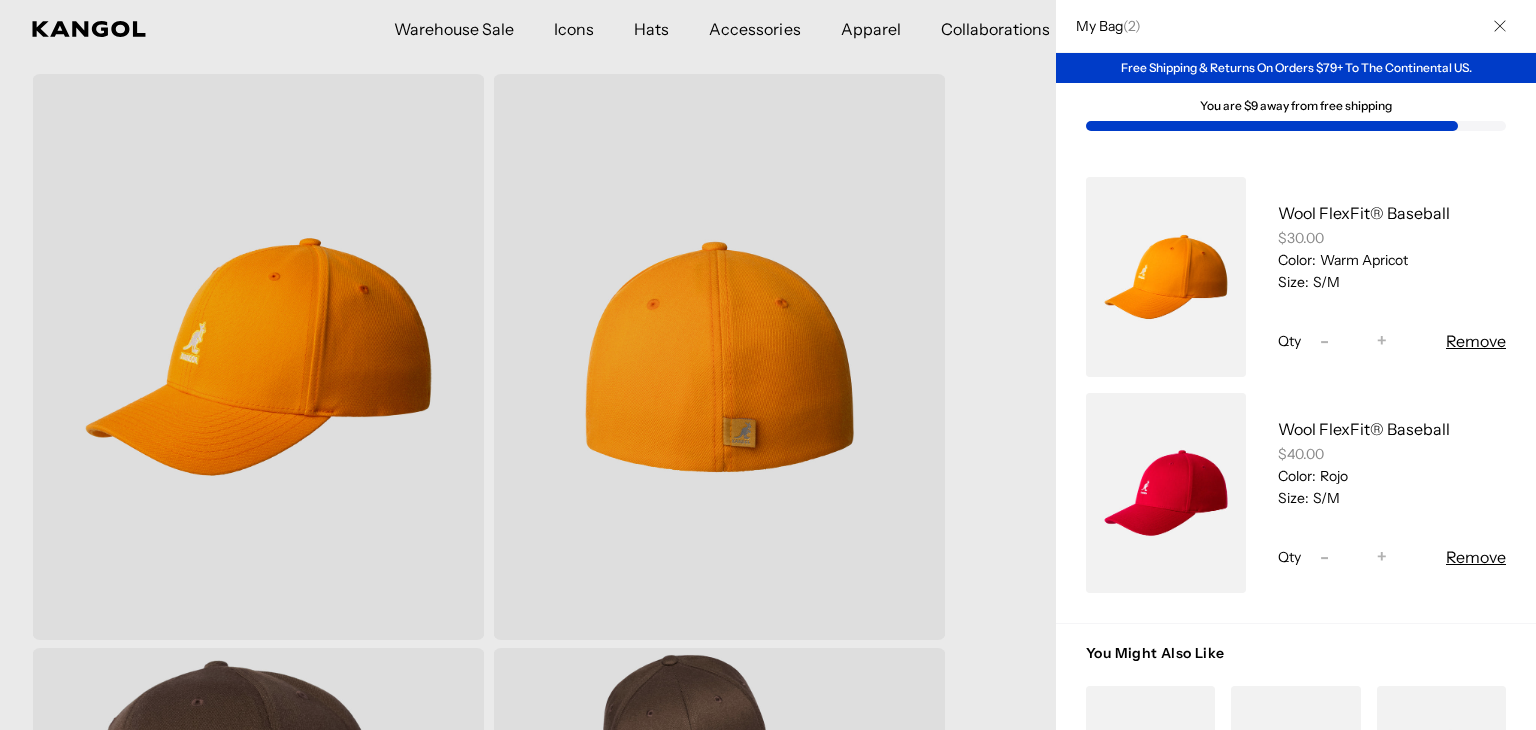 click at bounding box center (768, 365) 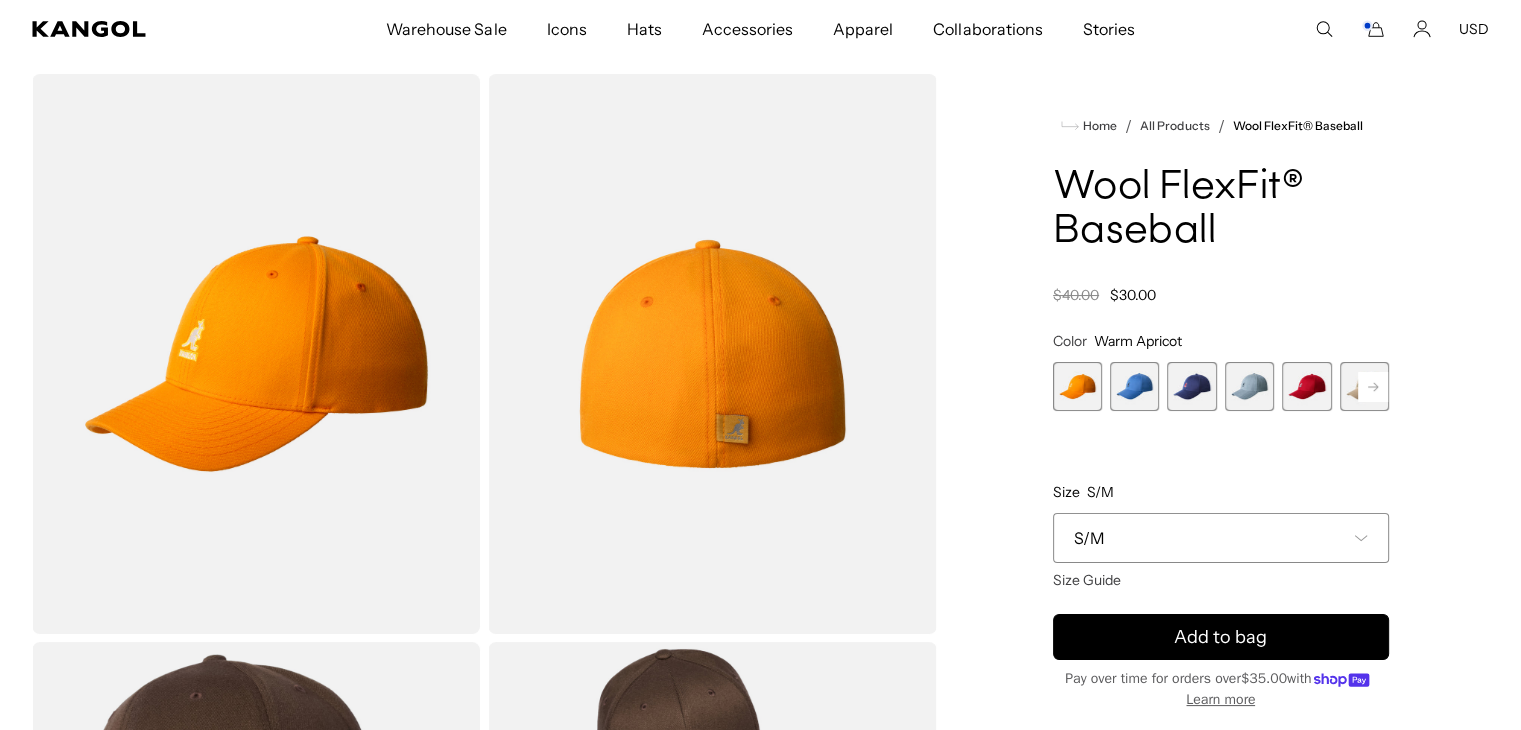 click at bounding box center [1134, 386] 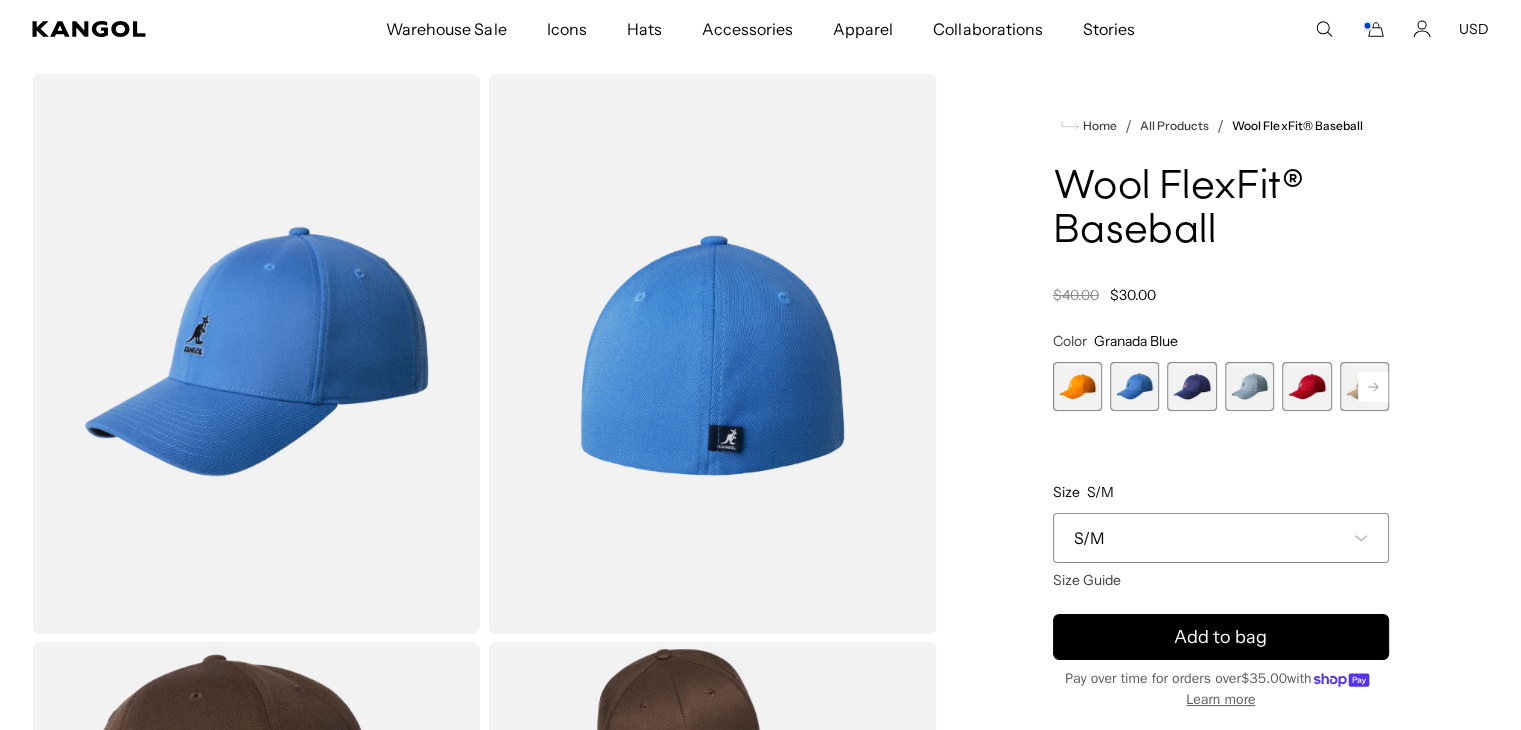 scroll, scrollTop: 0, scrollLeft: 0, axis: both 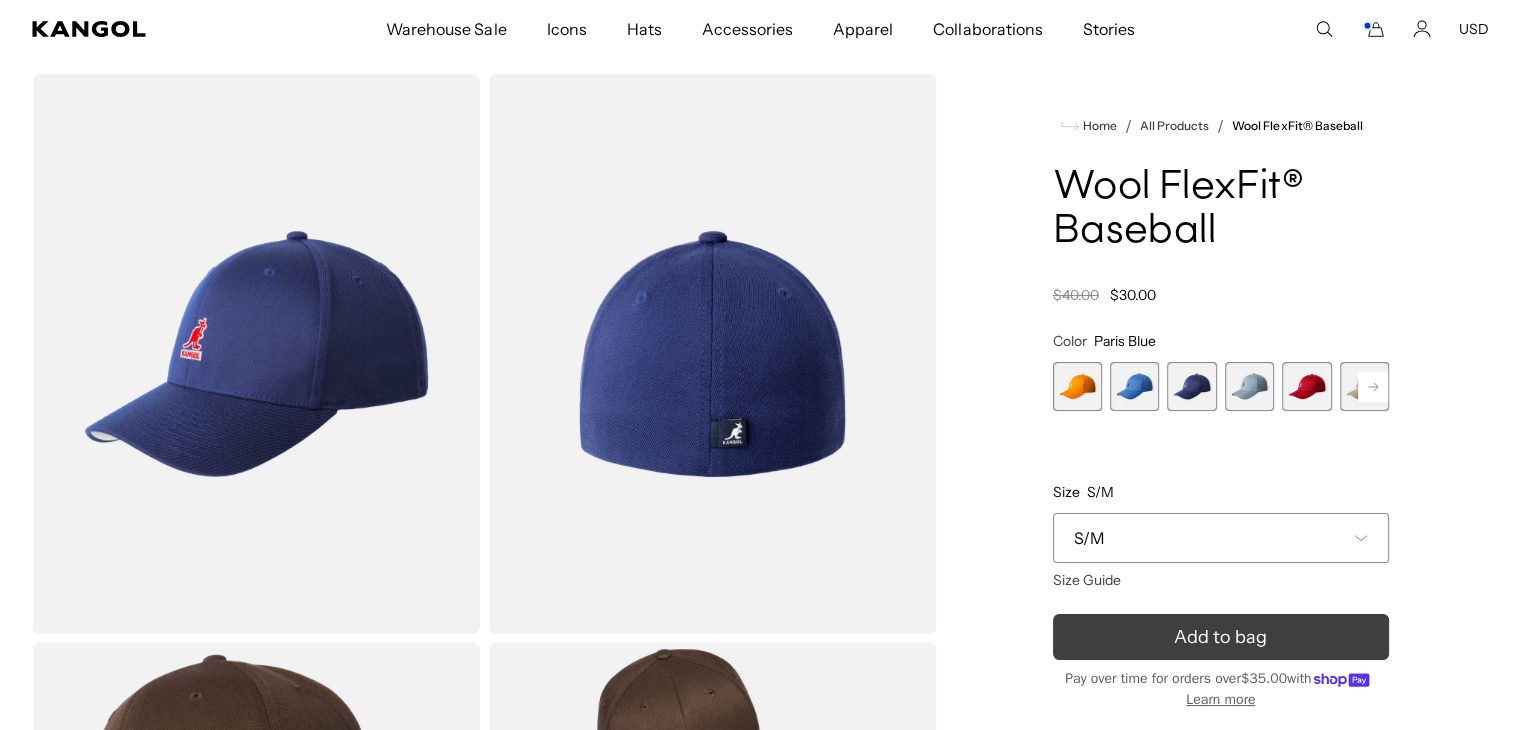 click 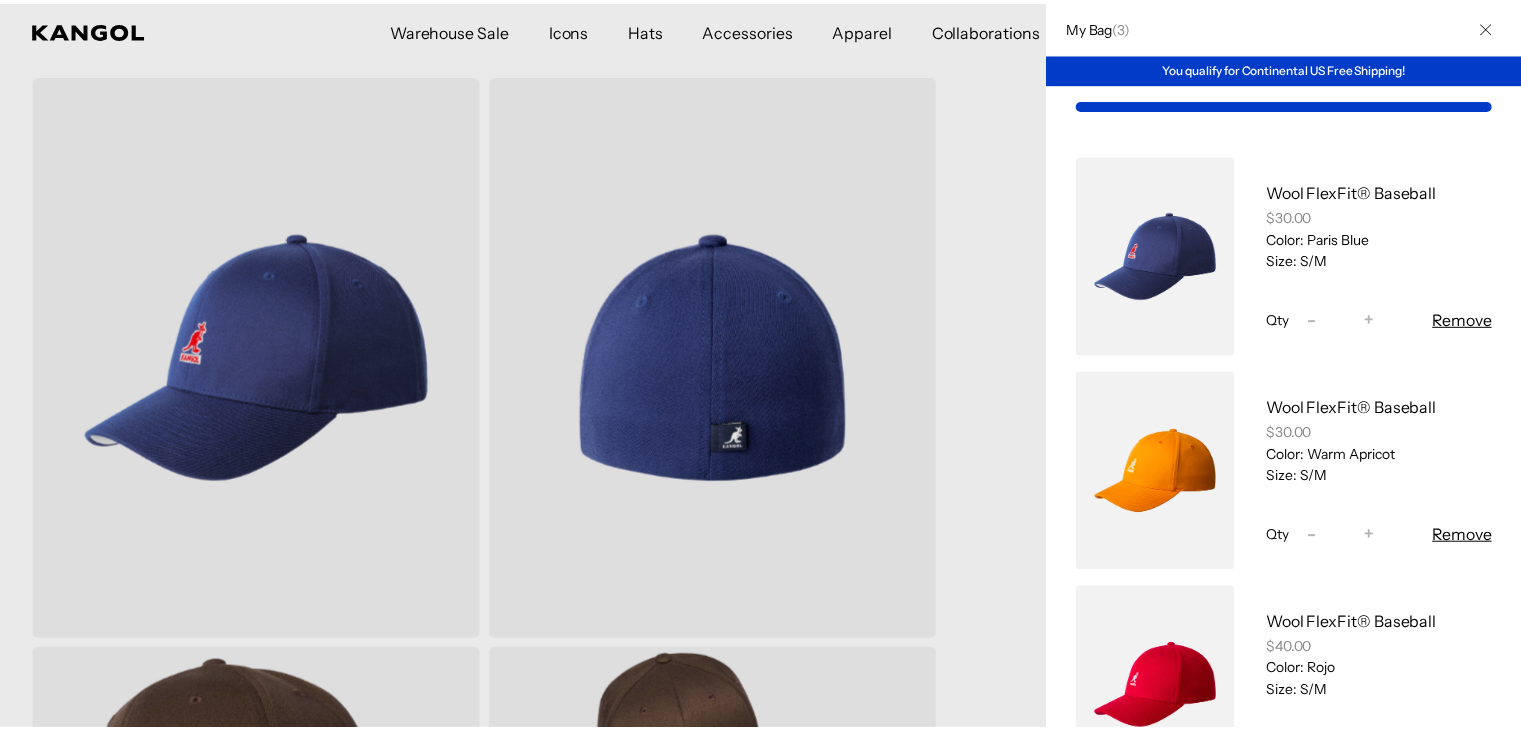 scroll, scrollTop: 0, scrollLeft: 0, axis: both 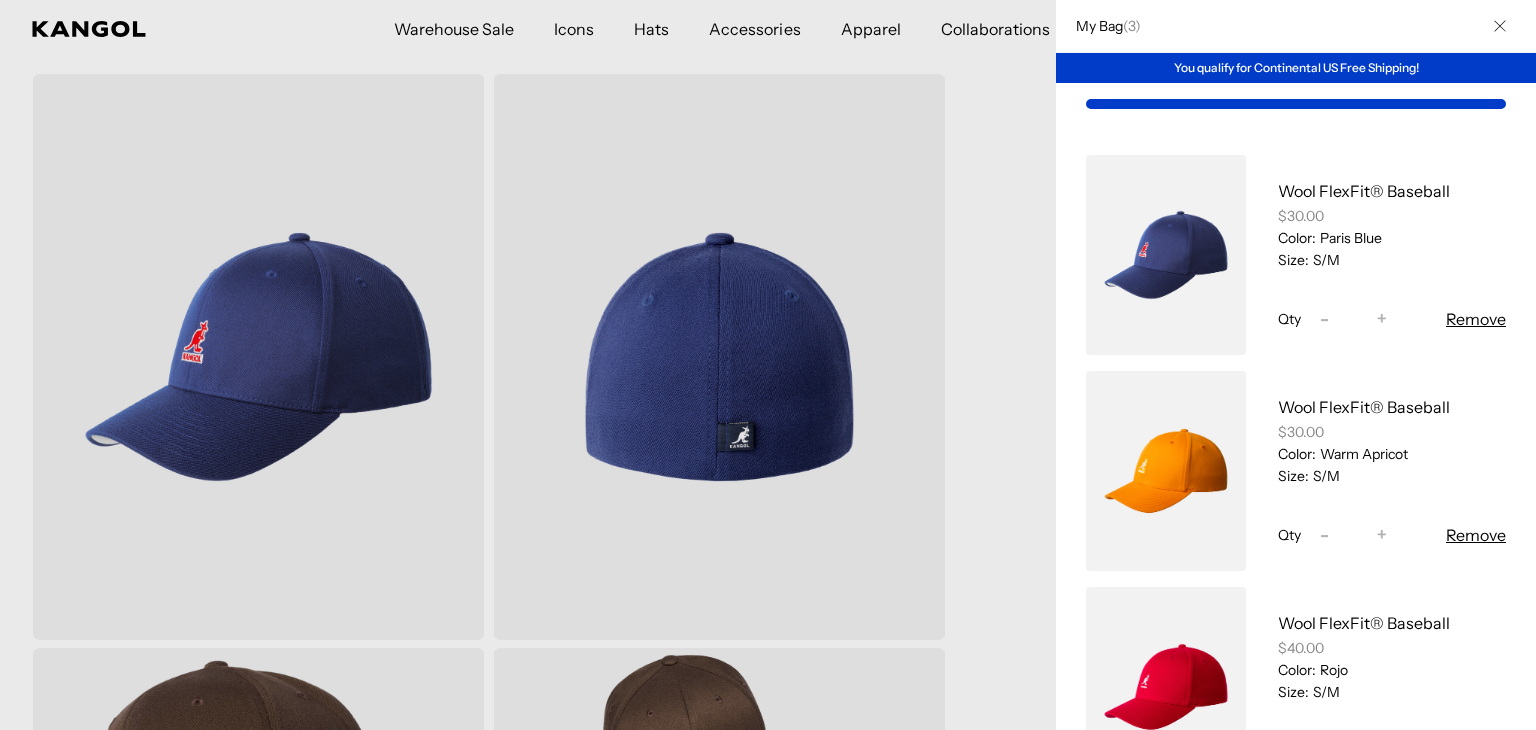 click at bounding box center [768, 365] 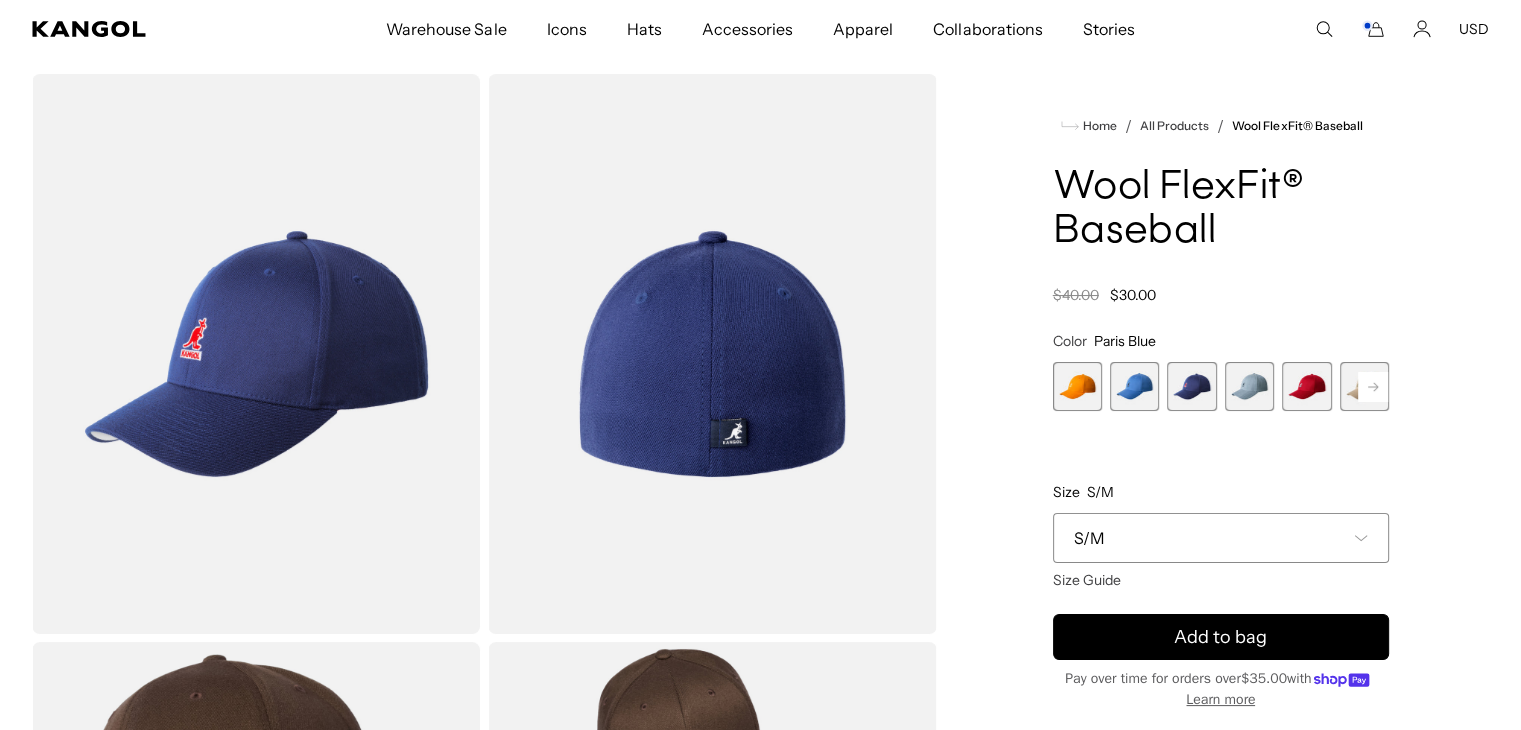 scroll, scrollTop: 0, scrollLeft: 412, axis: horizontal 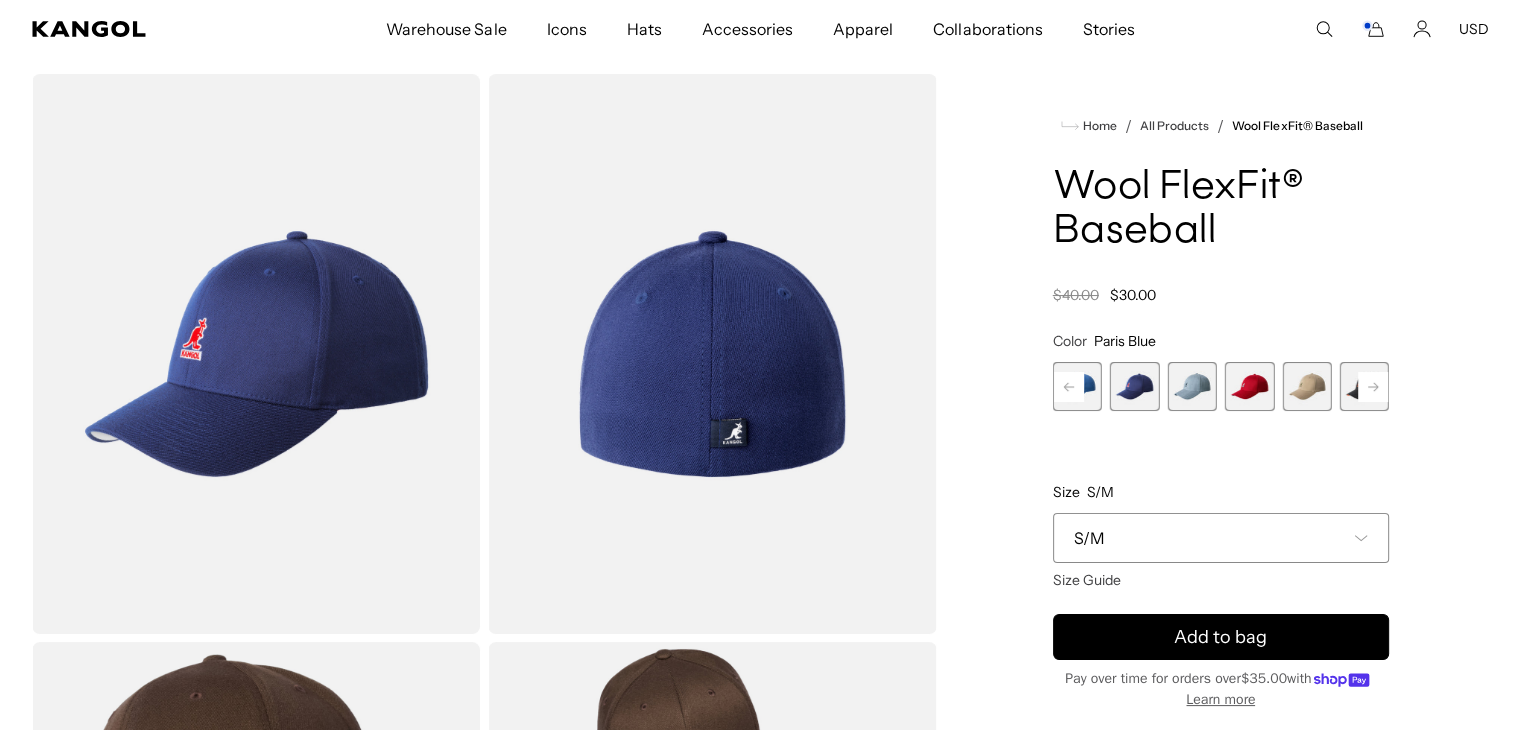 click 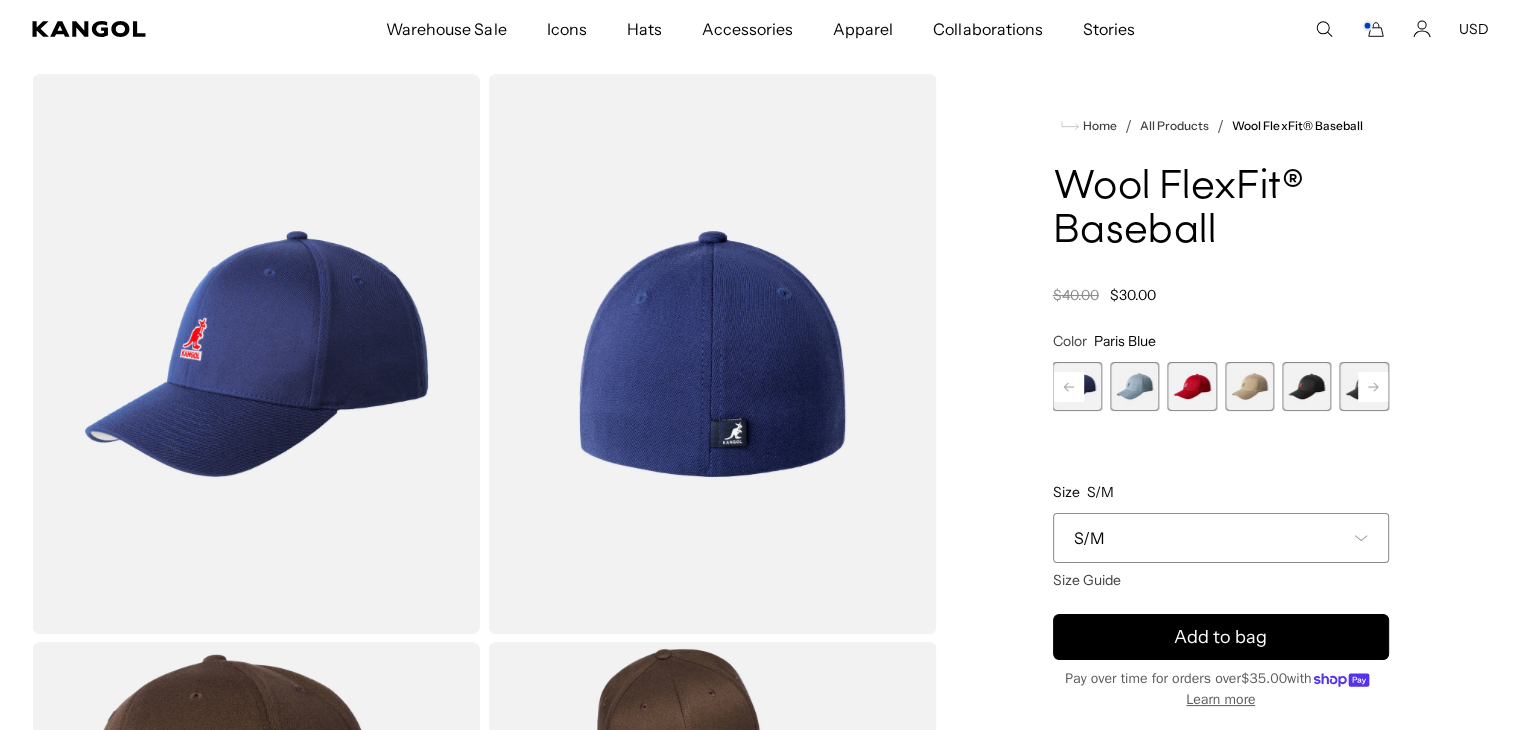 click 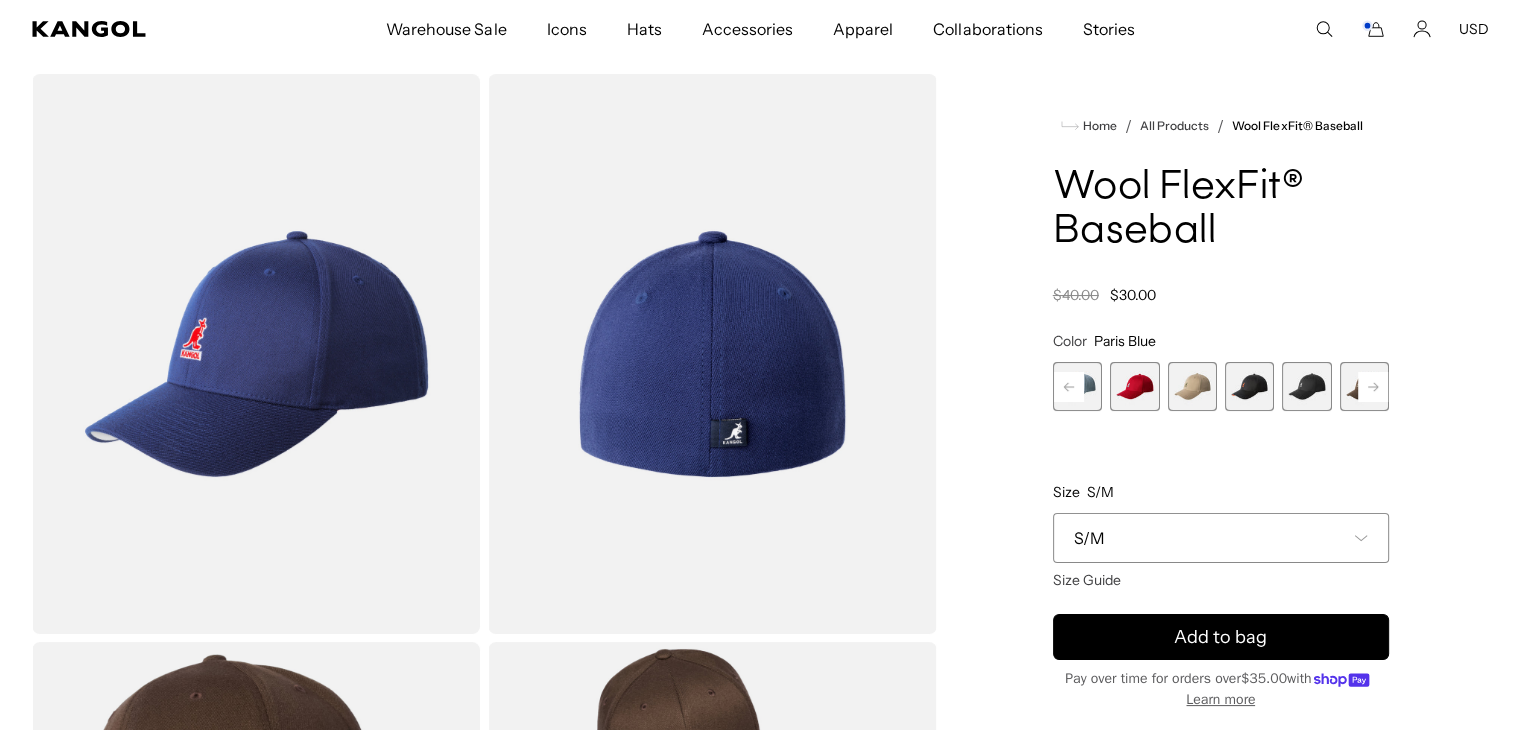 scroll, scrollTop: 0, scrollLeft: 0, axis: both 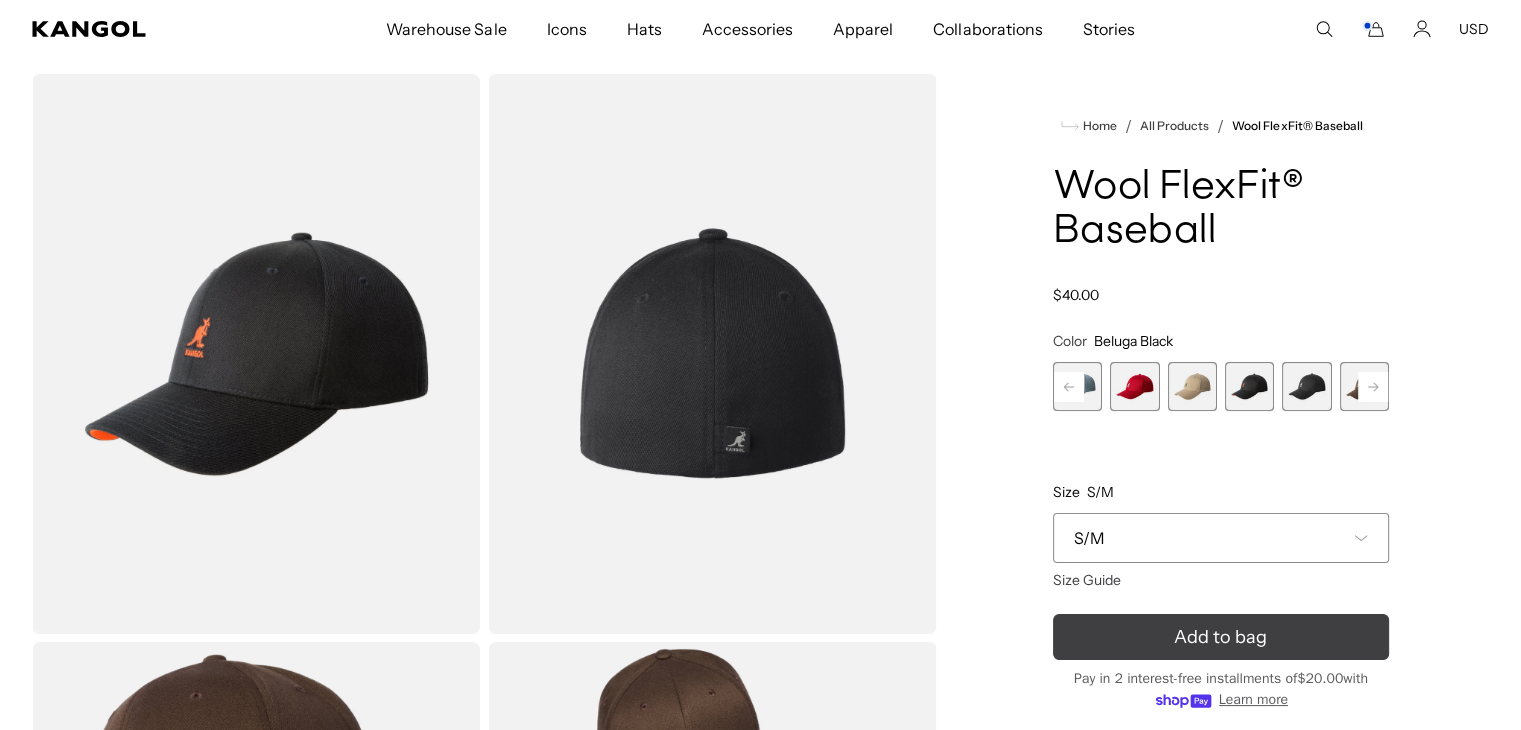 click on "Add to bag" at bounding box center [1220, 637] 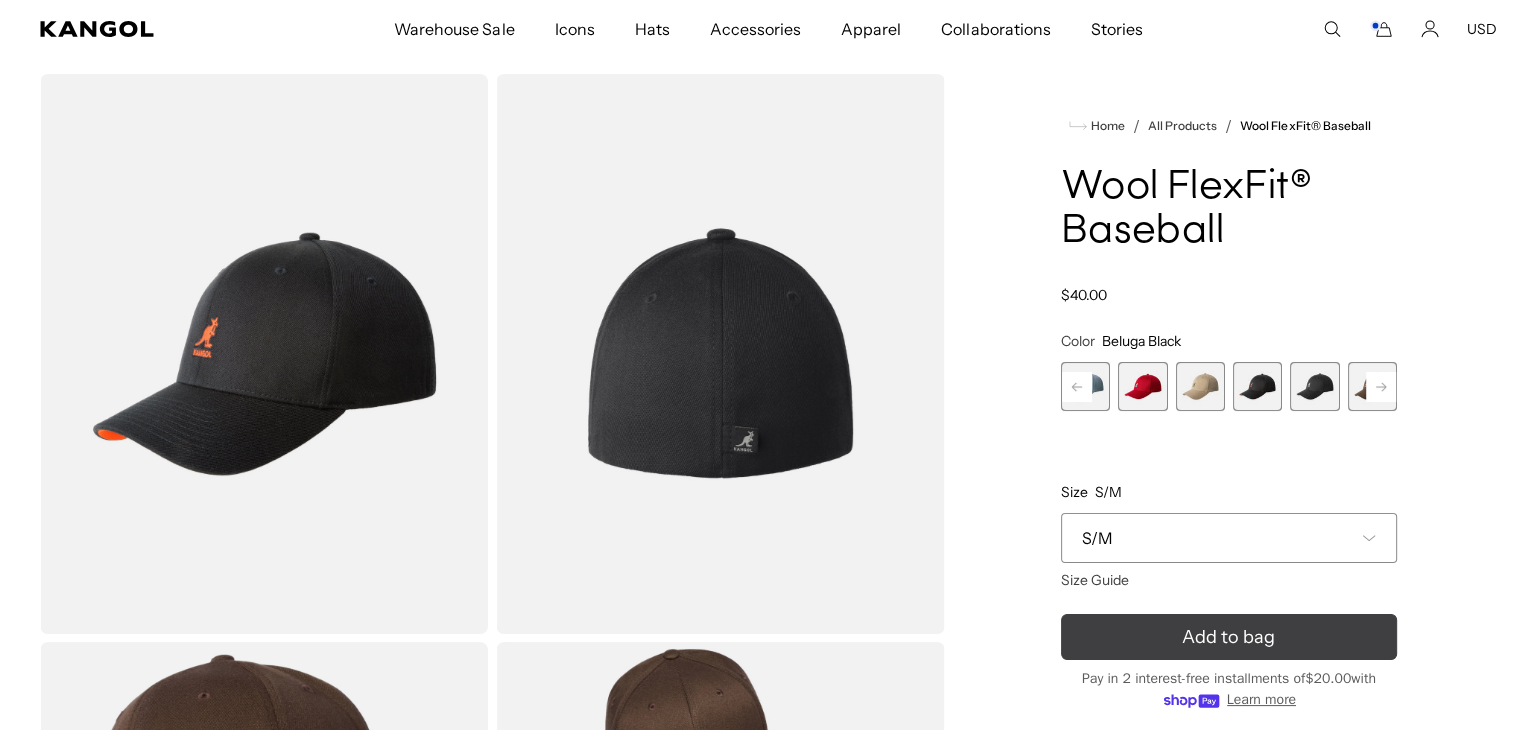 scroll, scrollTop: 0, scrollLeft: 412, axis: horizontal 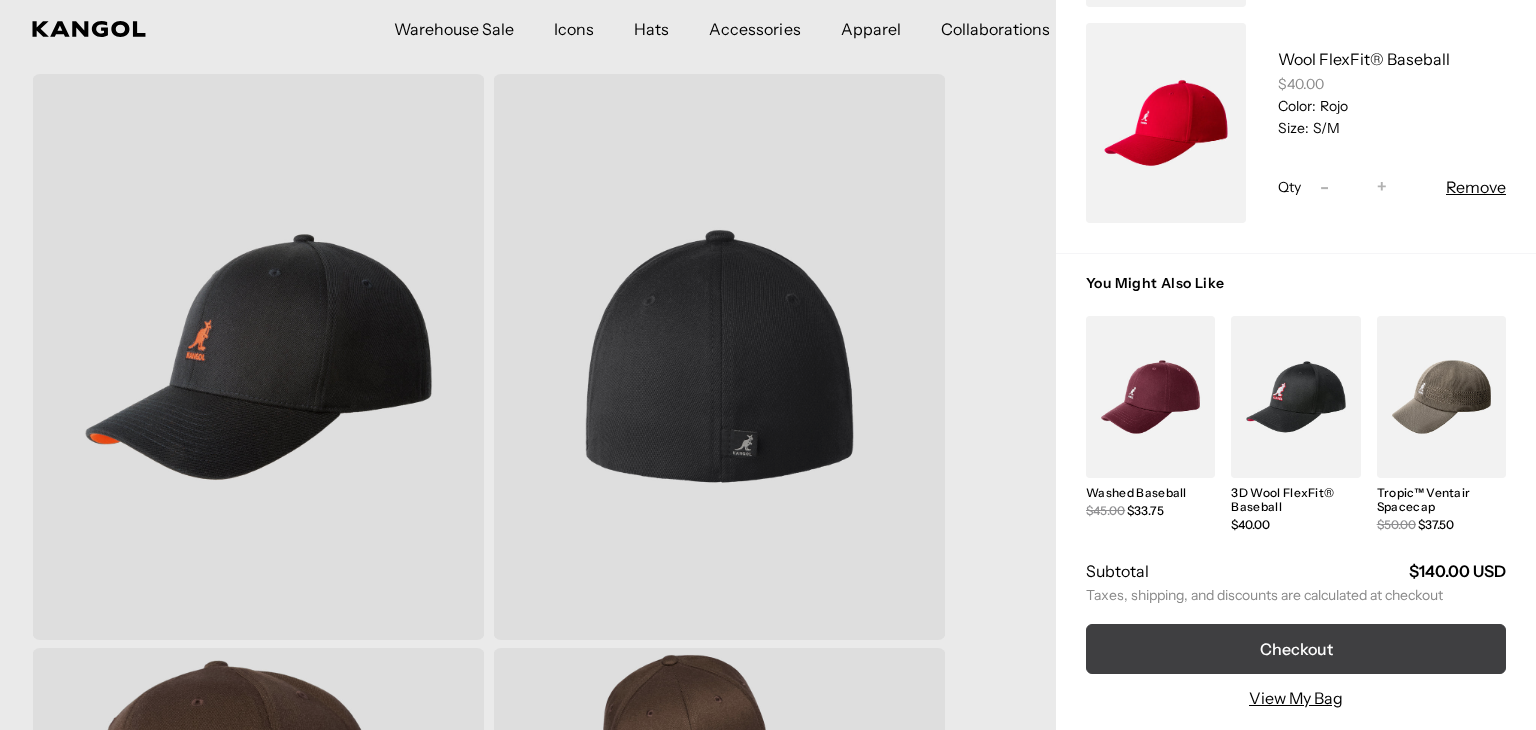 click on "Checkout" at bounding box center [1296, 649] 